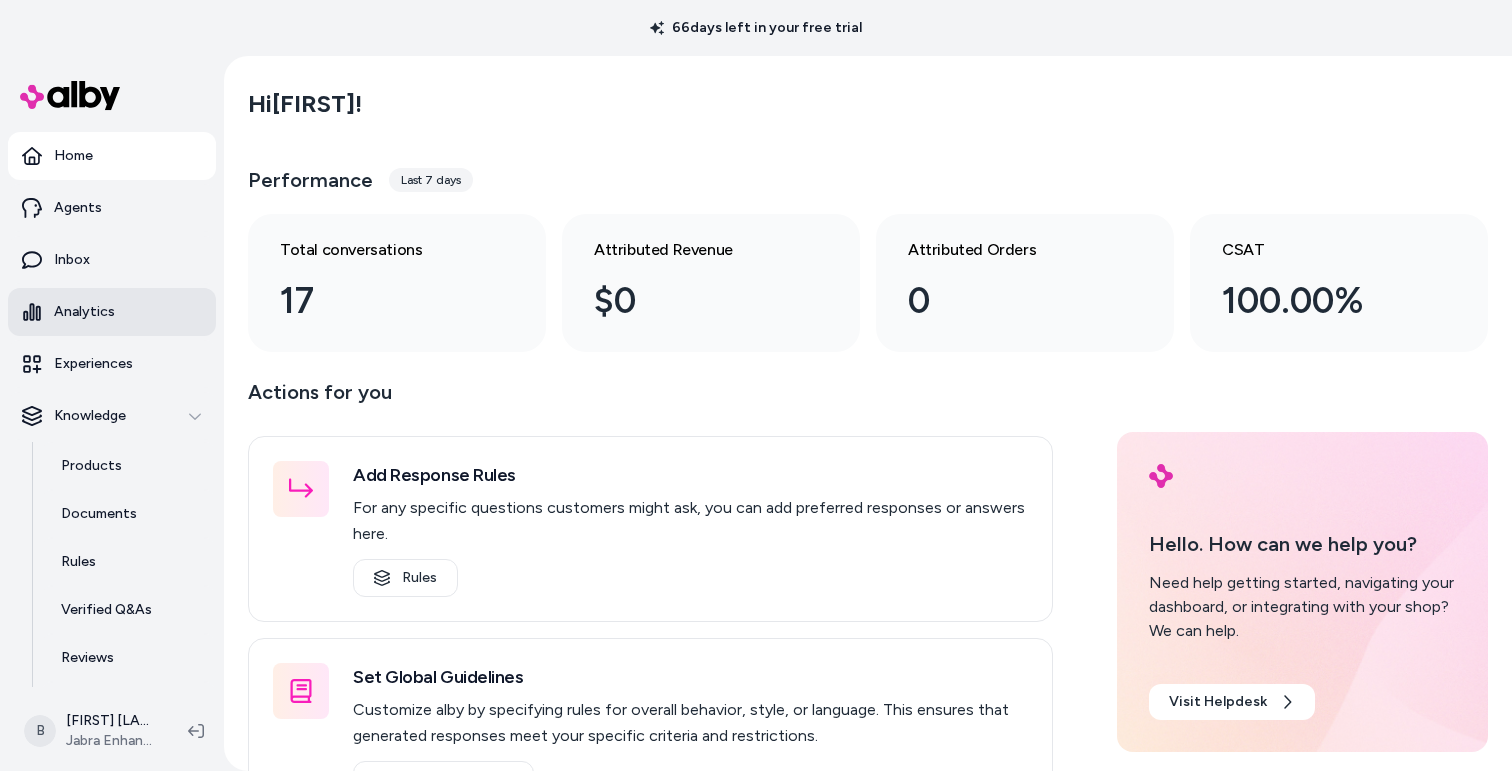 scroll, scrollTop: 0, scrollLeft: 0, axis: both 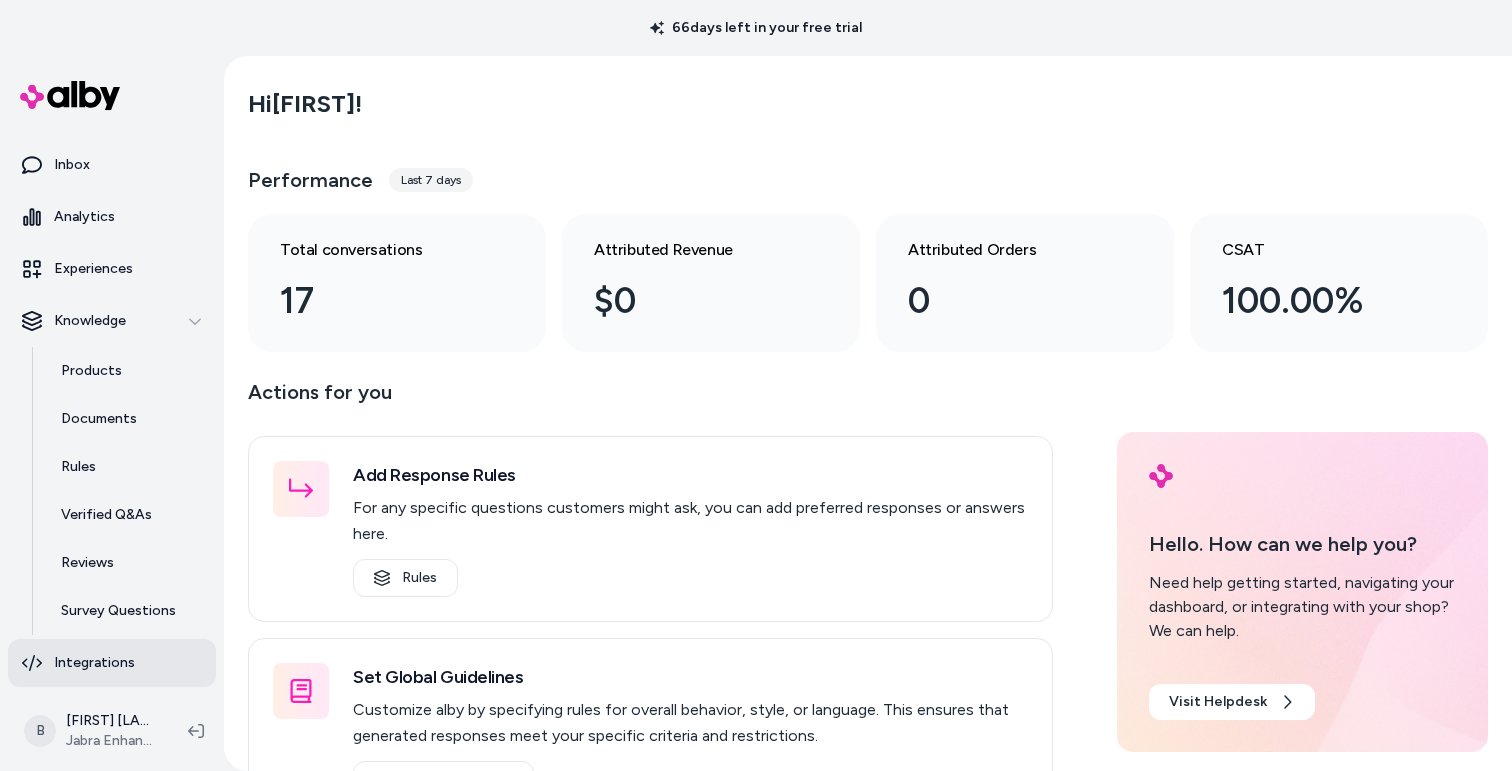 click on "Integrations" at bounding box center (94, 663) 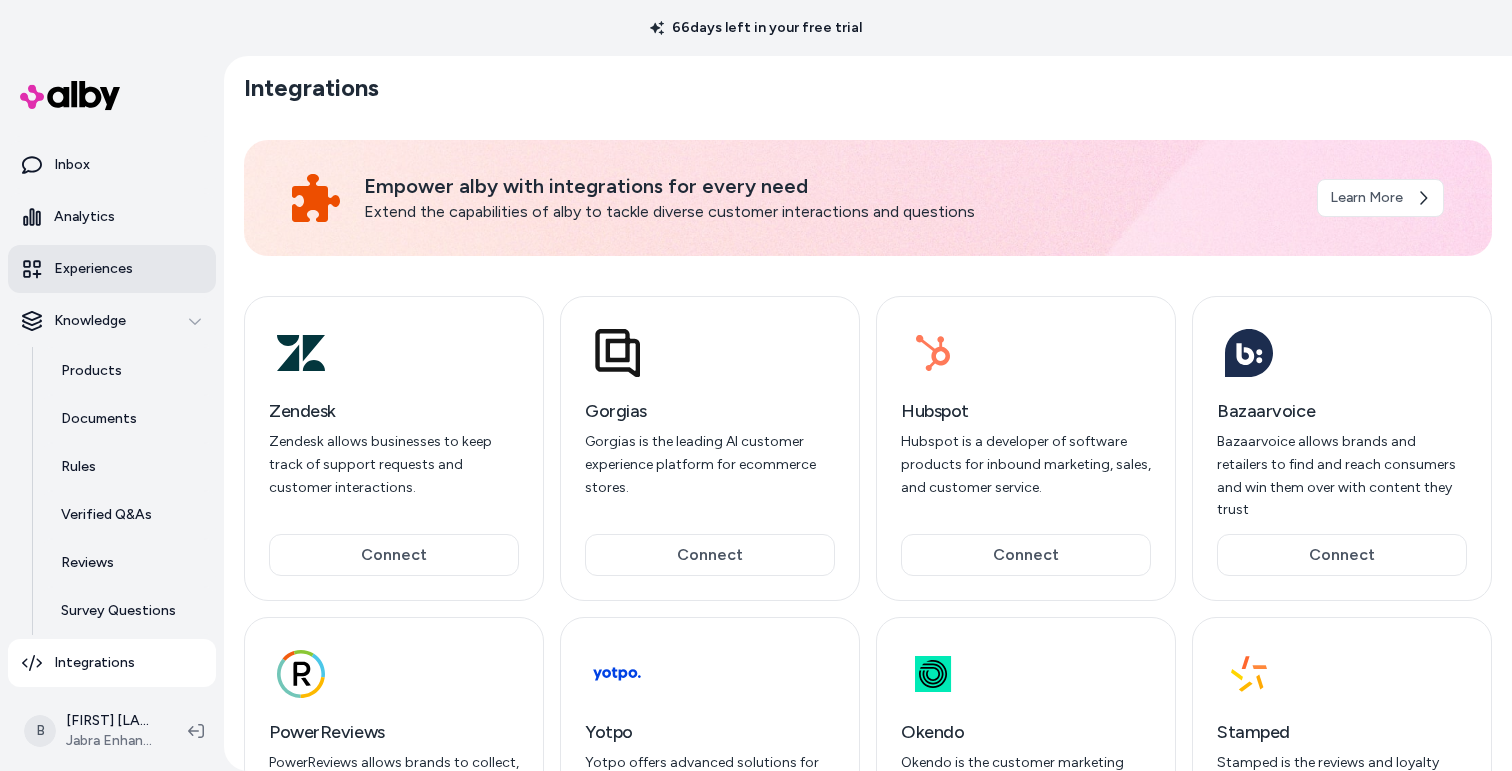 click on "Experiences" at bounding box center [93, 269] 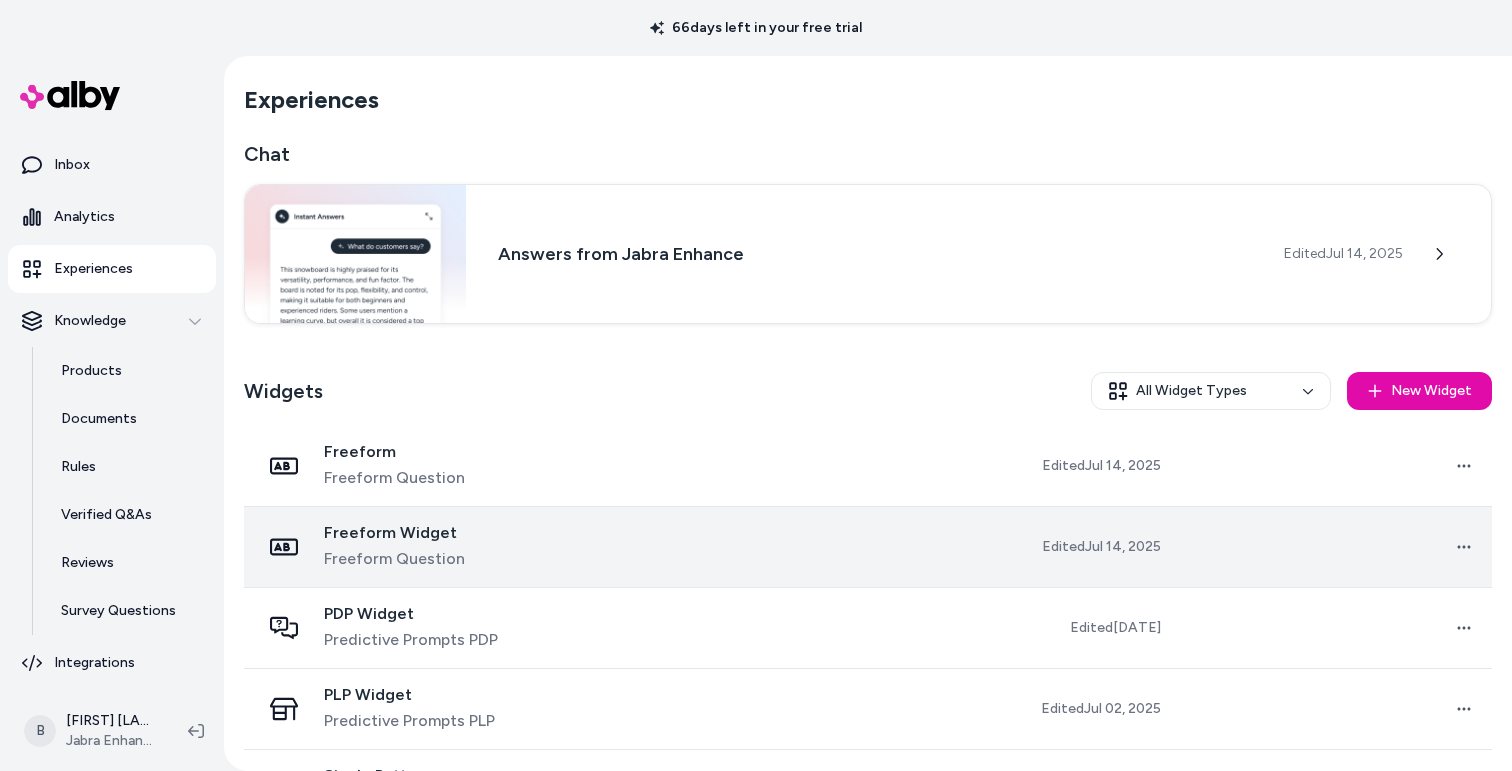 scroll, scrollTop: 75, scrollLeft: 0, axis: vertical 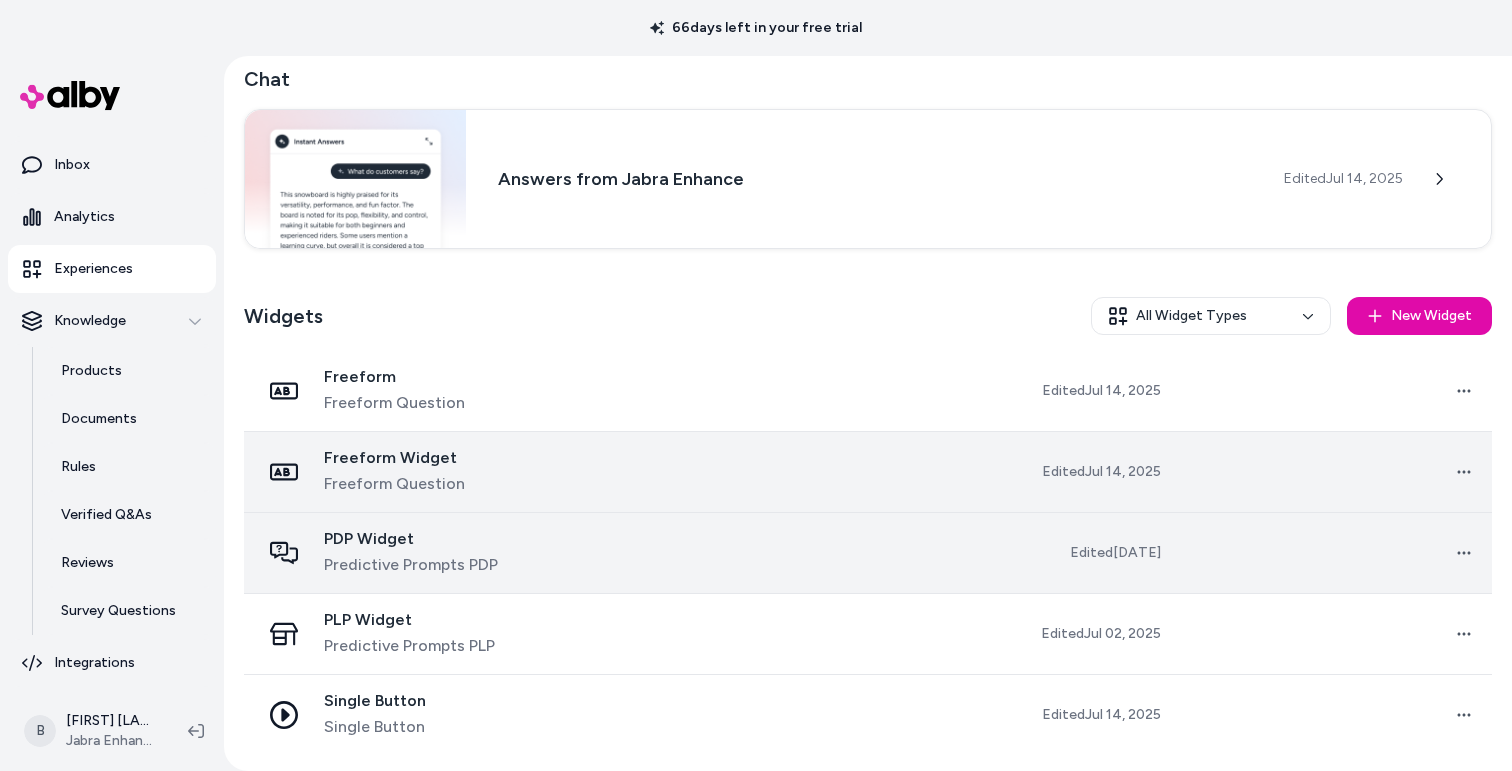 click on "Predictive Prompts PDP" at bounding box center (411, 565) 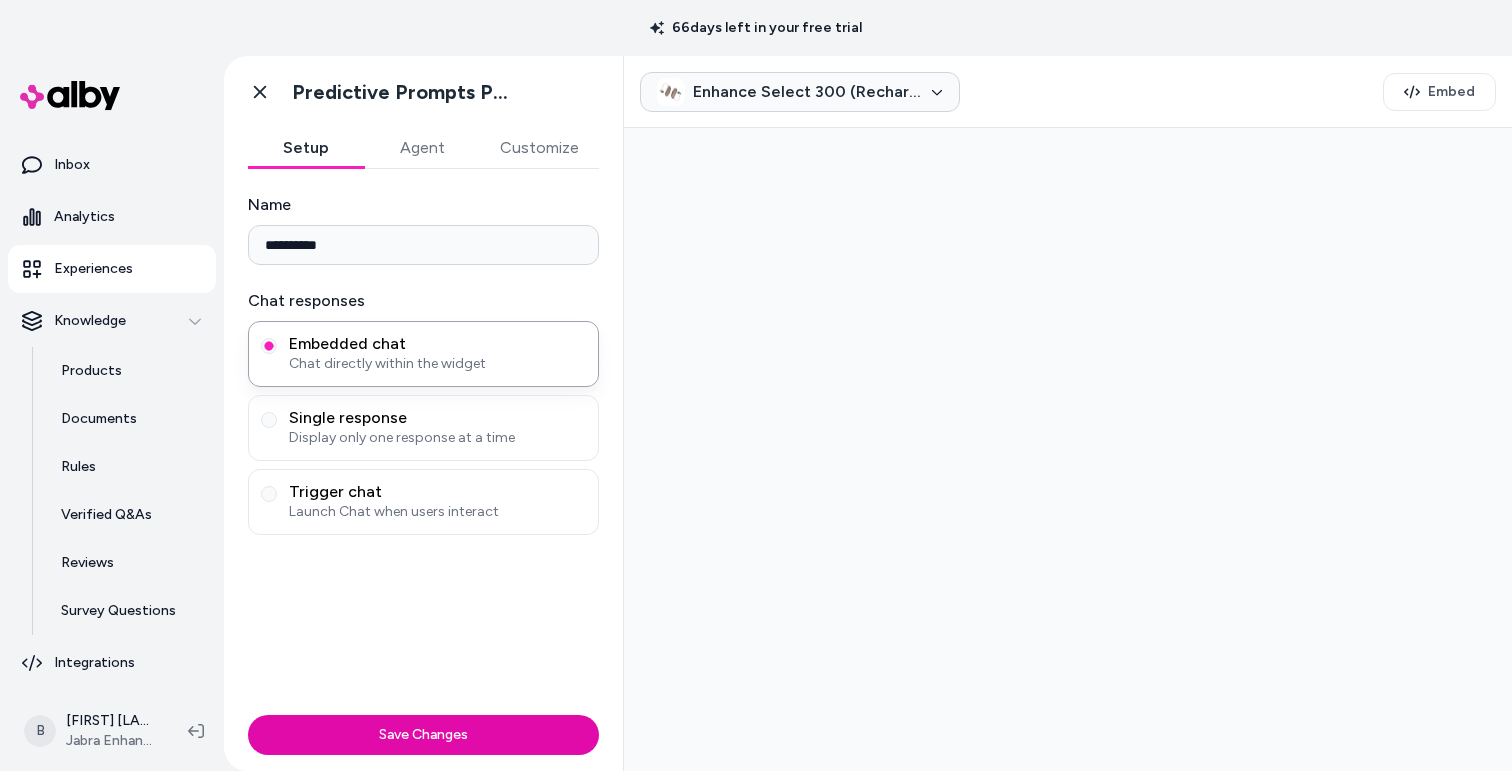 click on "Customize" at bounding box center [539, 148] 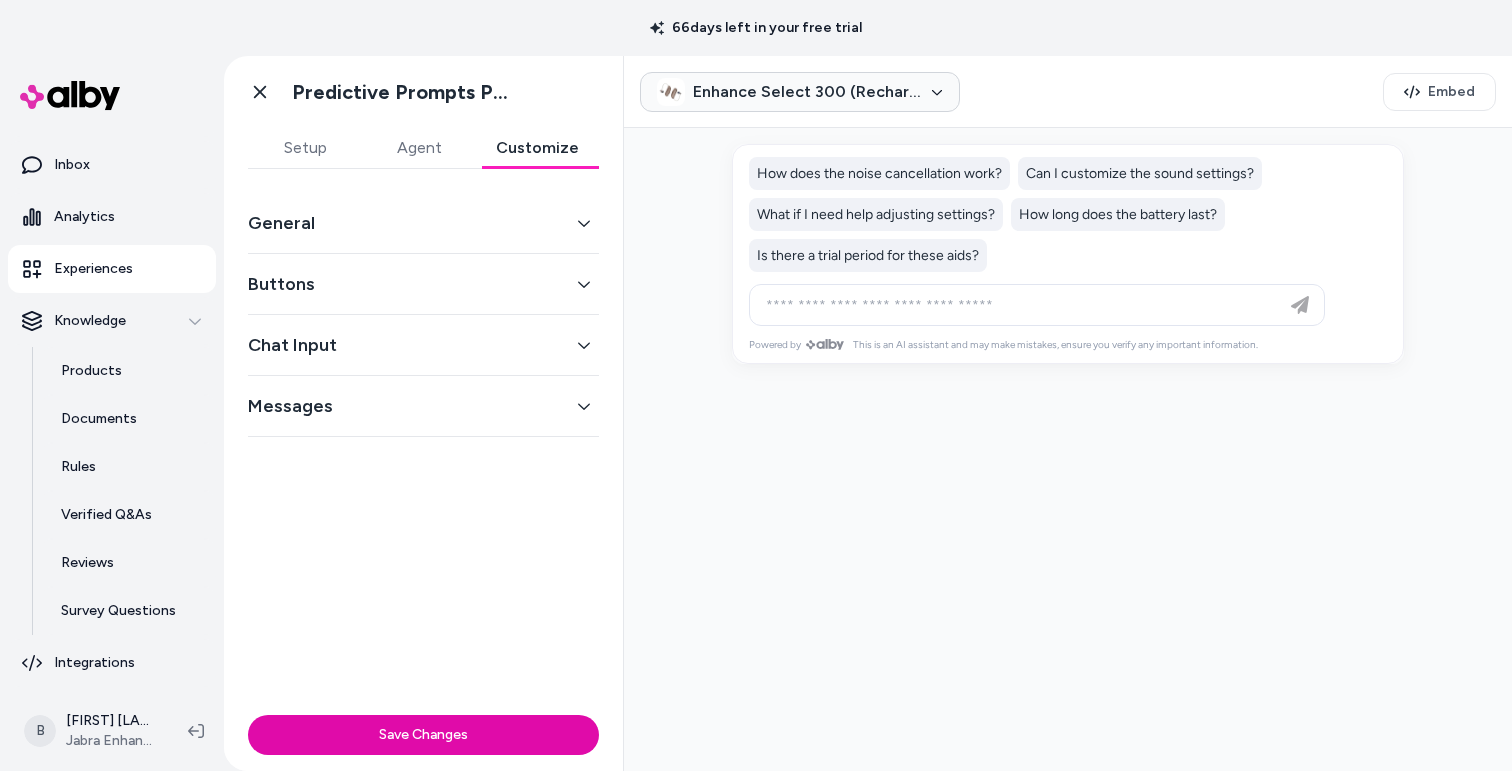 click on "General" at bounding box center [423, 223] 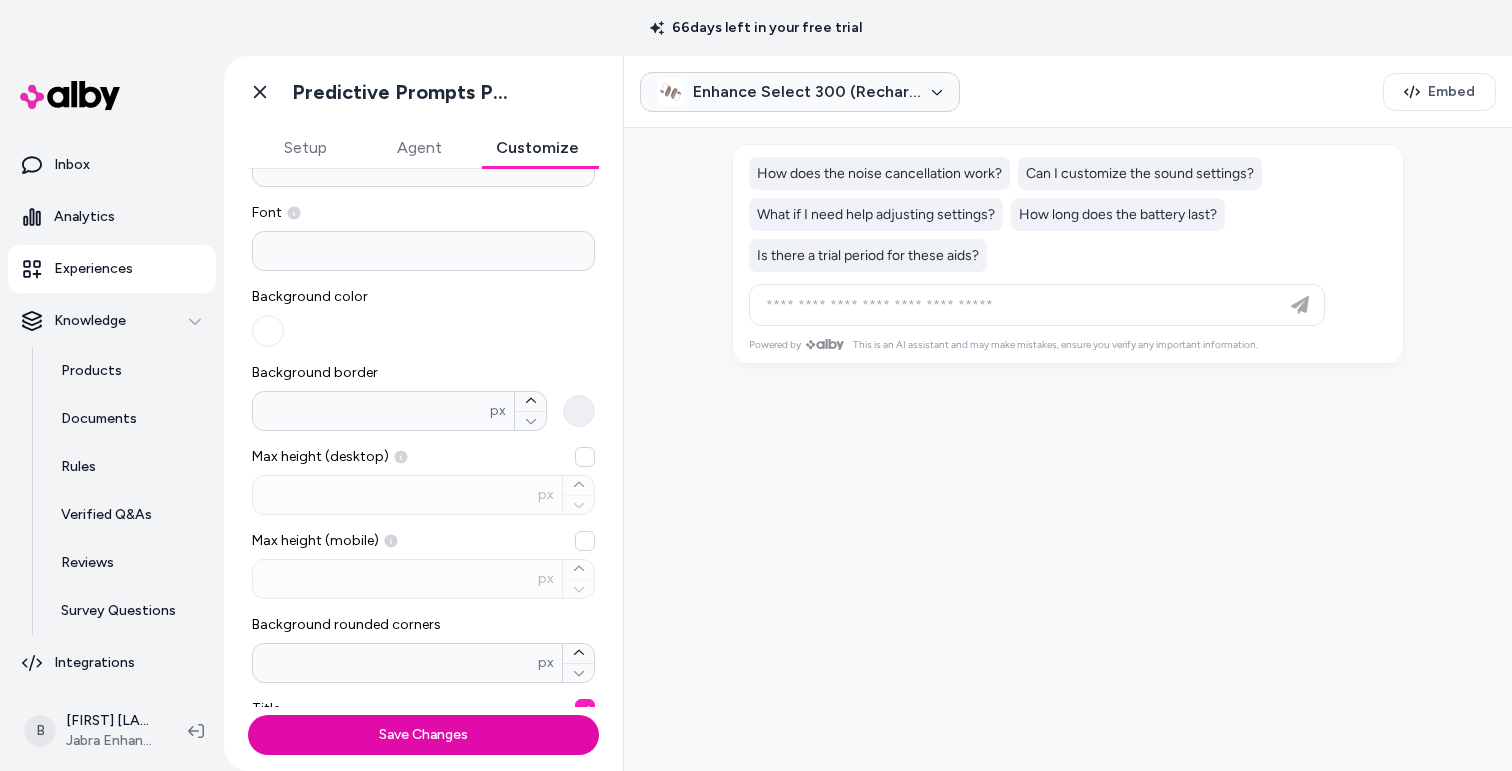 scroll, scrollTop: 138, scrollLeft: 0, axis: vertical 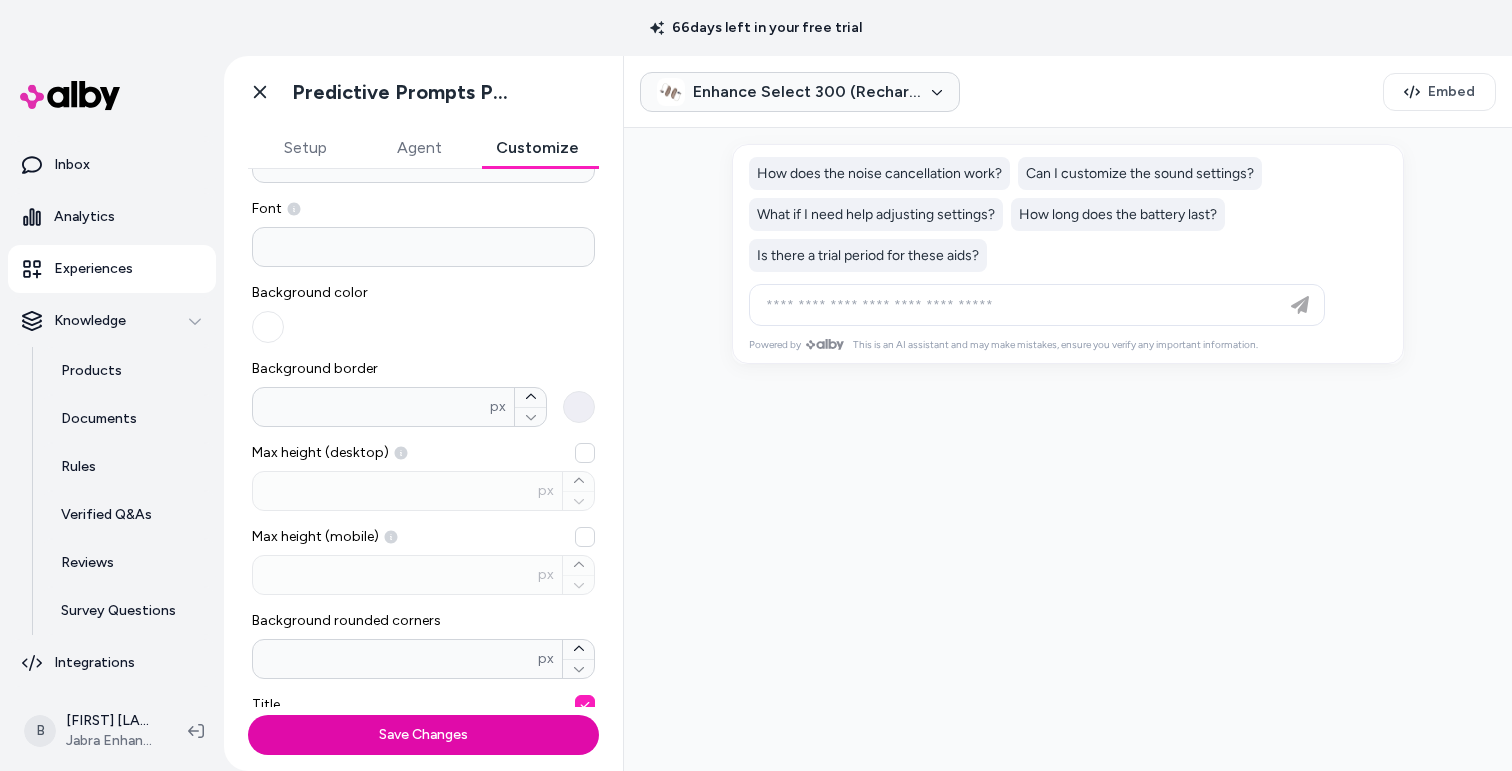 click at bounding box center (268, 327) 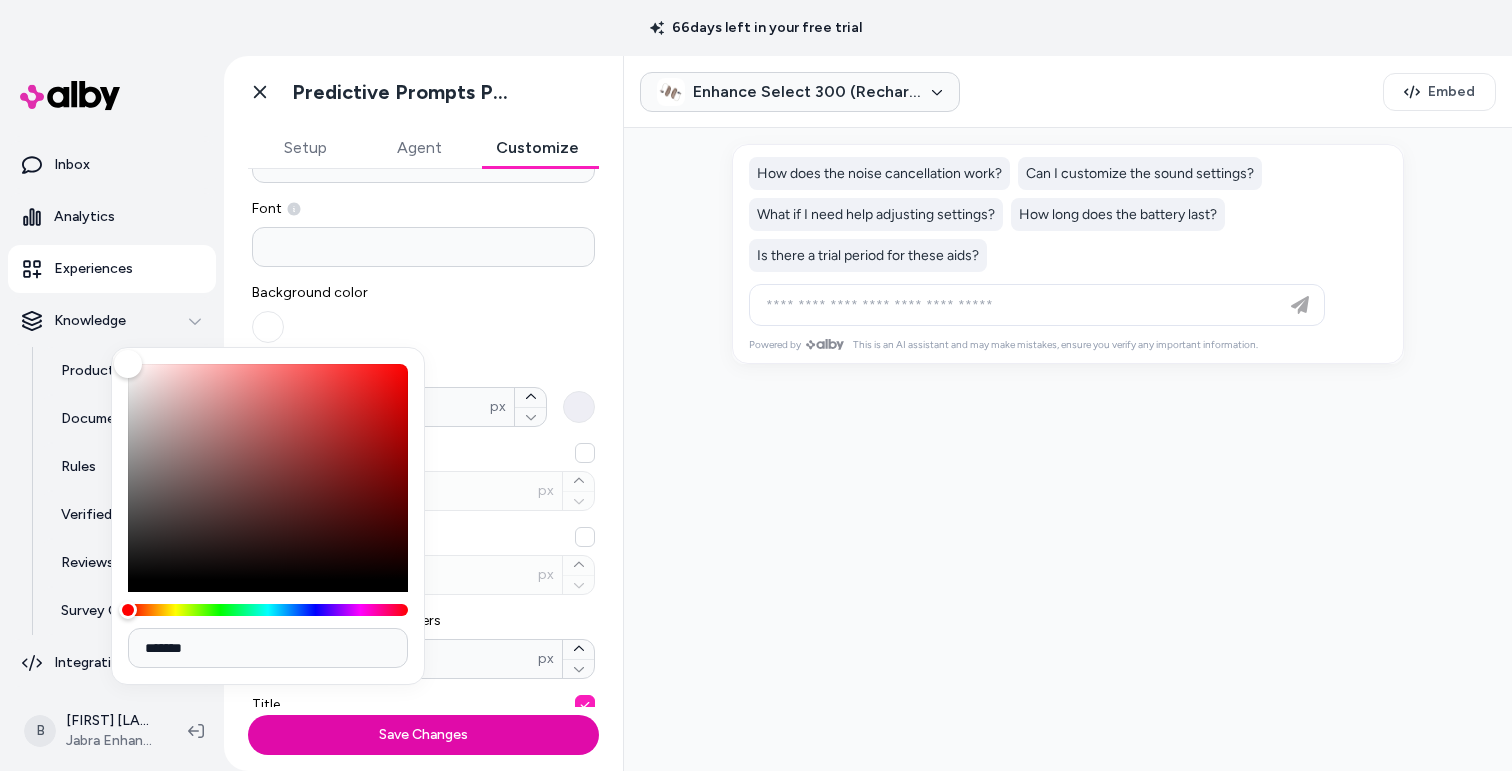 click on "*******" at bounding box center (268, 648) 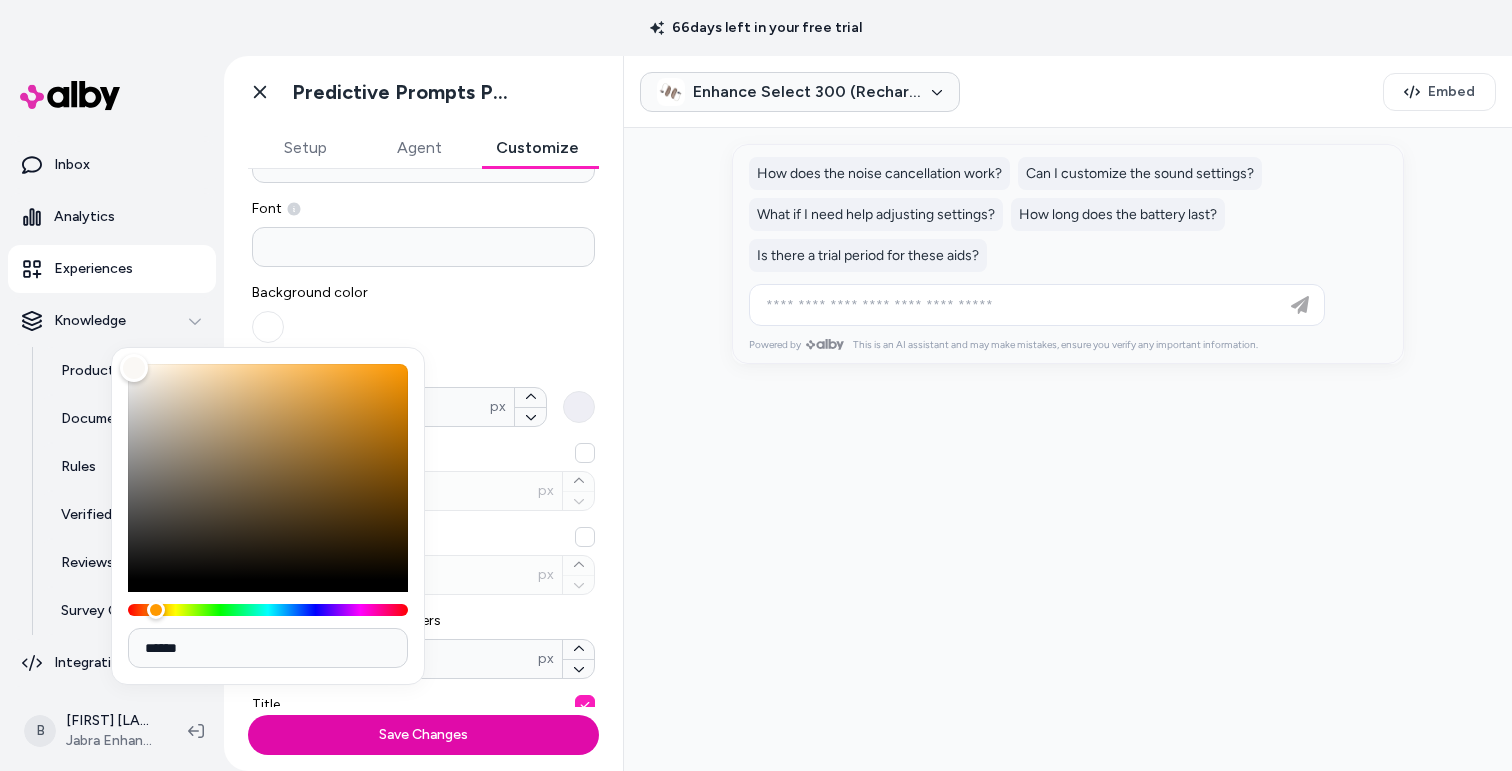 click on "******" at bounding box center [268, 648] 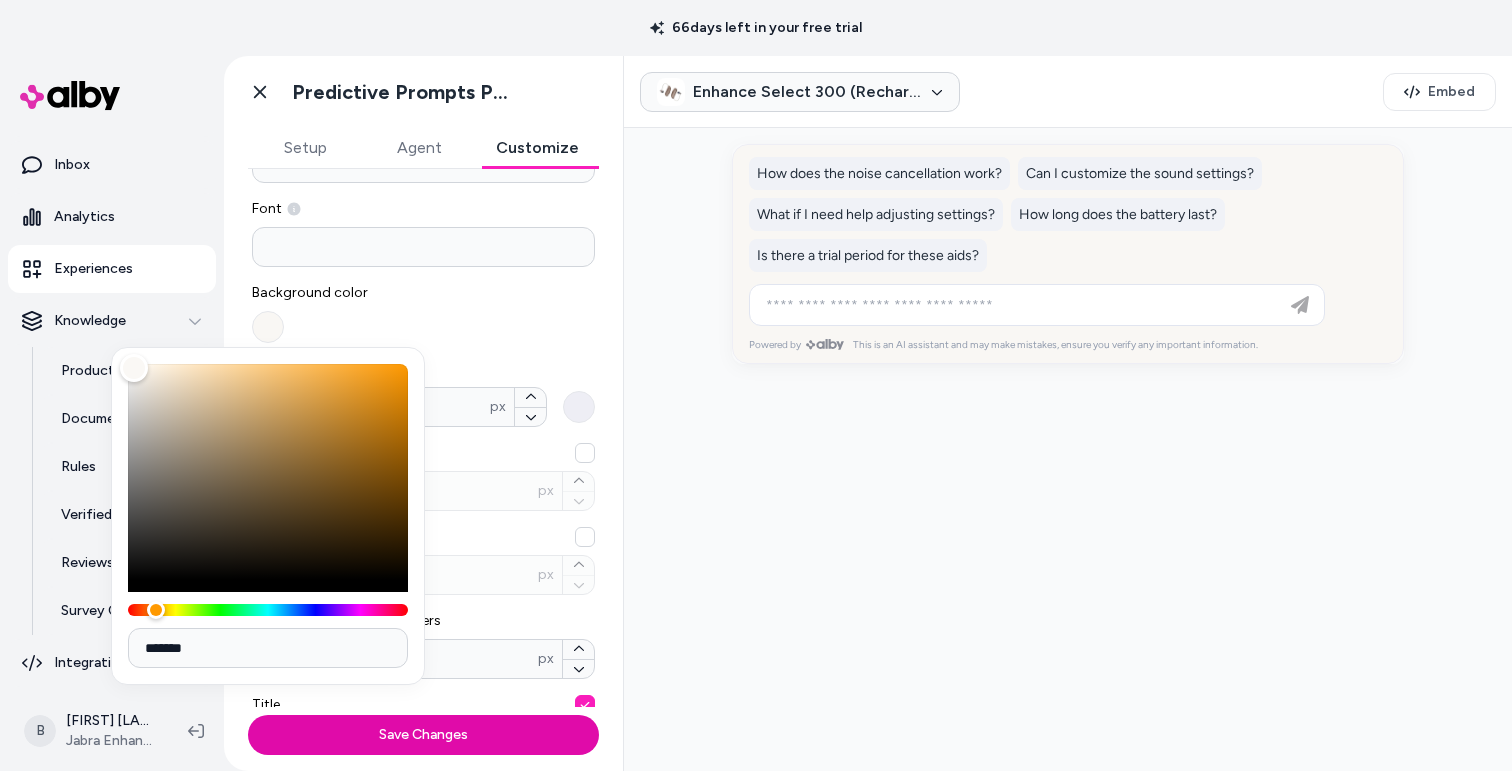 type on "*******" 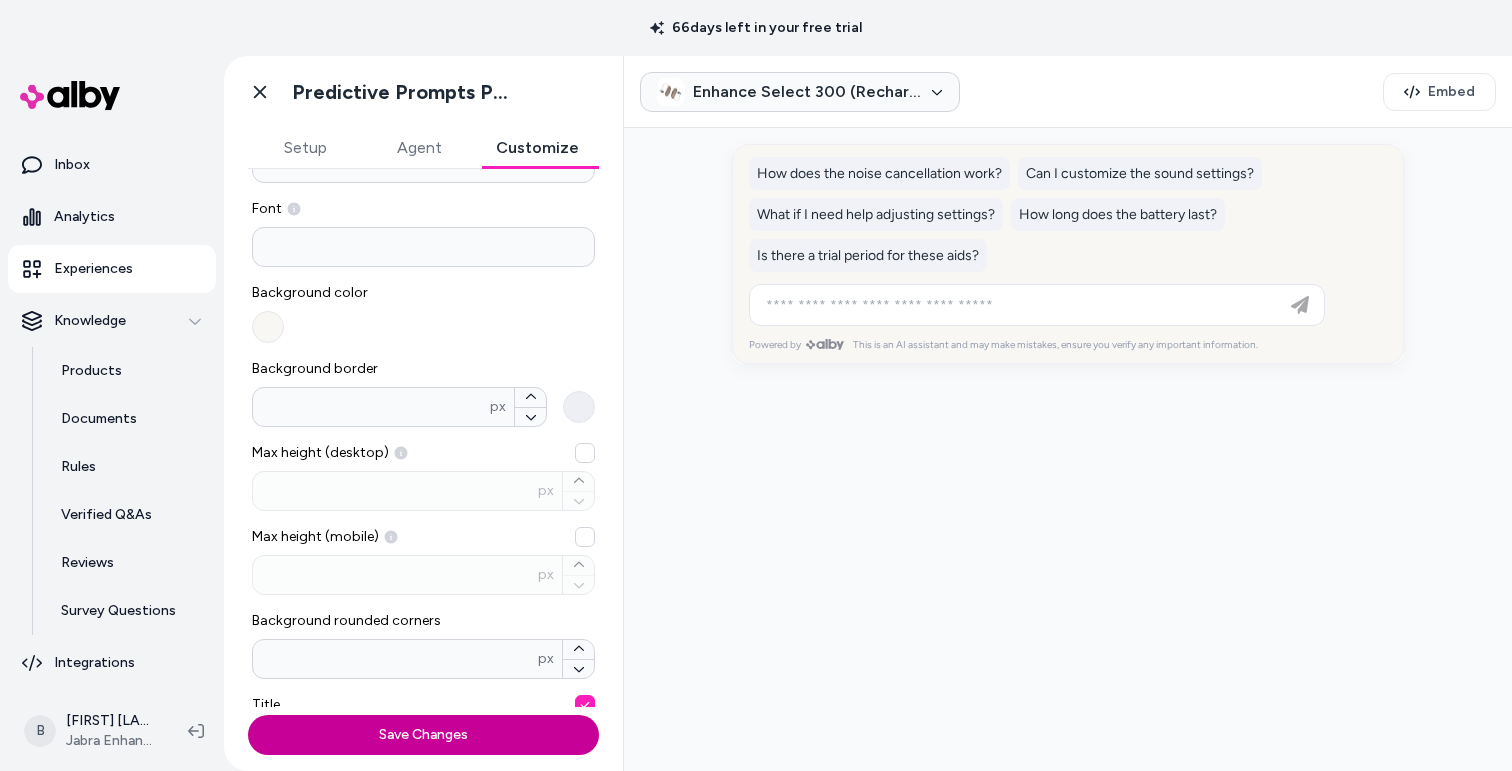 click on "Save Changes" at bounding box center (423, 735) 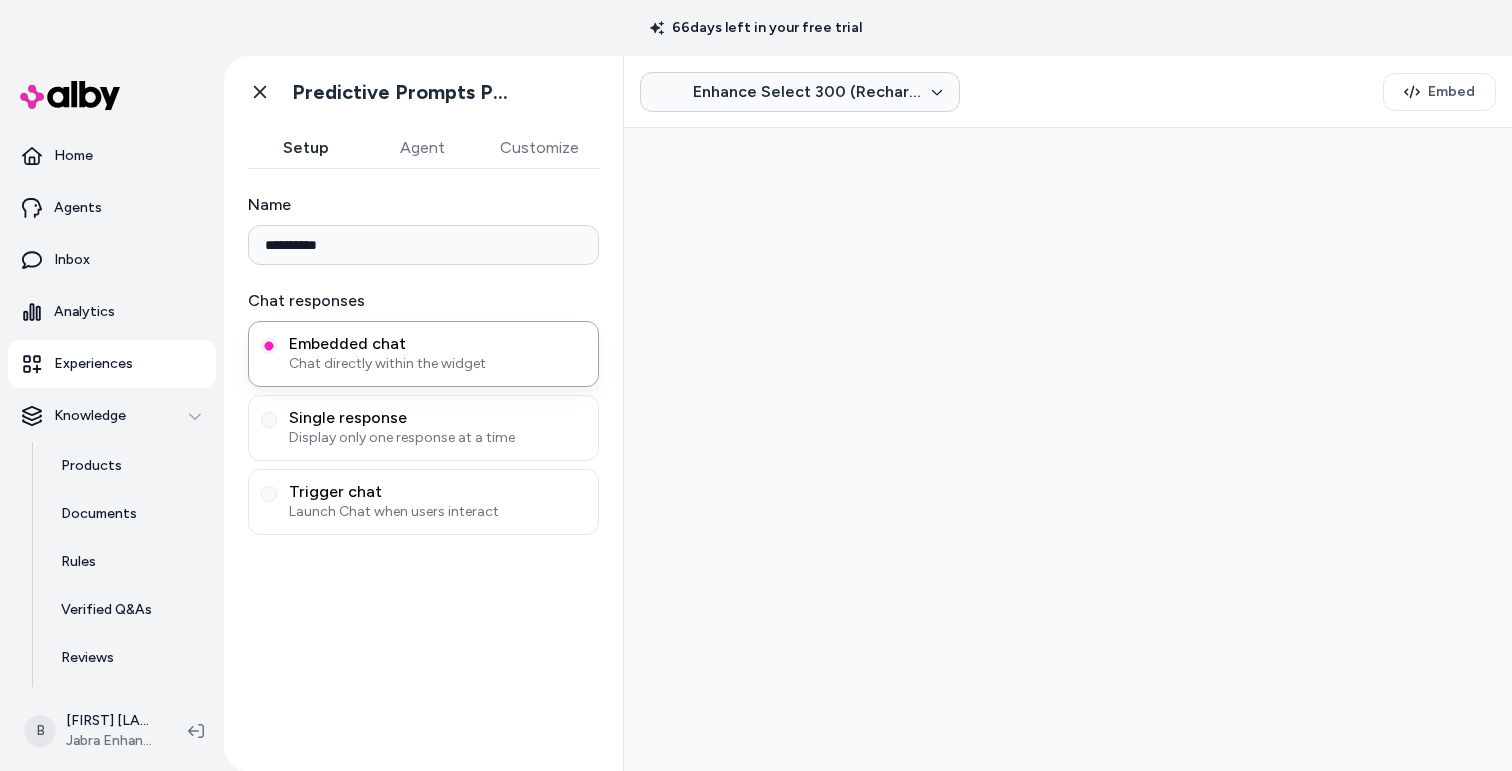 scroll, scrollTop: 0, scrollLeft: 0, axis: both 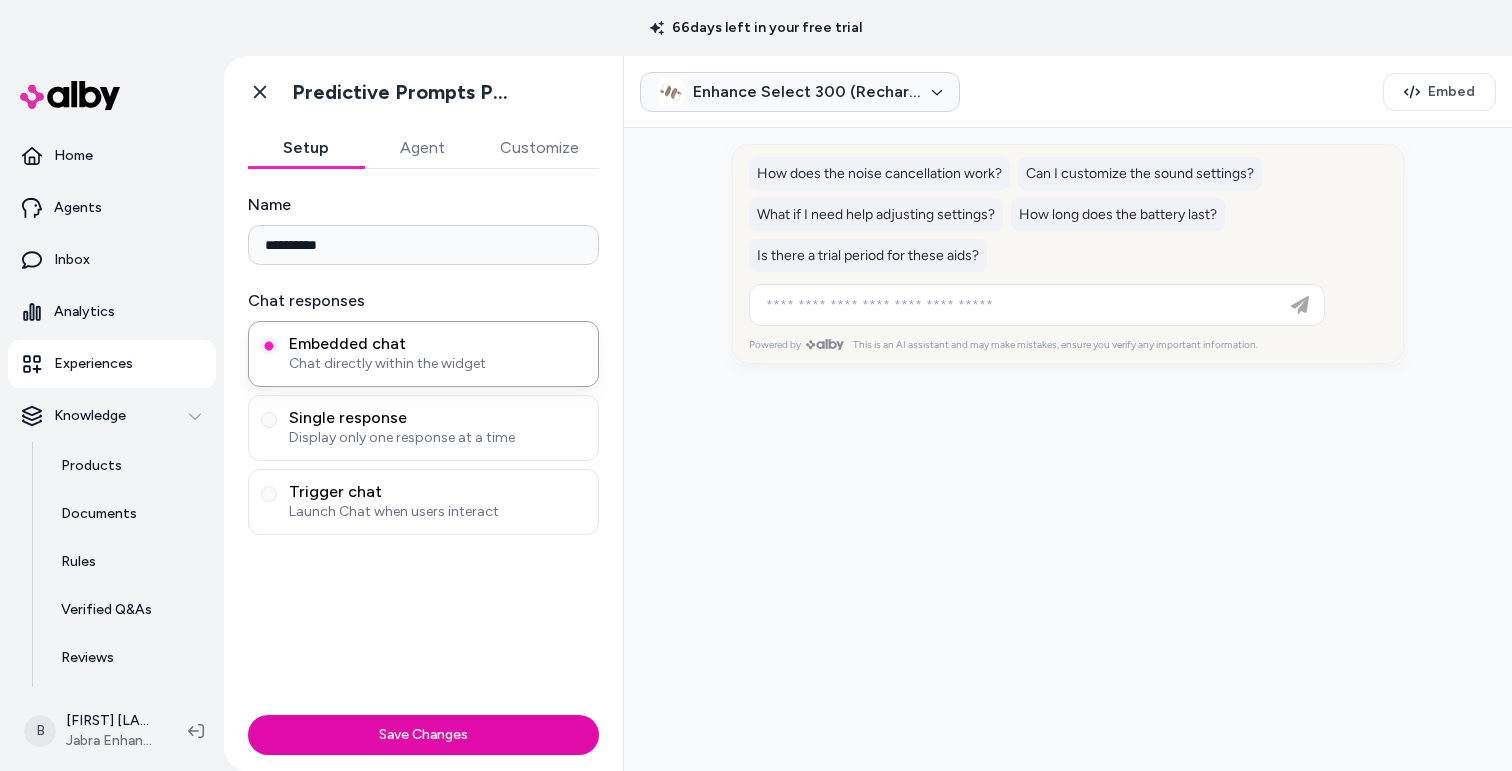 click on "Customize" at bounding box center (539, 148) 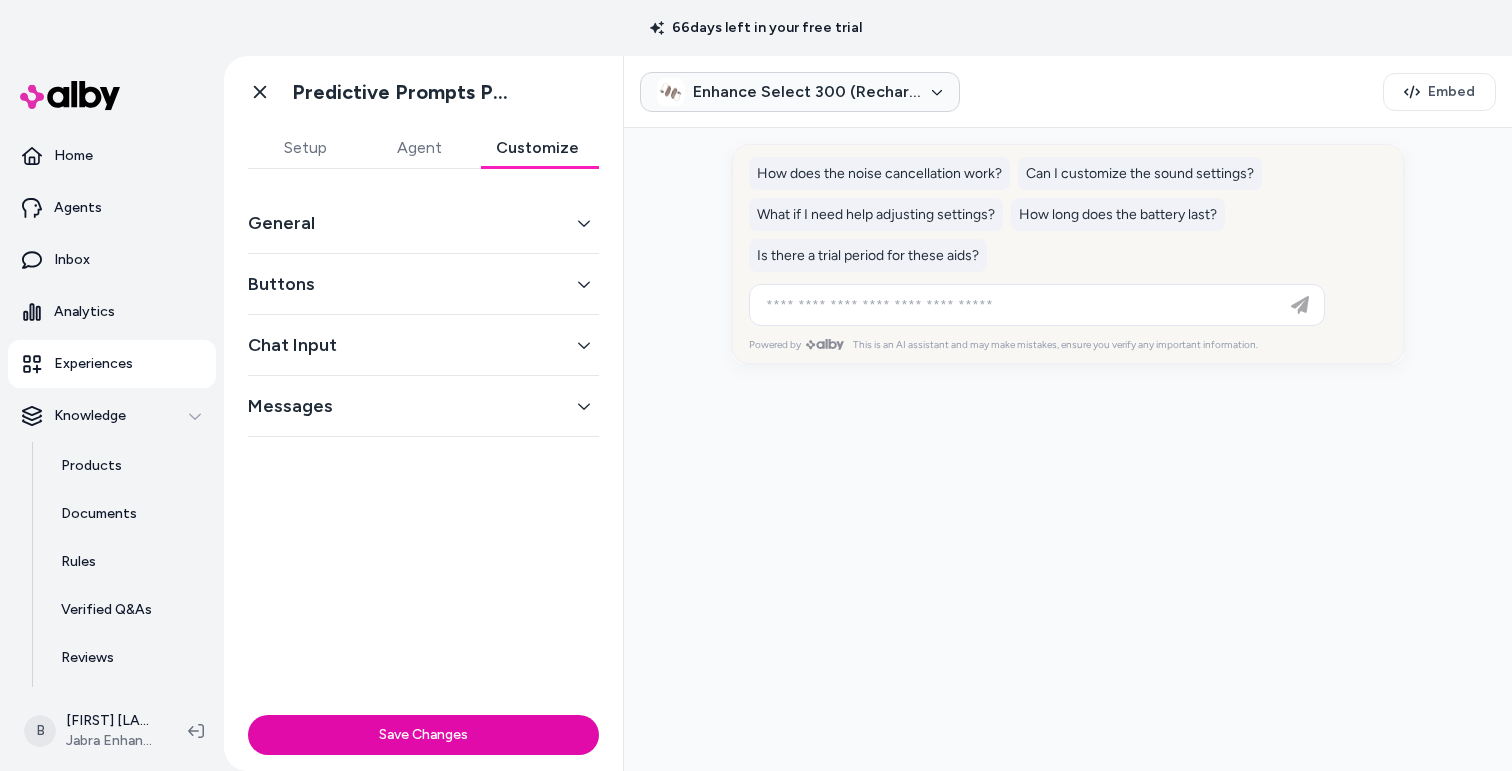 click on "Buttons" at bounding box center [423, 284] 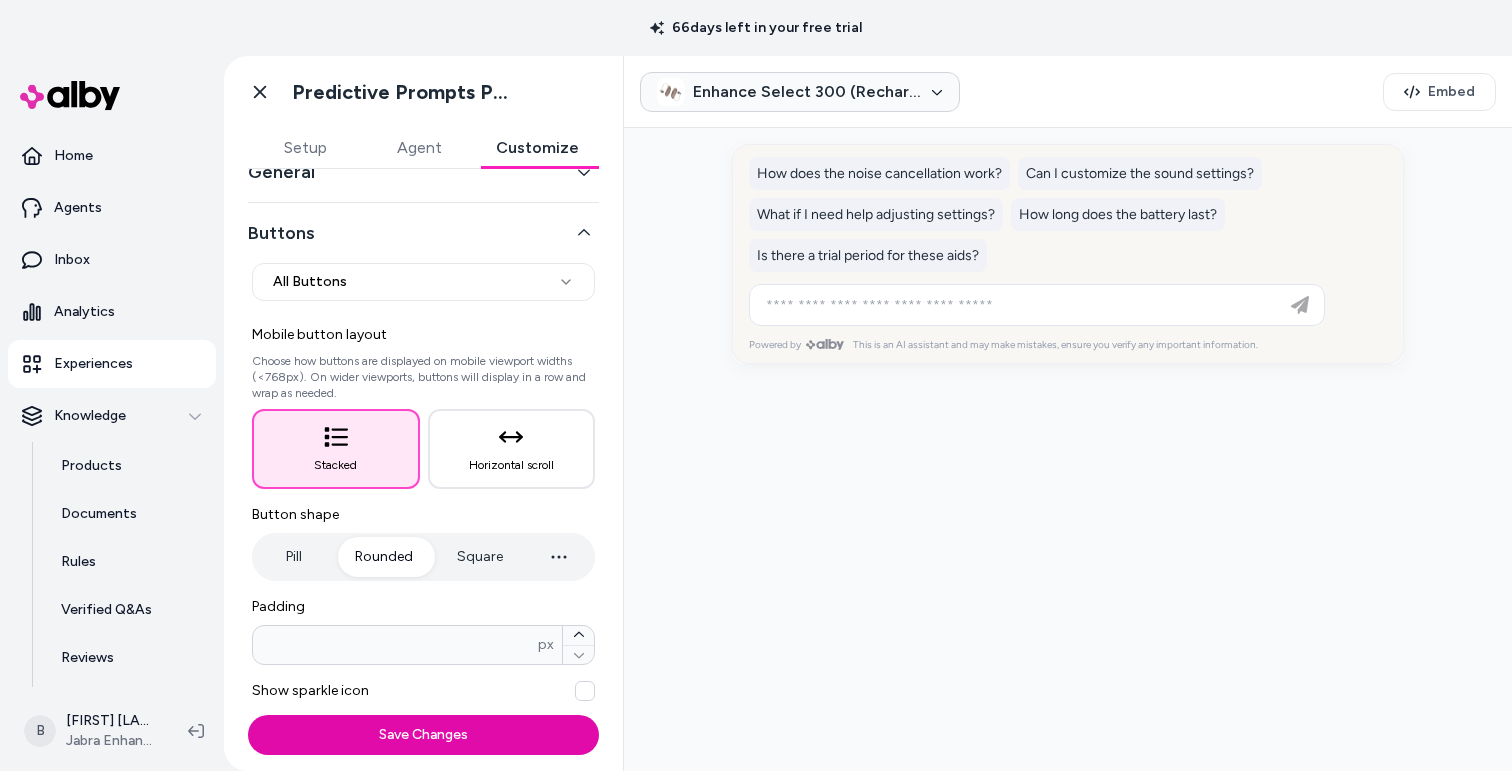 scroll, scrollTop: 0, scrollLeft: 0, axis: both 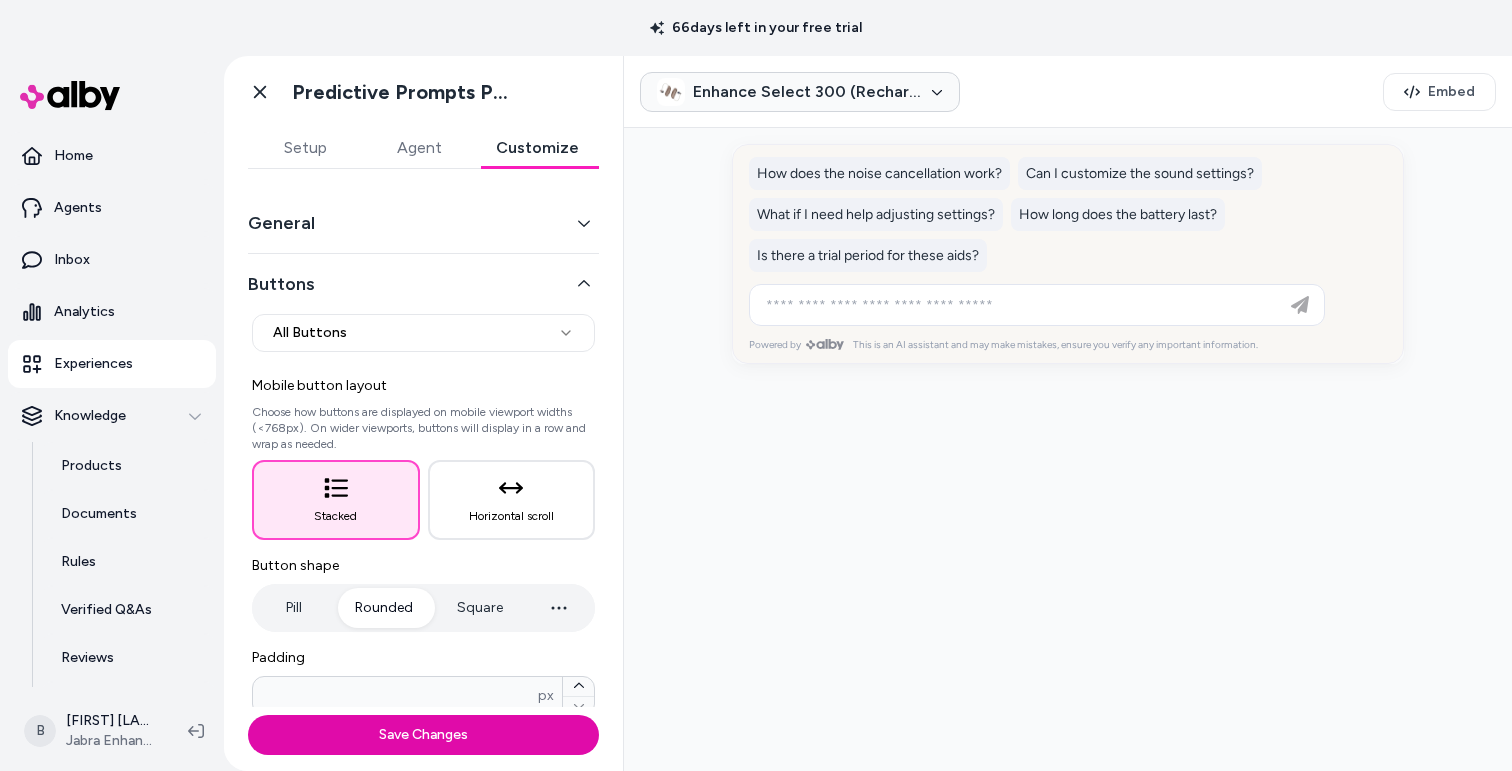 click on "General" at bounding box center (423, 223) 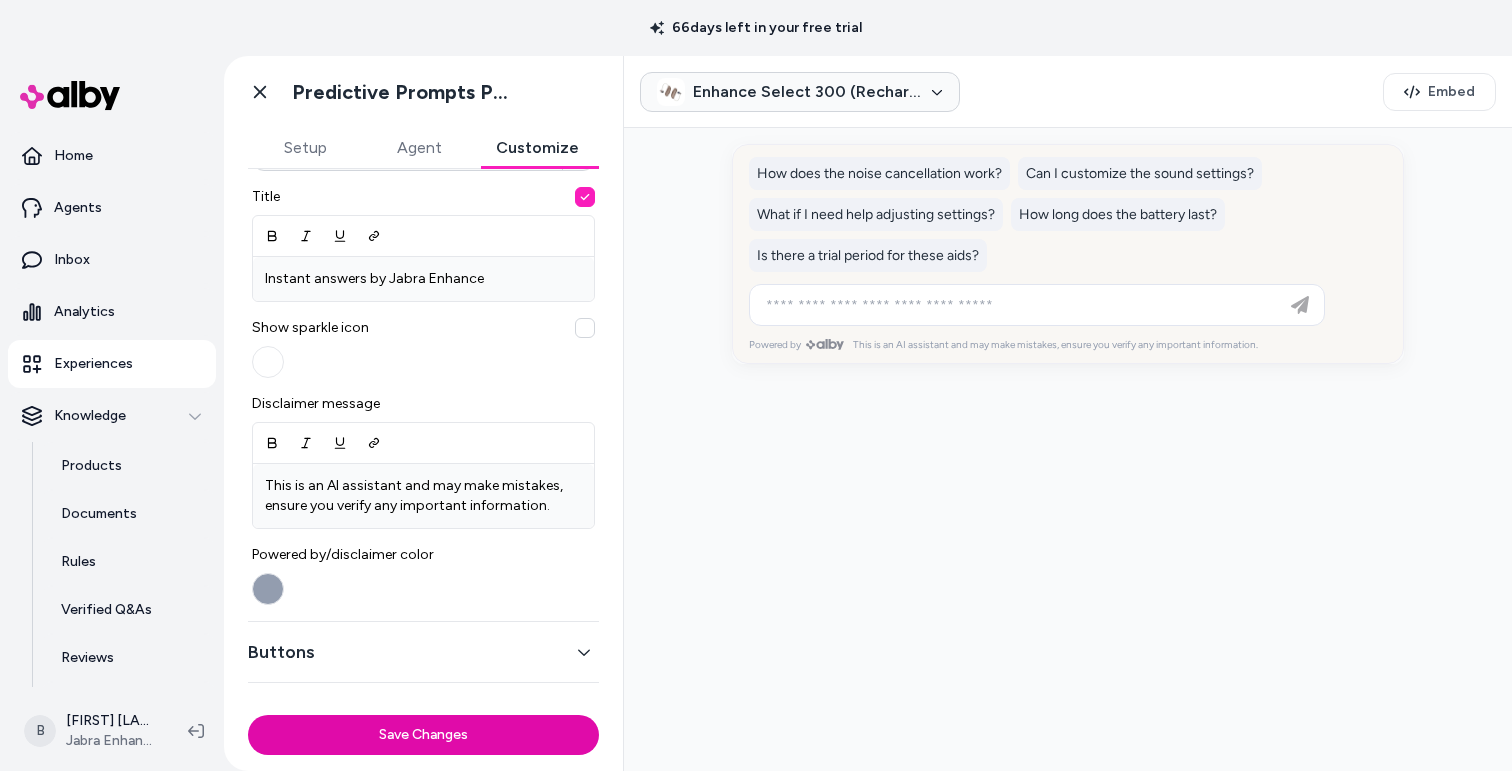 scroll, scrollTop: 744, scrollLeft: 0, axis: vertical 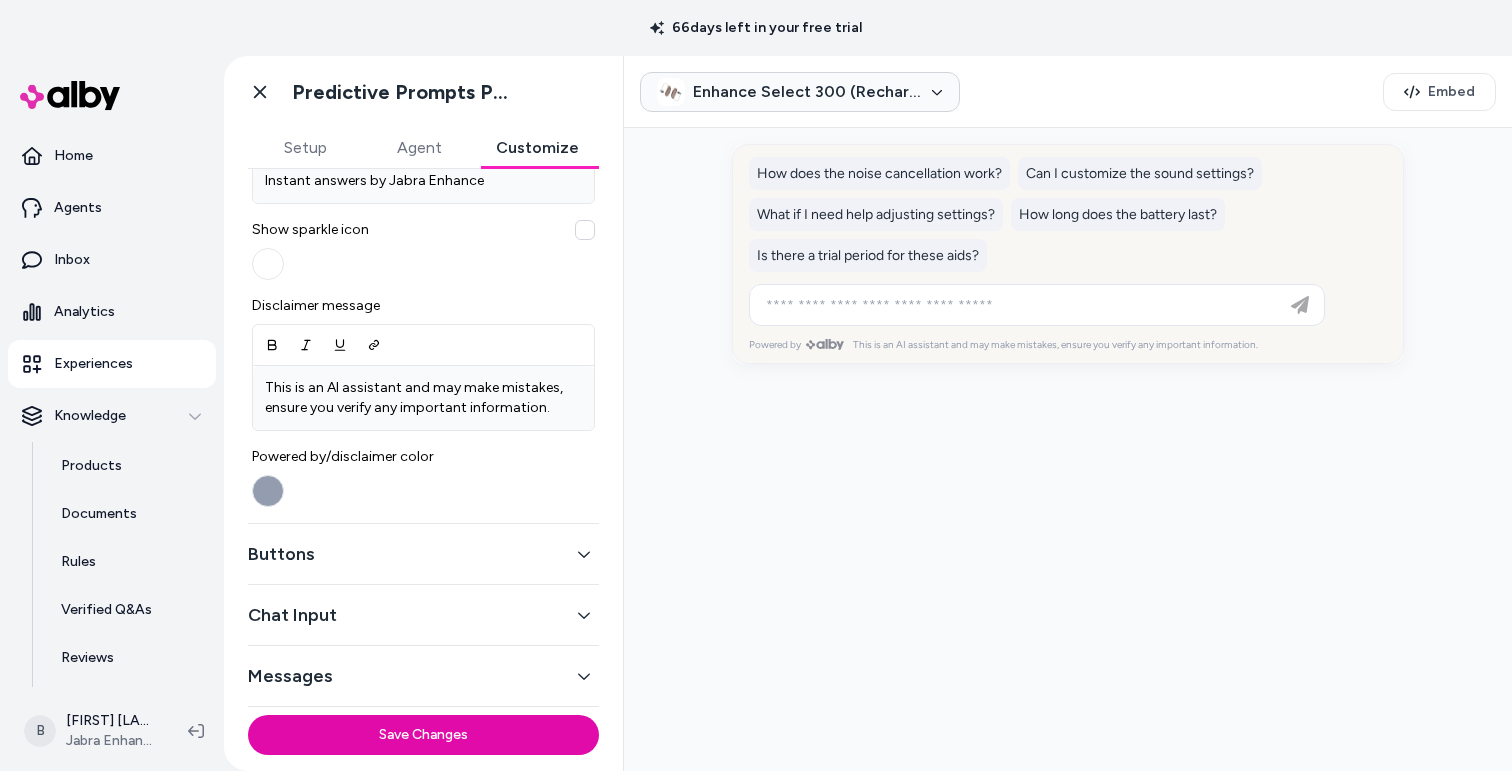 click on "Buttons" at bounding box center [423, 554] 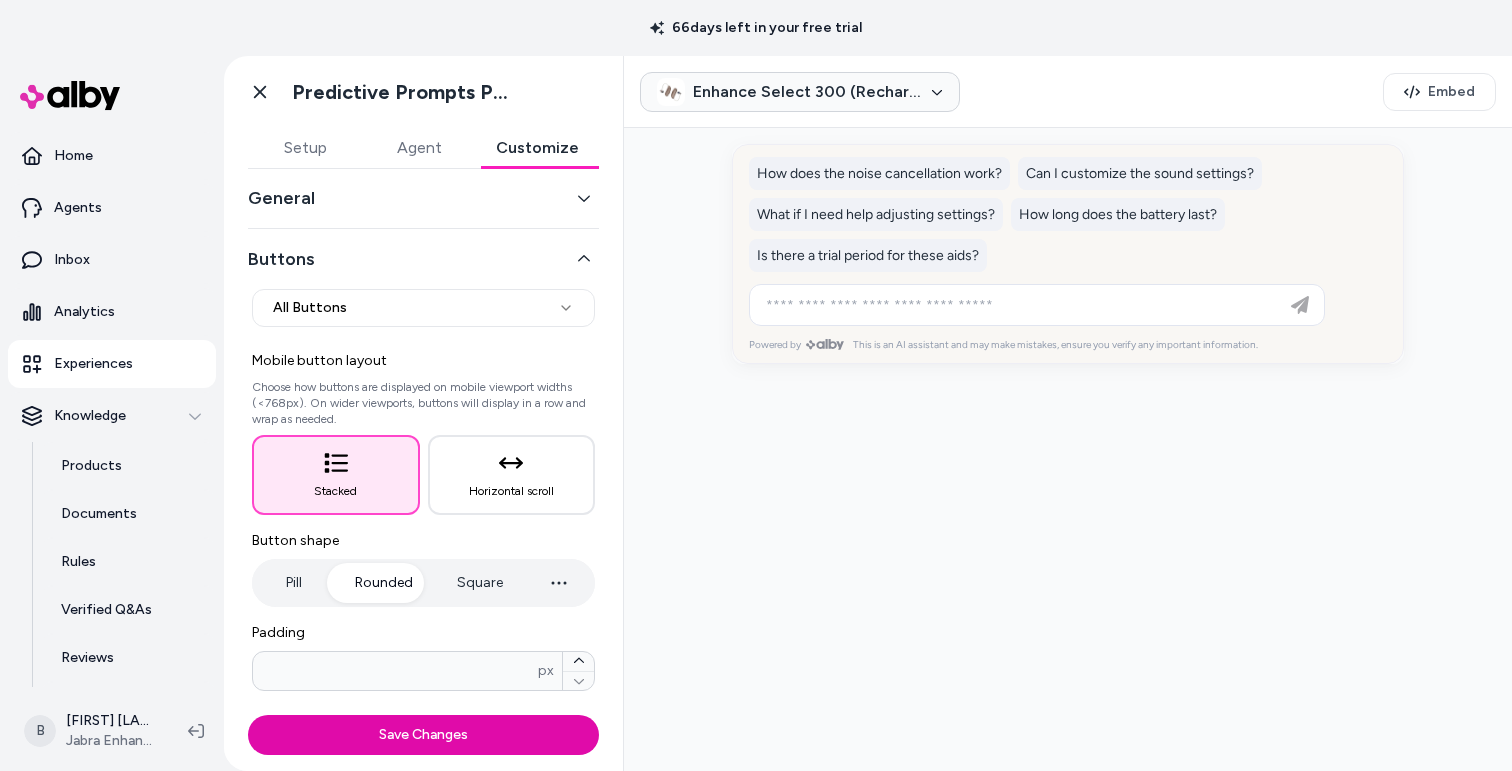 scroll, scrollTop: 0, scrollLeft: 0, axis: both 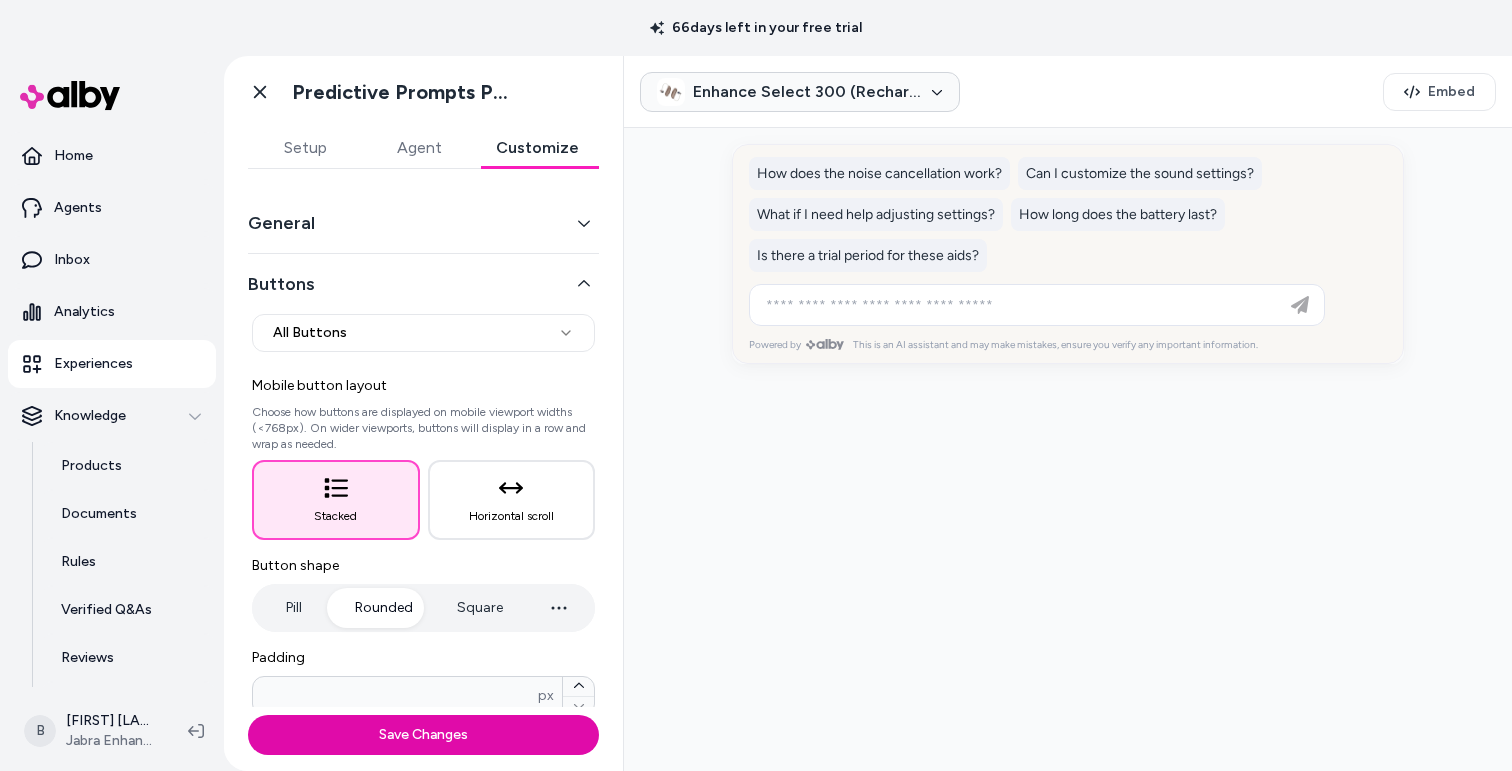 click on "General" at bounding box center [423, 223] 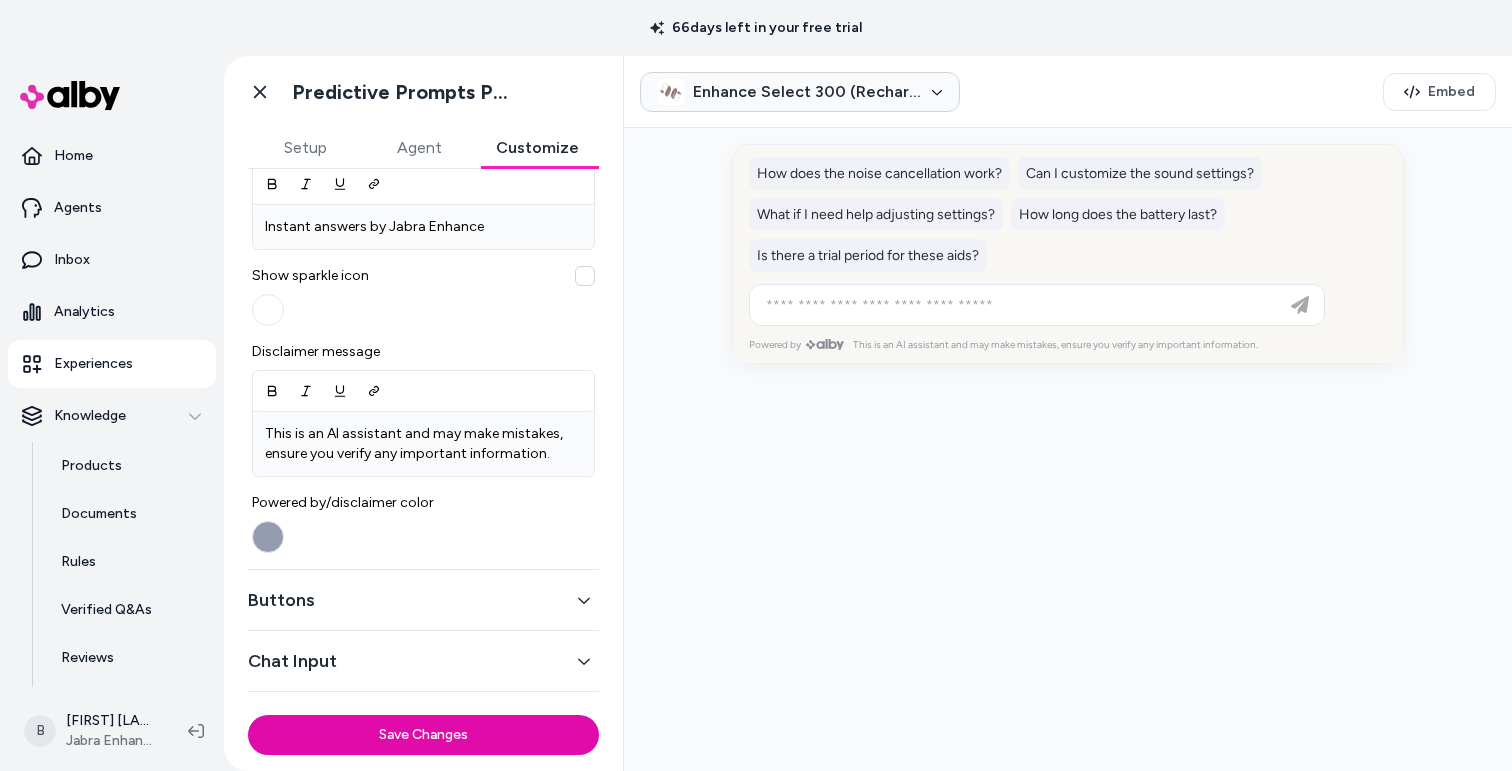 scroll, scrollTop: 714, scrollLeft: 0, axis: vertical 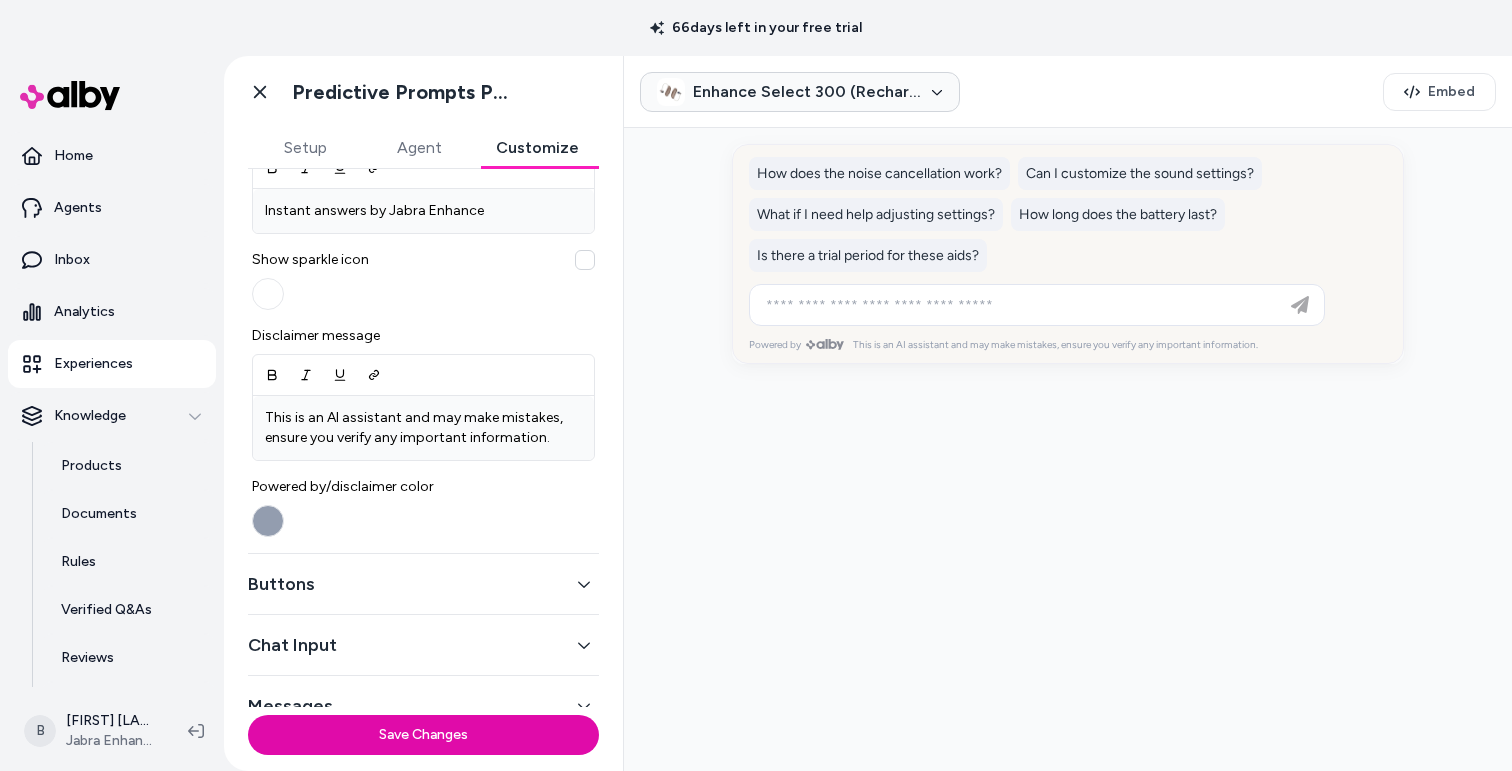 click on "Buttons" at bounding box center [423, 584] 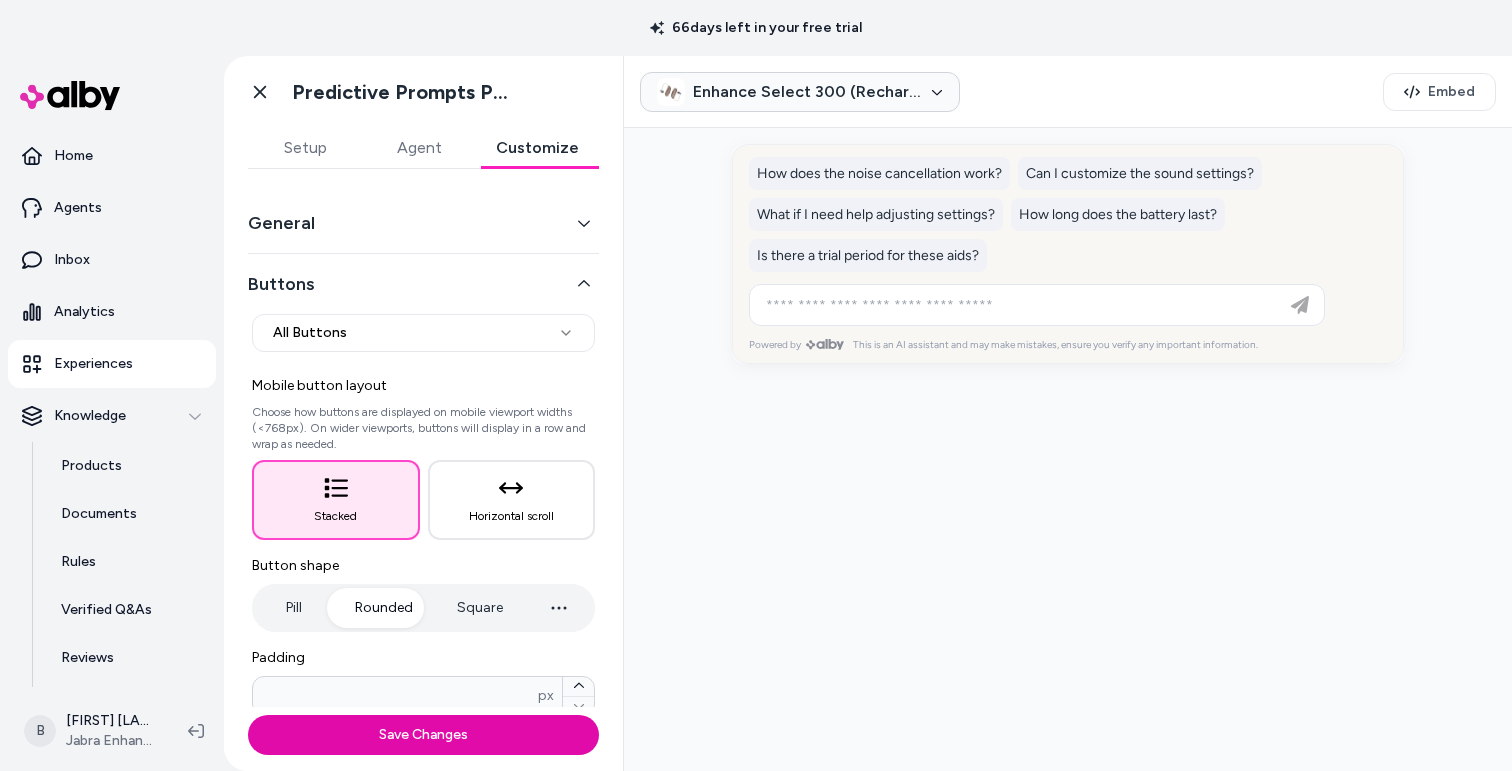 scroll, scrollTop: 184, scrollLeft: 0, axis: vertical 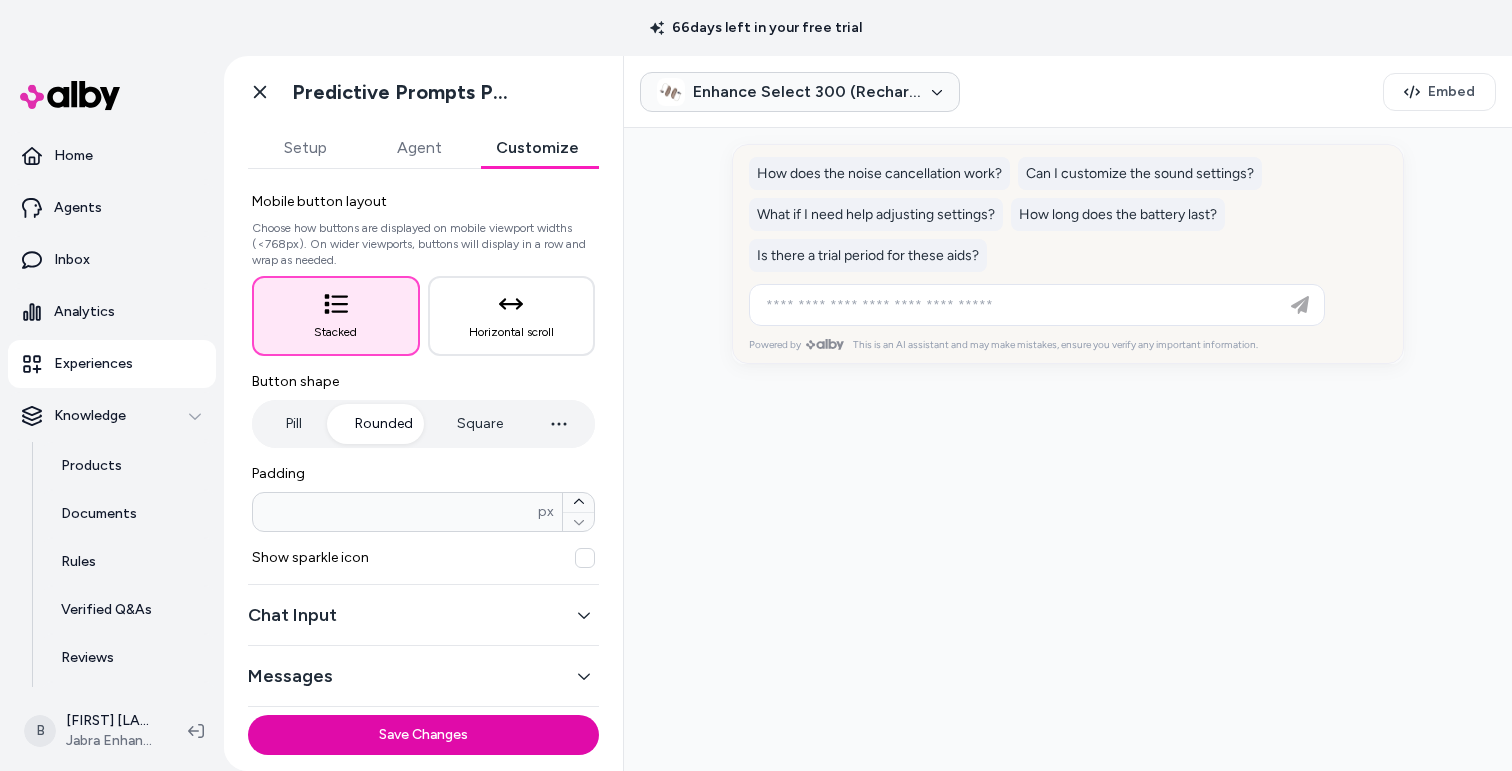 click on "Chat Input" at bounding box center [423, 615] 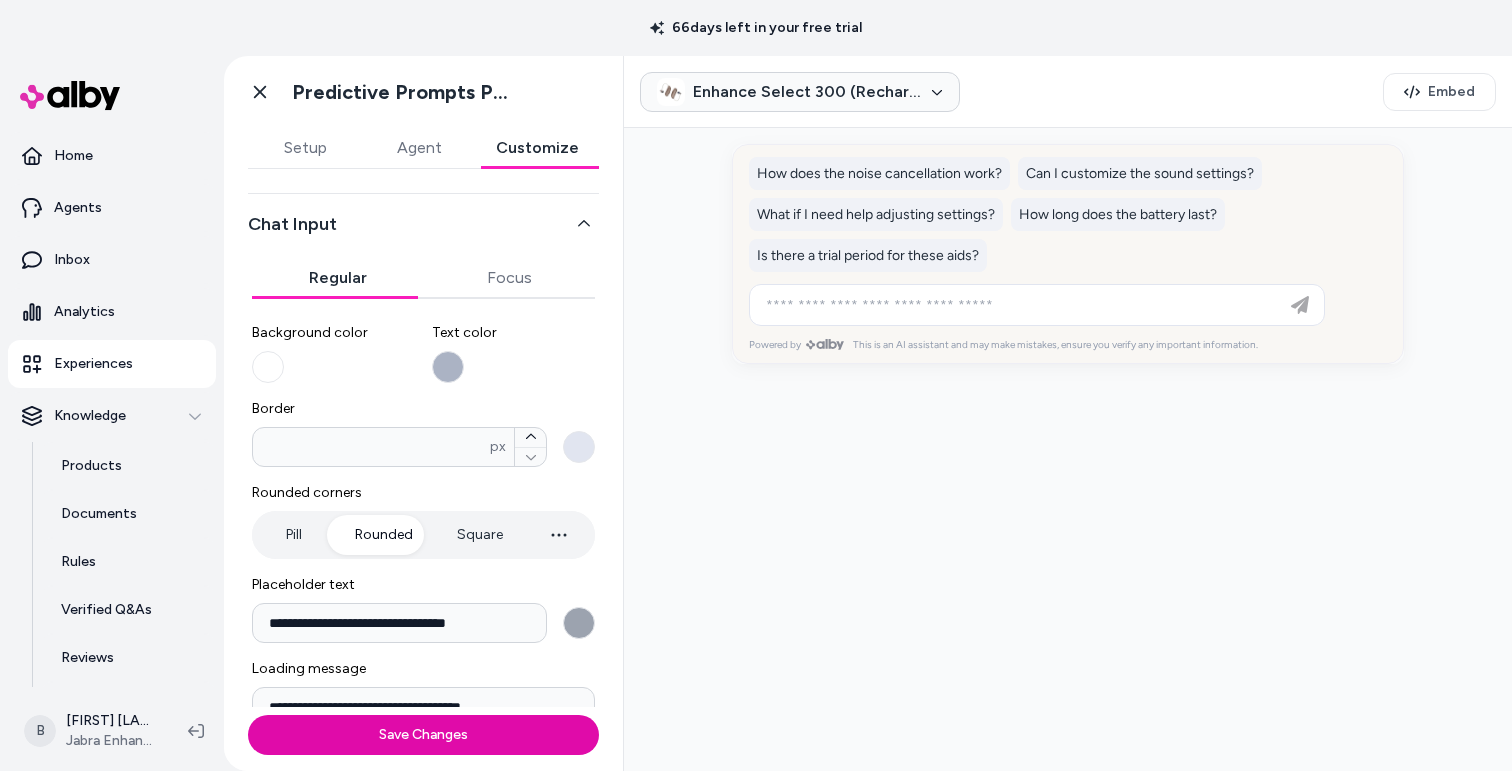 scroll, scrollTop: 93, scrollLeft: 0, axis: vertical 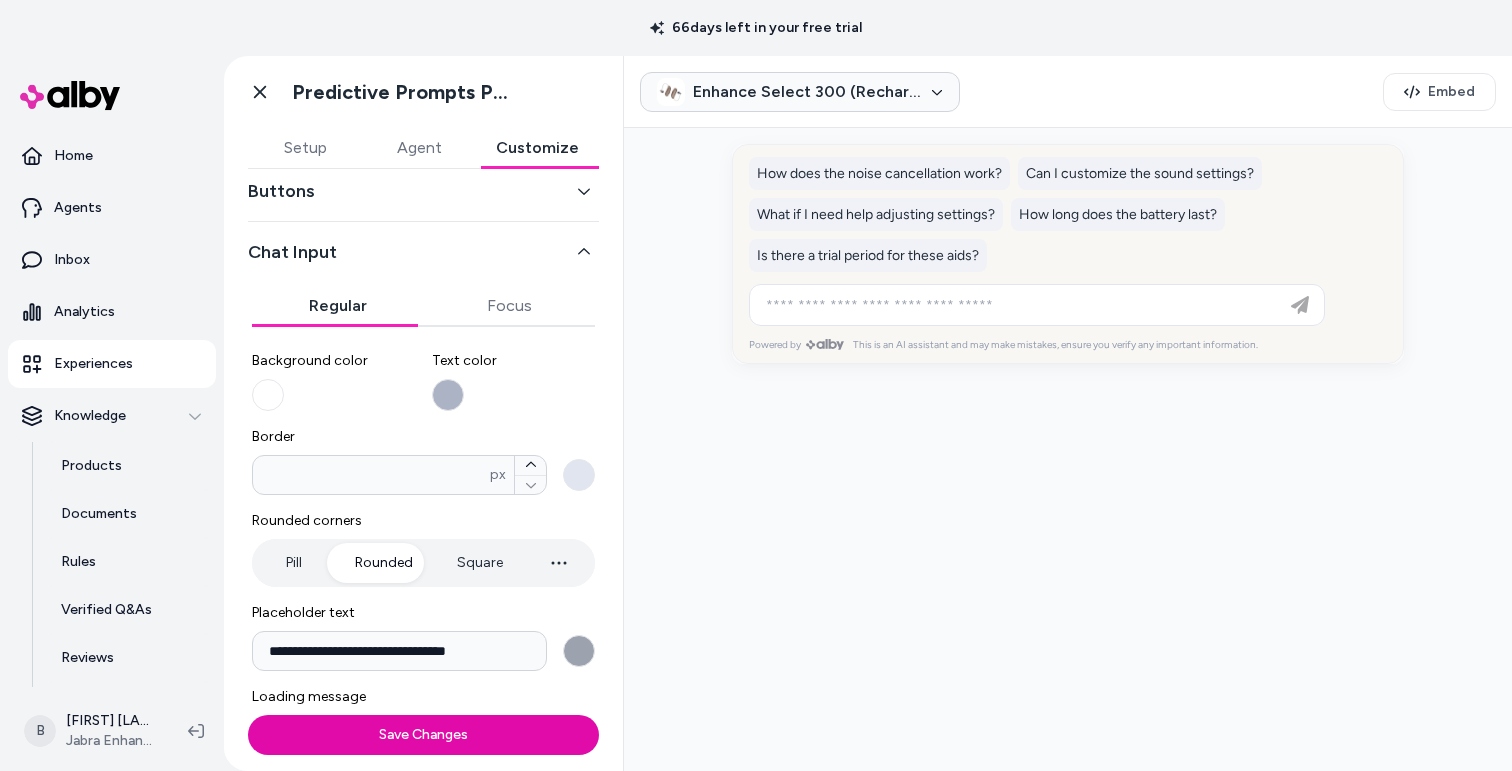 click on "Setup Agent Customize" at bounding box center (423, 148) 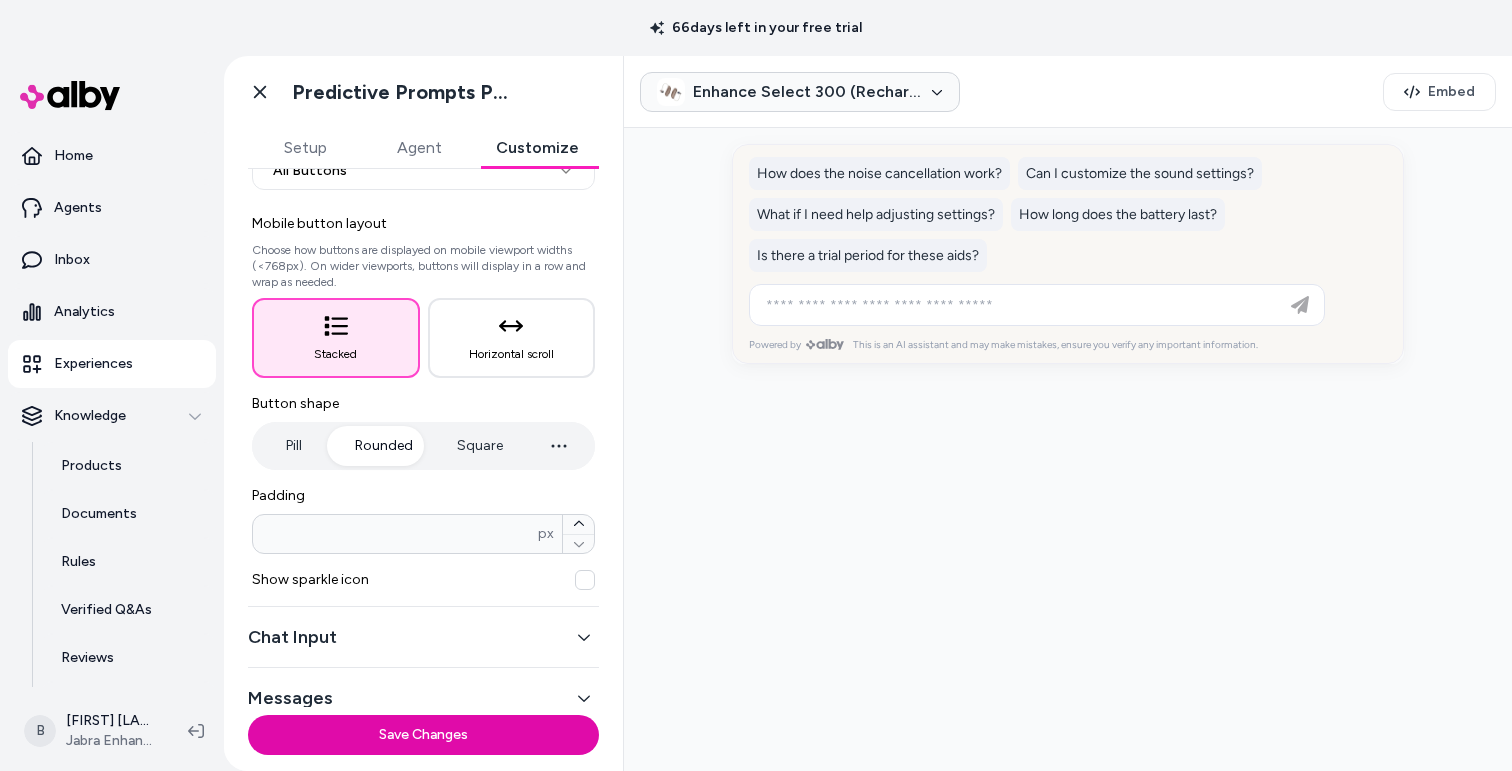 scroll, scrollTop: 184, scrollLeft: 0, axis: vertical 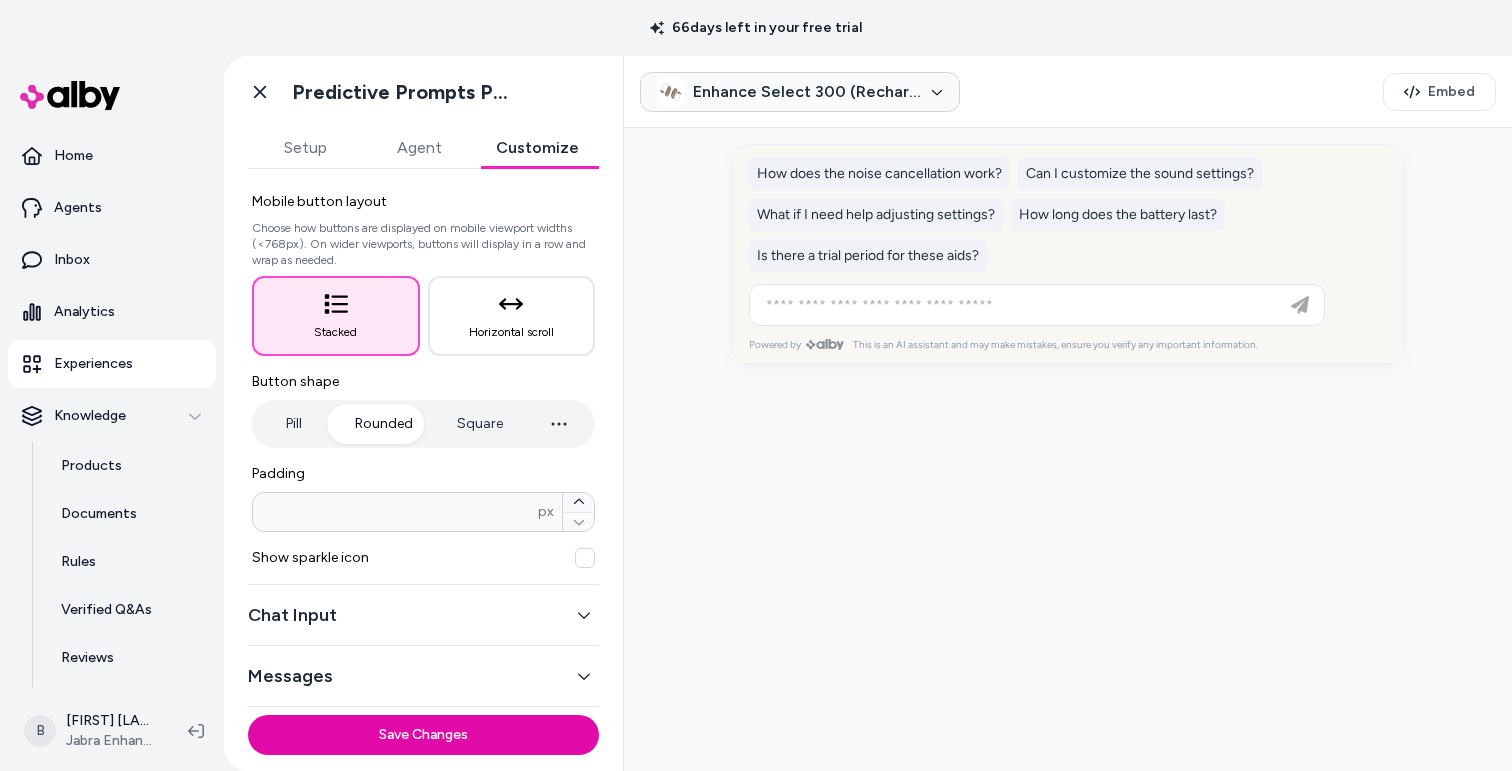 click on "Pill" at bounding box center [293, 424] 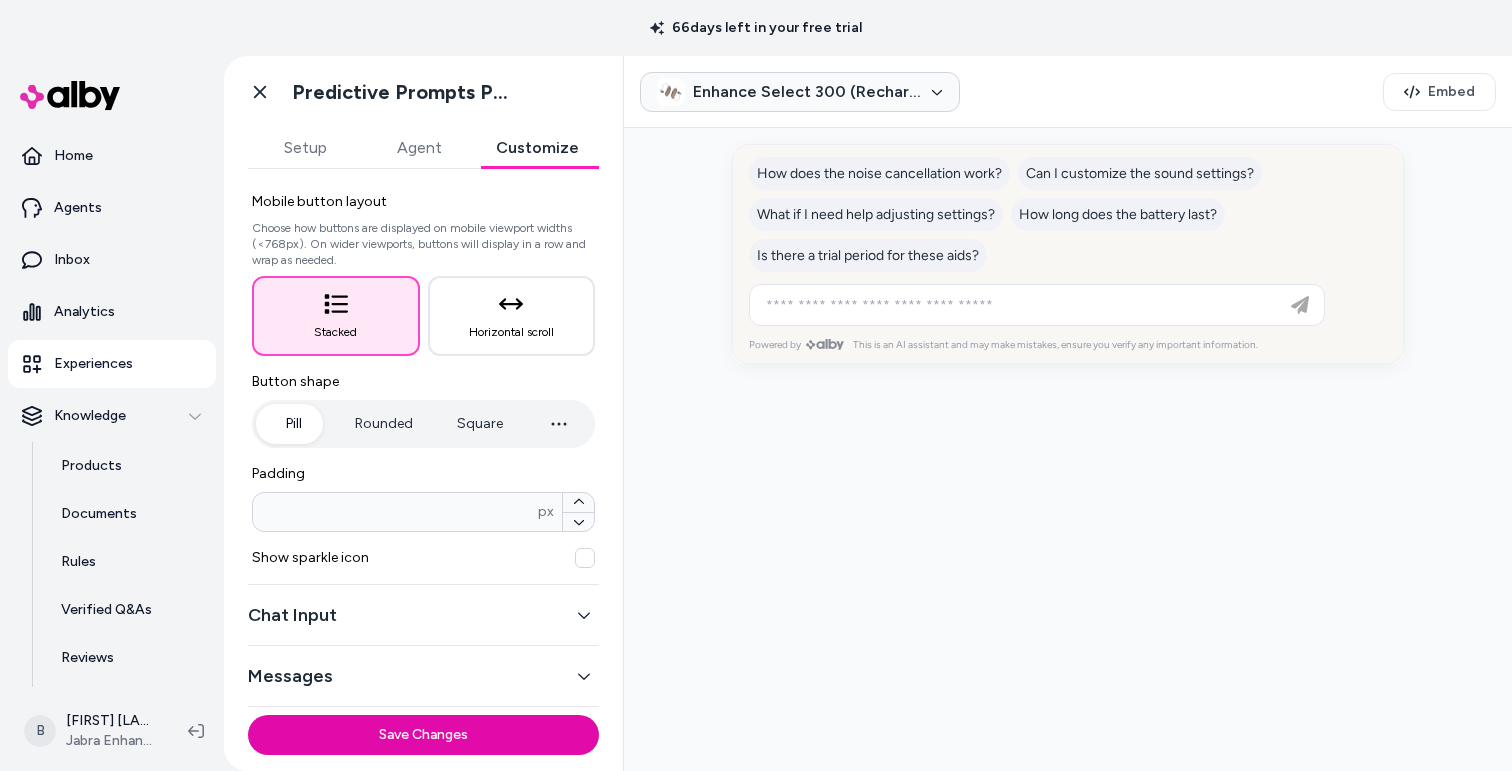 click at bounding box center [559, 424] 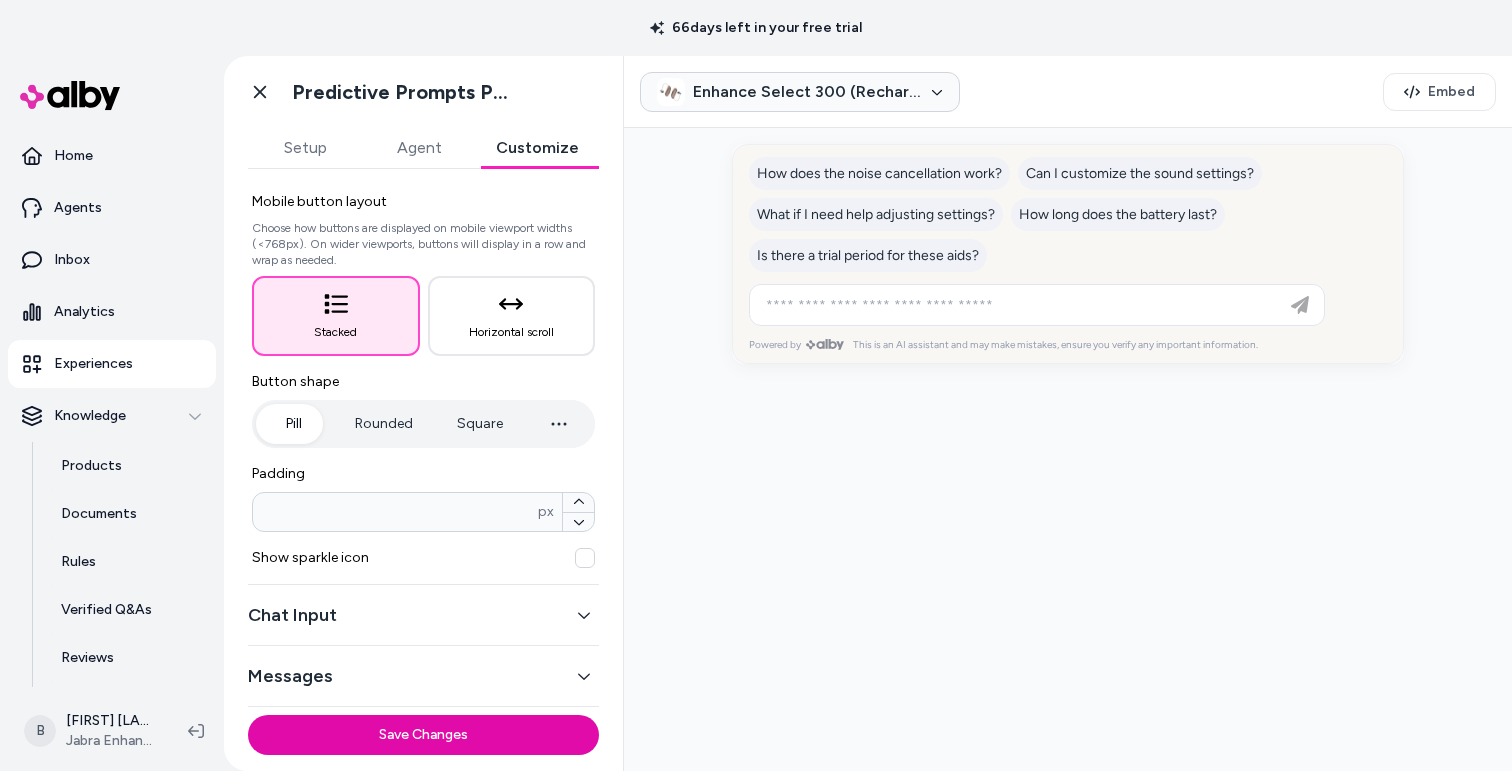 click 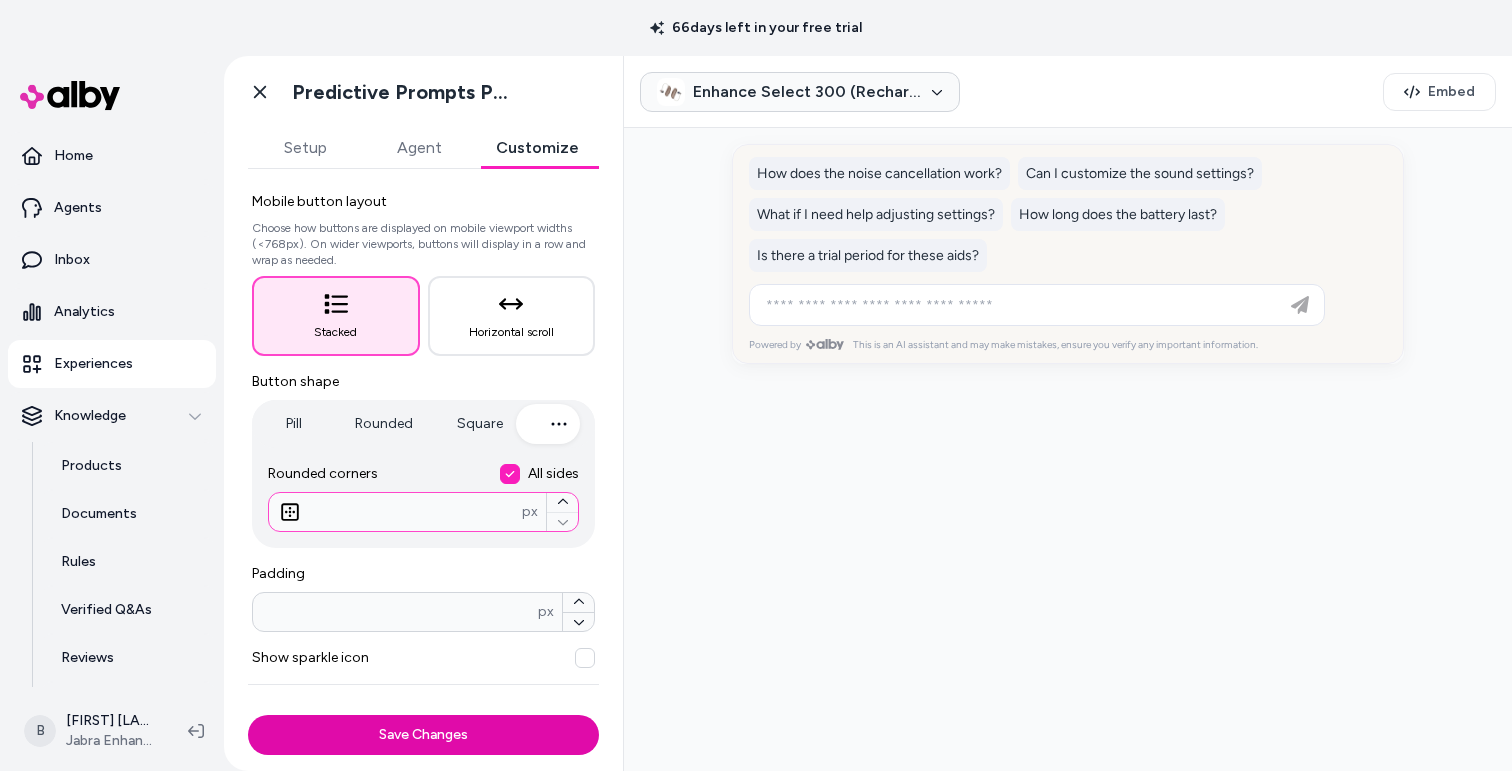 drag, startPoint x: 356, startPoint y: 506, endPoint x: 247, endPoint y: 503, distance: 109.041275 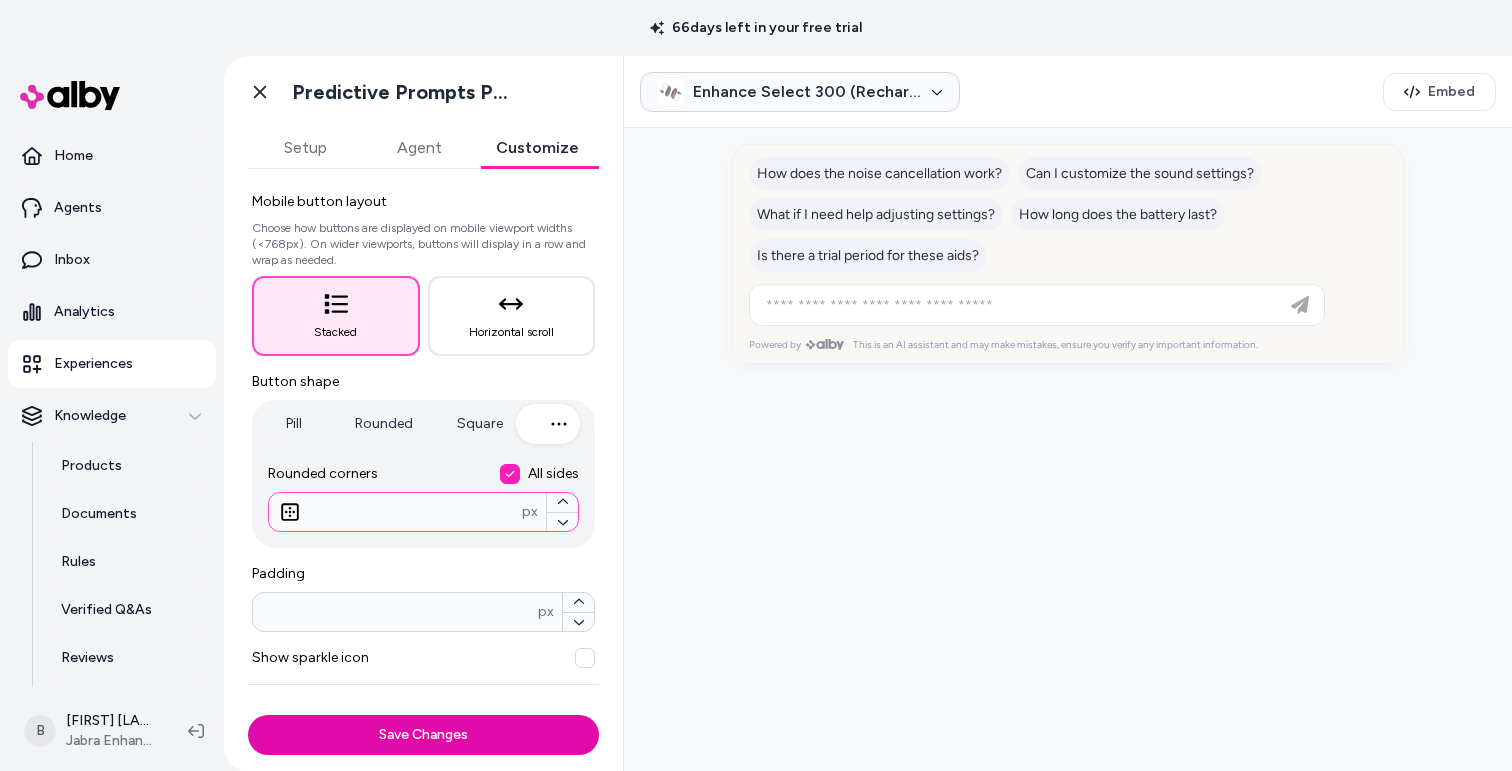 type on "**" 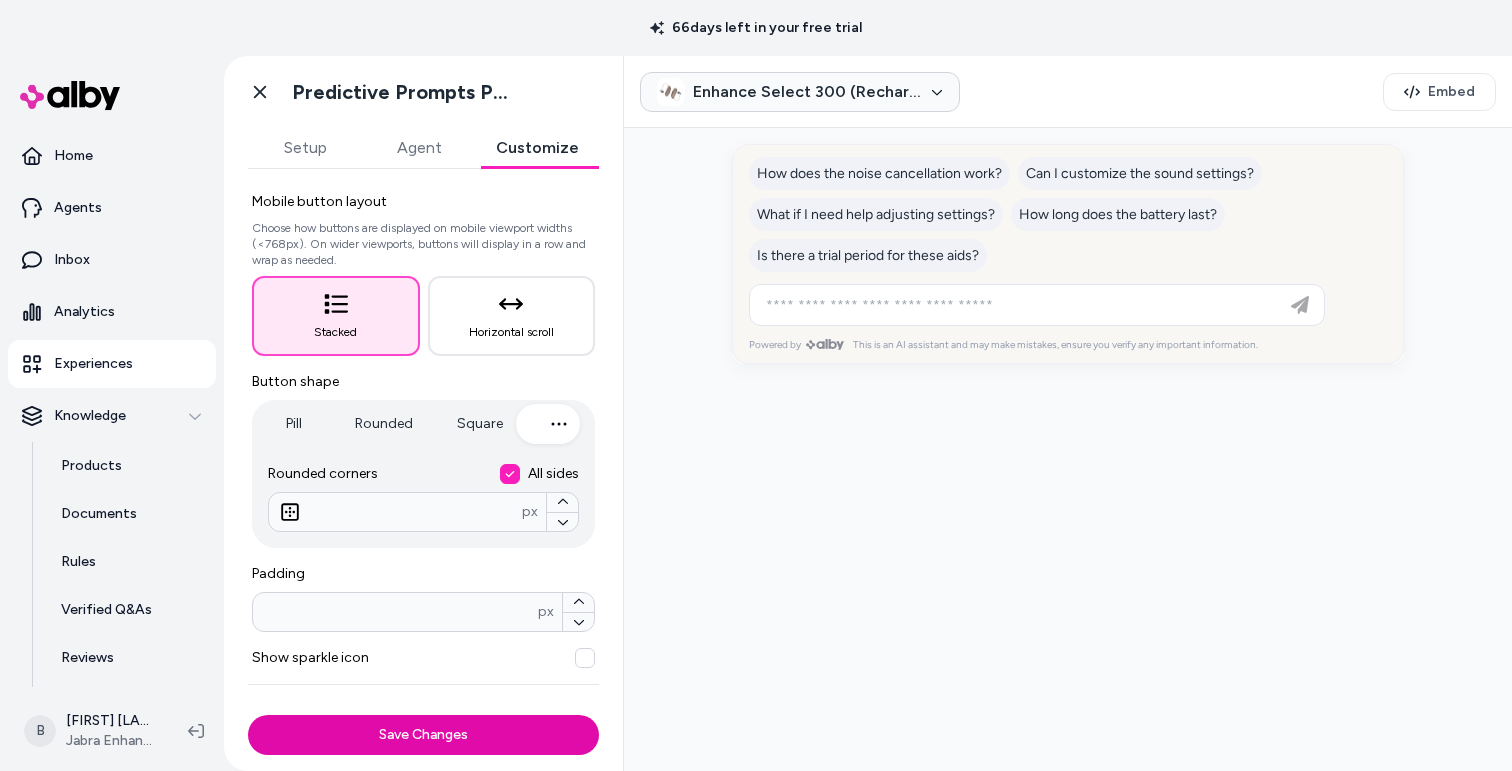 click on "Rounded corners All sides ** px" at bounding box center [423, 498] 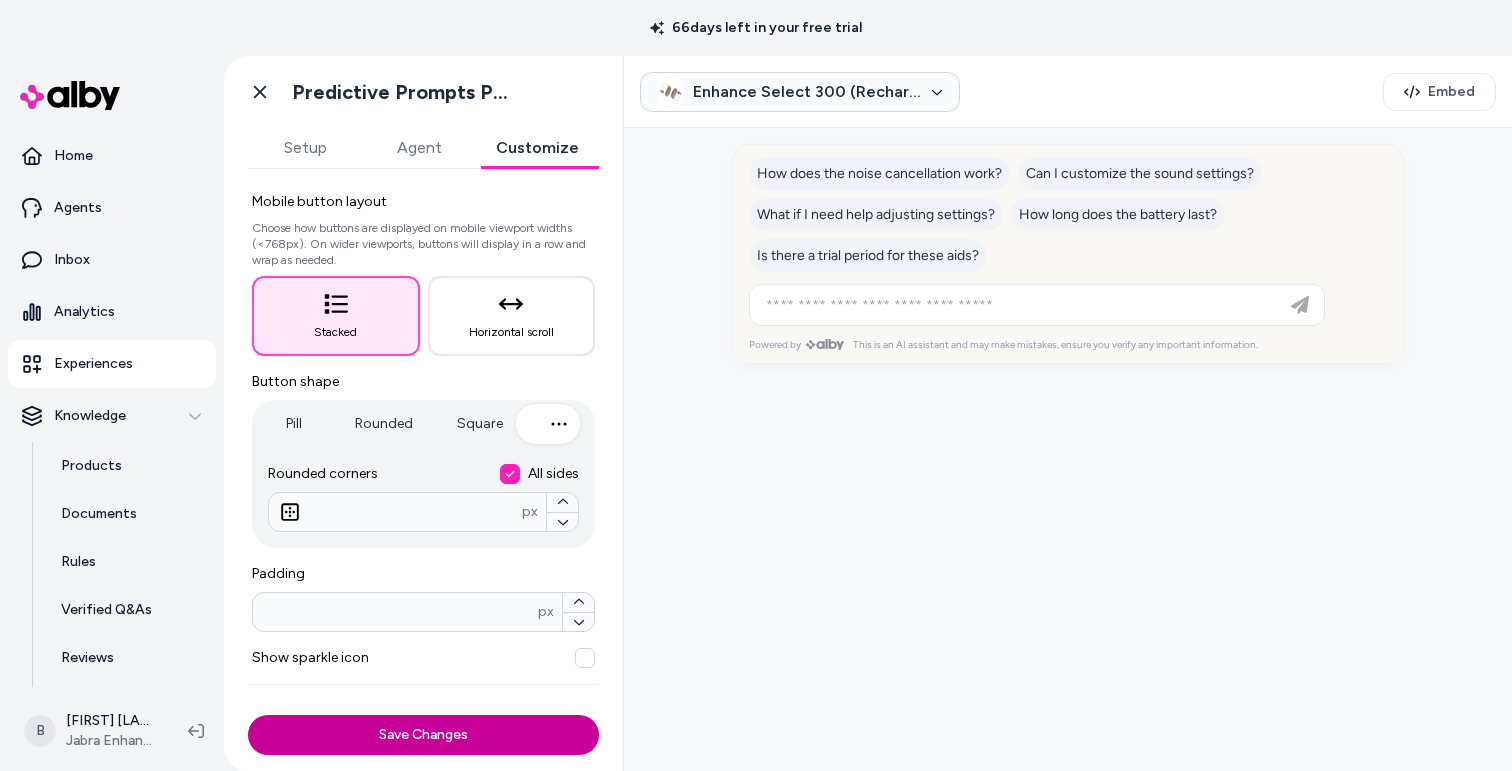 click on "Save Changes" at bounding box center [423, 735] 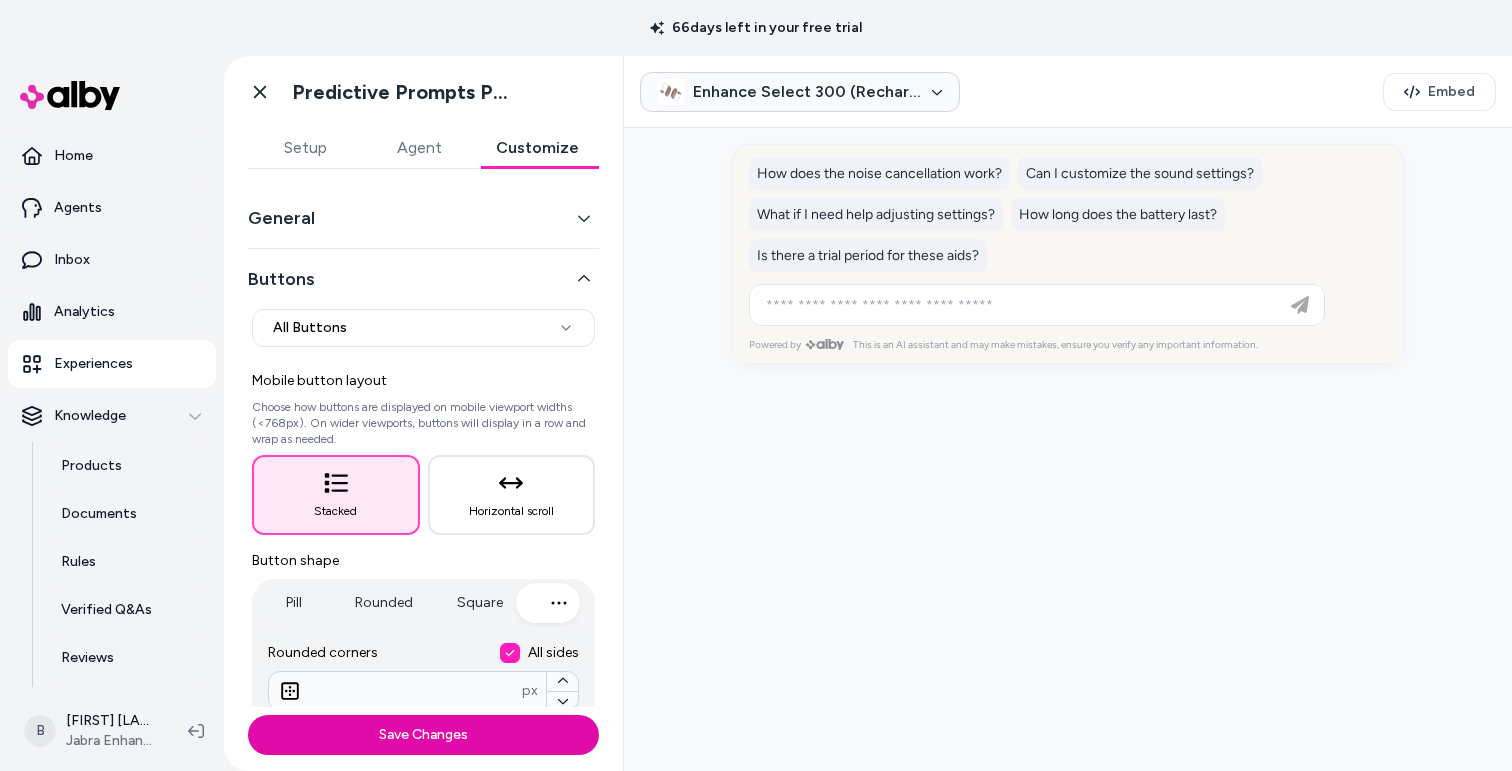 scroll, scrollTop: 0, scrollLeft: 0, axis: both 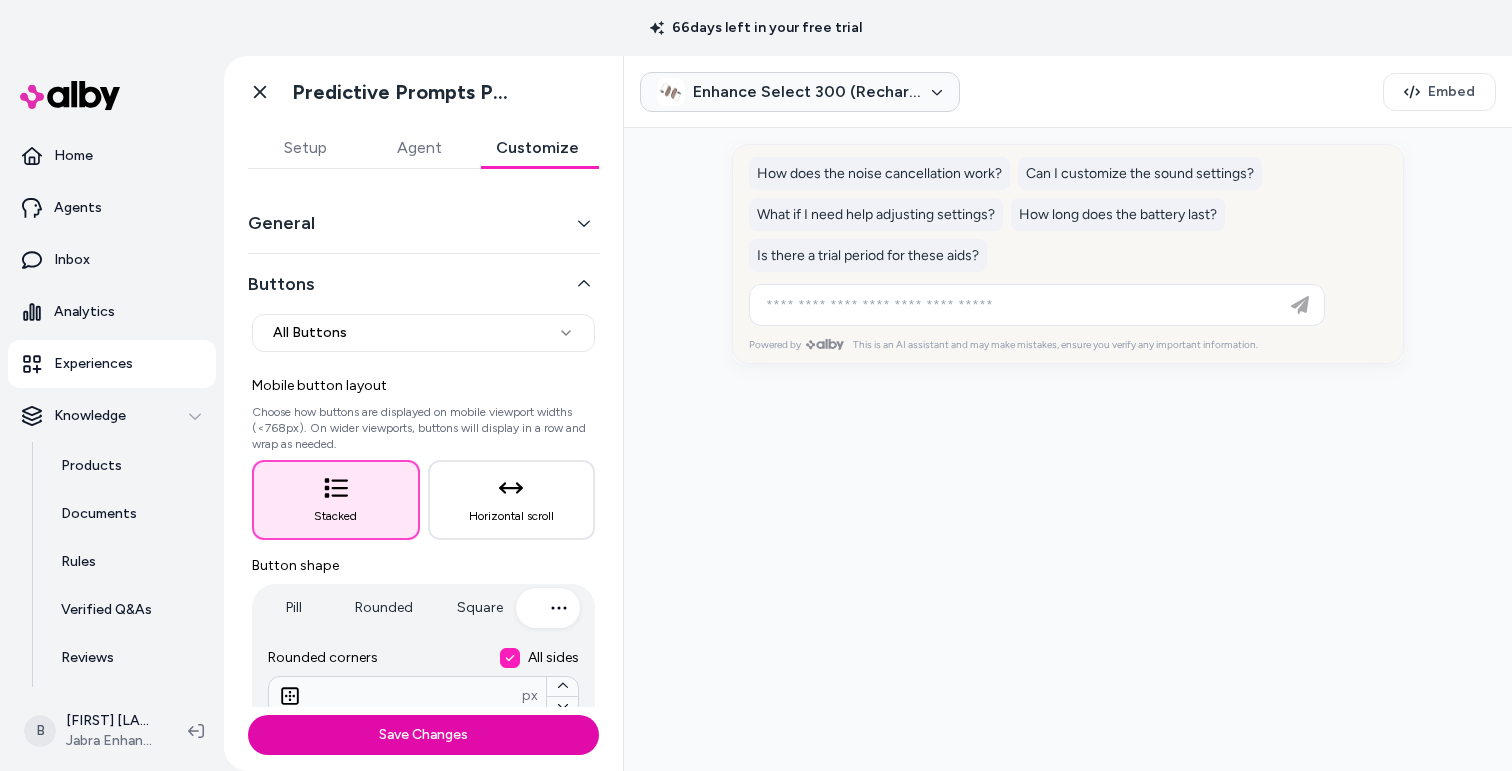 click on "General" at bounding box center [423, 223] 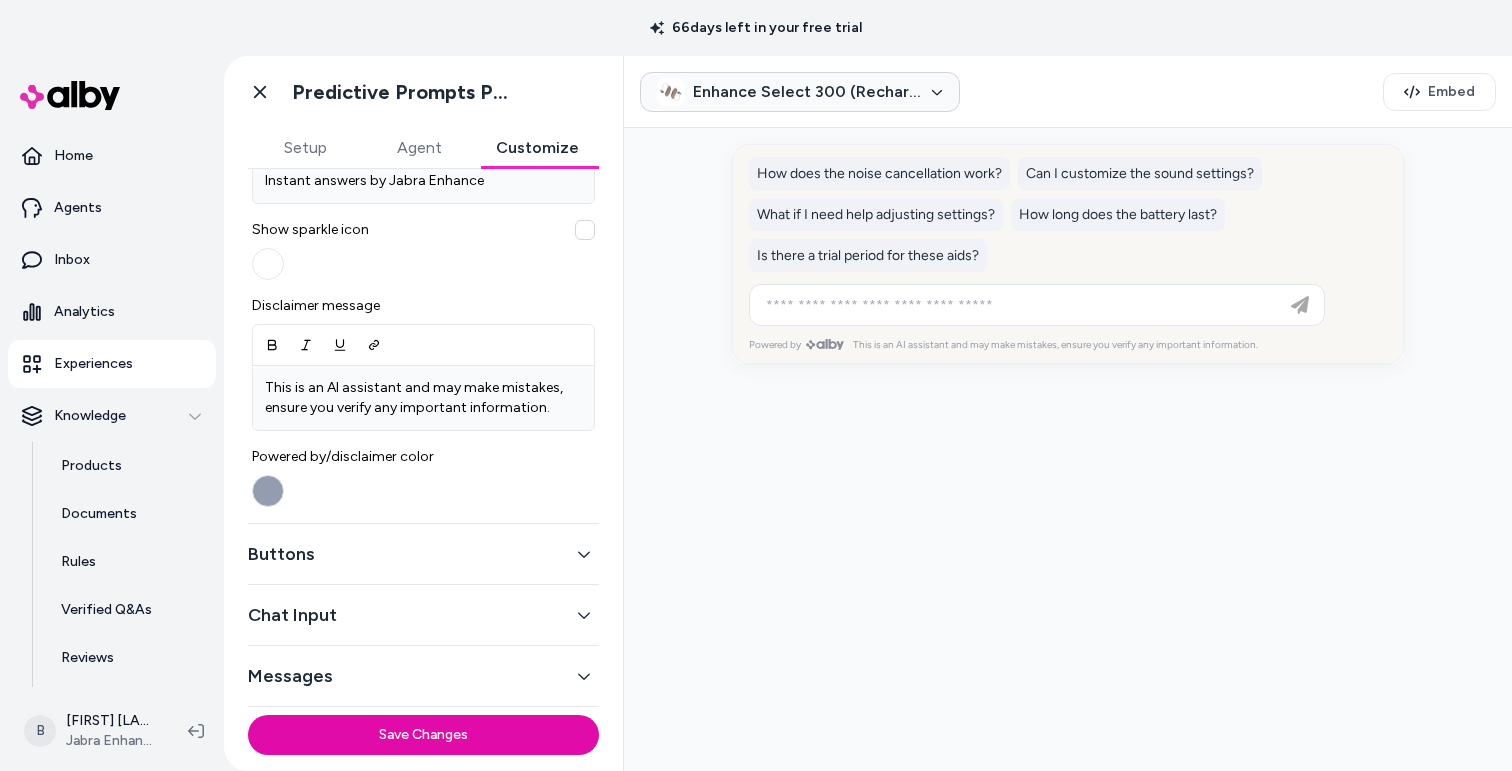 scroll, scrollTop: 743, scrollLeft: 0, axis: vertical 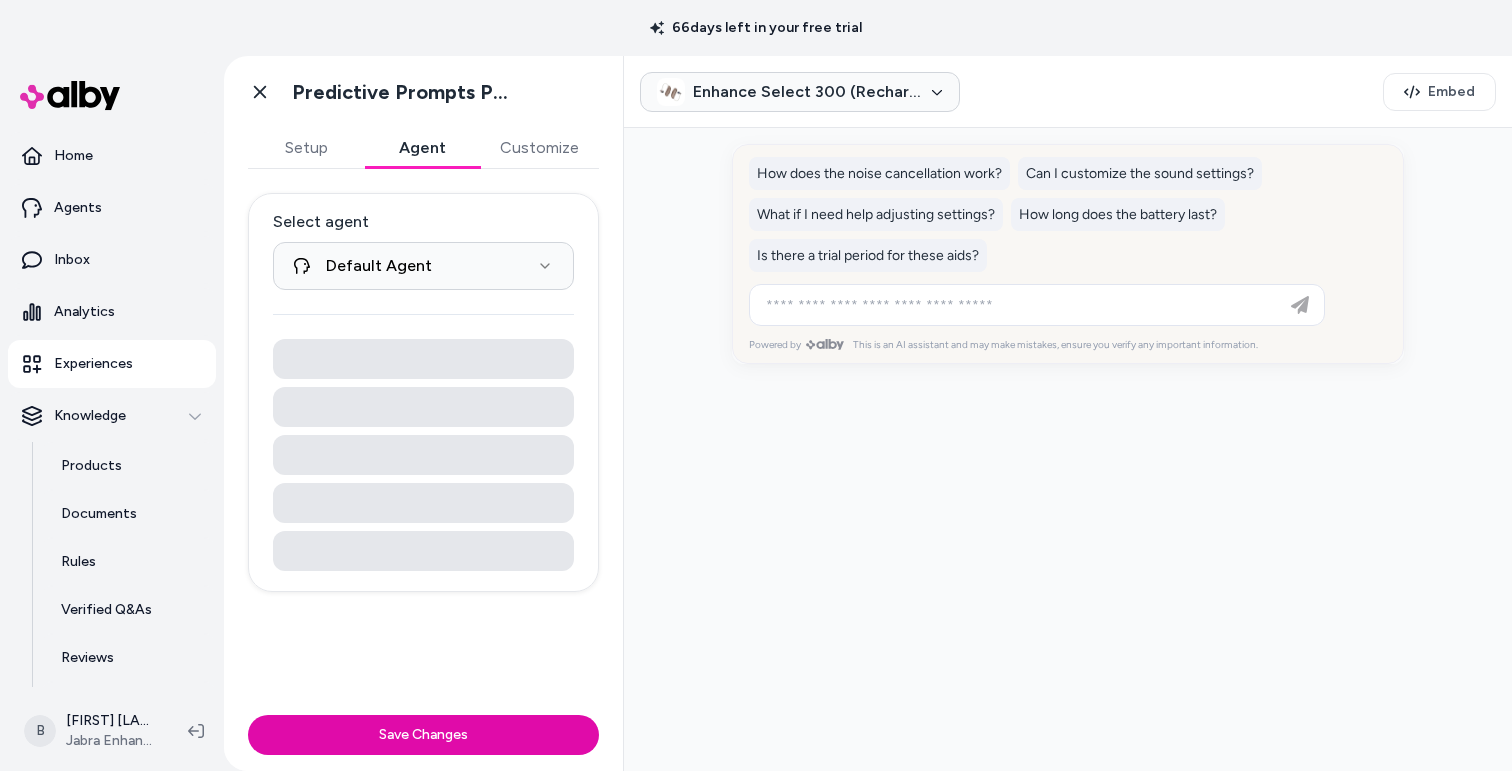 click on "Agent" at bounding box center [422, 148] 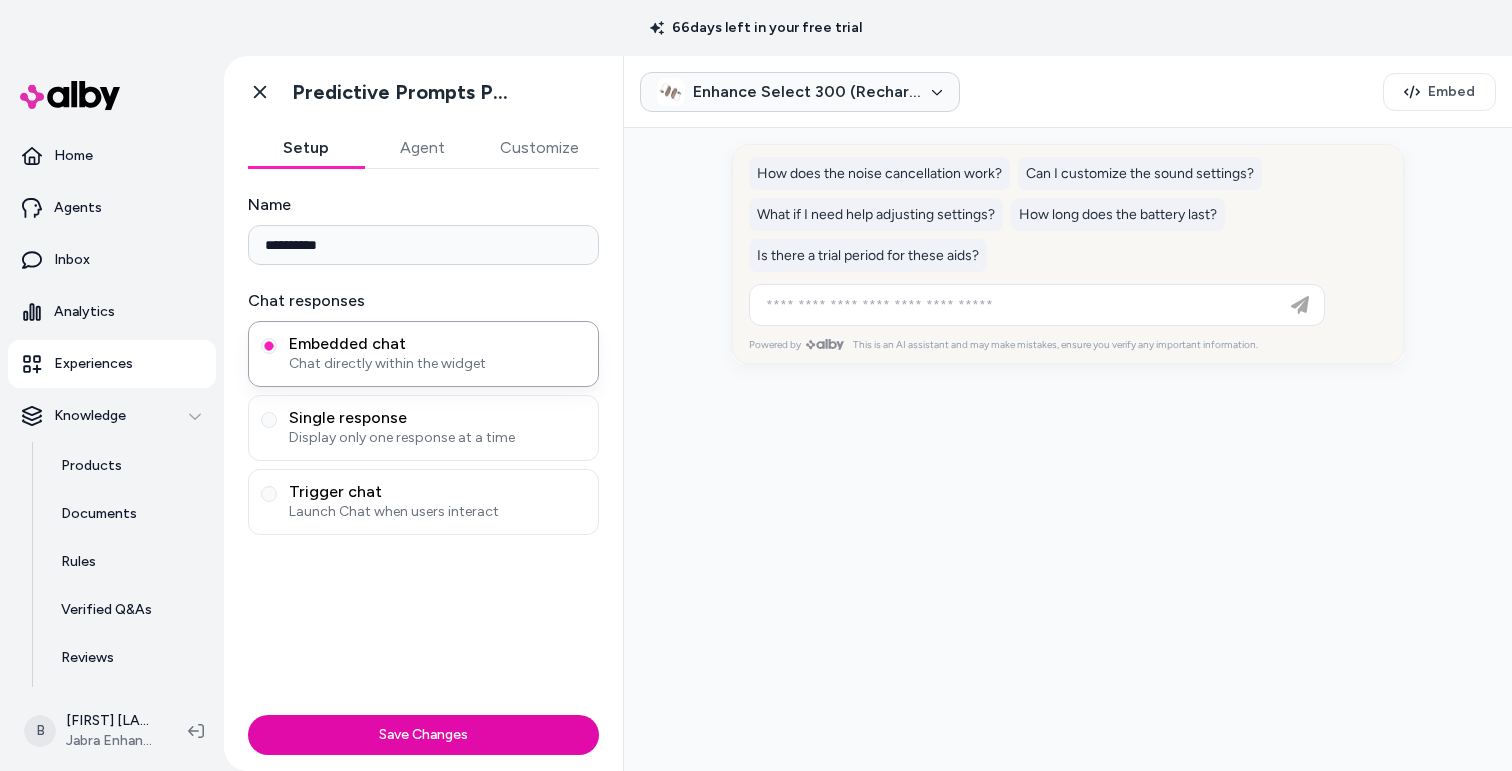 click on "Setup" at bounding box center (306, 148) 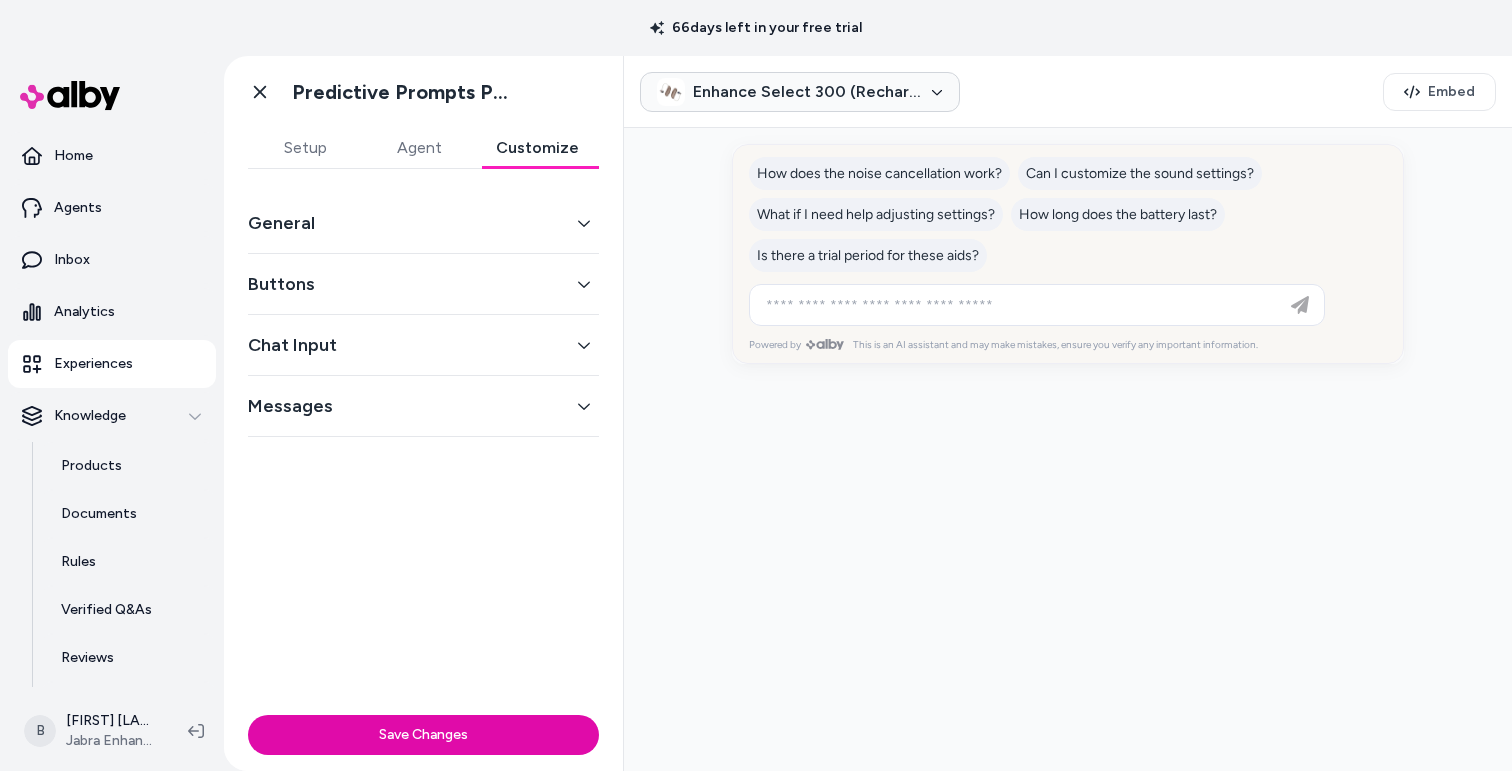 click on "Customize" at bounding box center (537, 148) 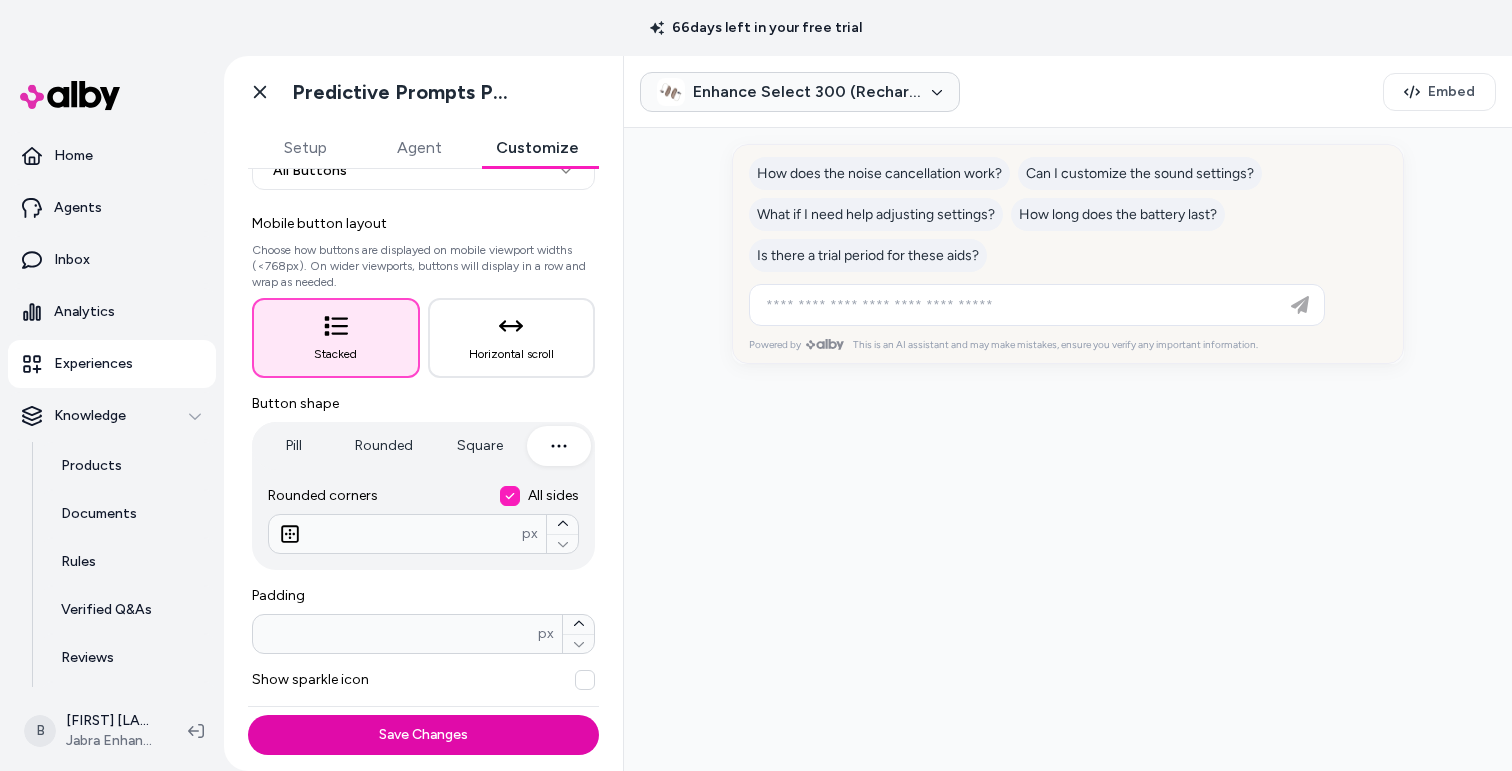 scroll, scrollTop: 65, scrollLeft: 0, axis: vertical 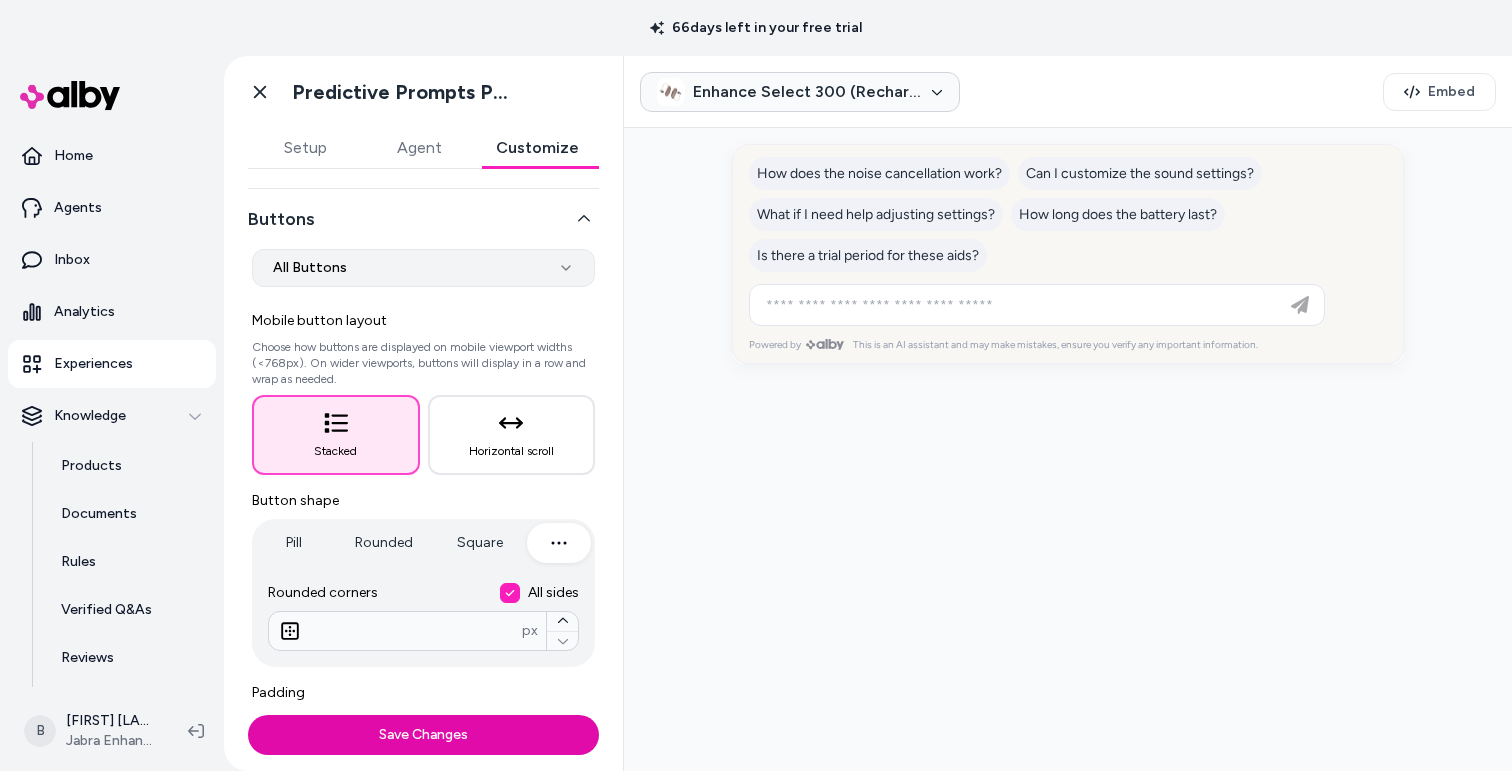 click on "**********" at bounding box center [756, 385] 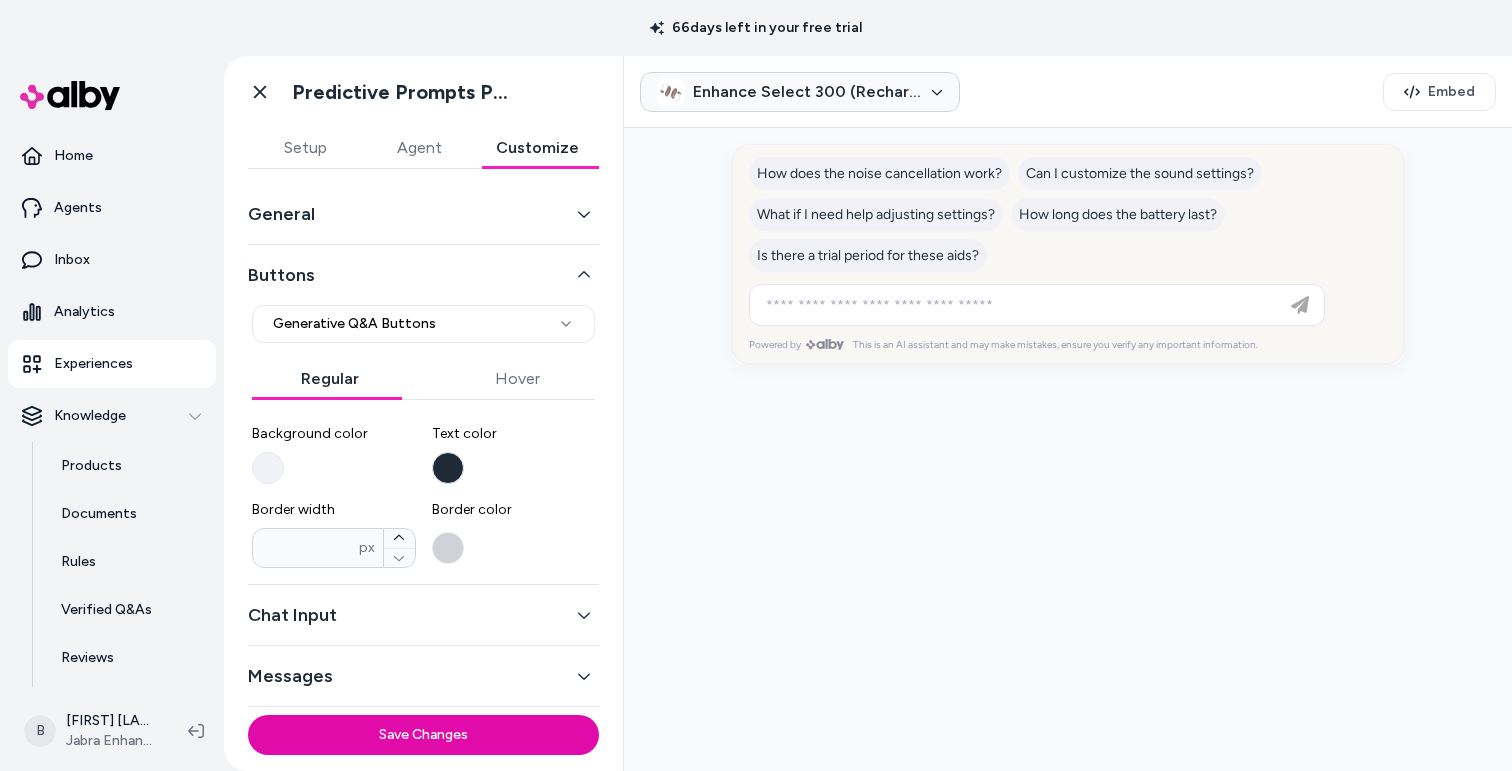 scroll, scrollTop: 0, scrollLeft: 0, axis: both 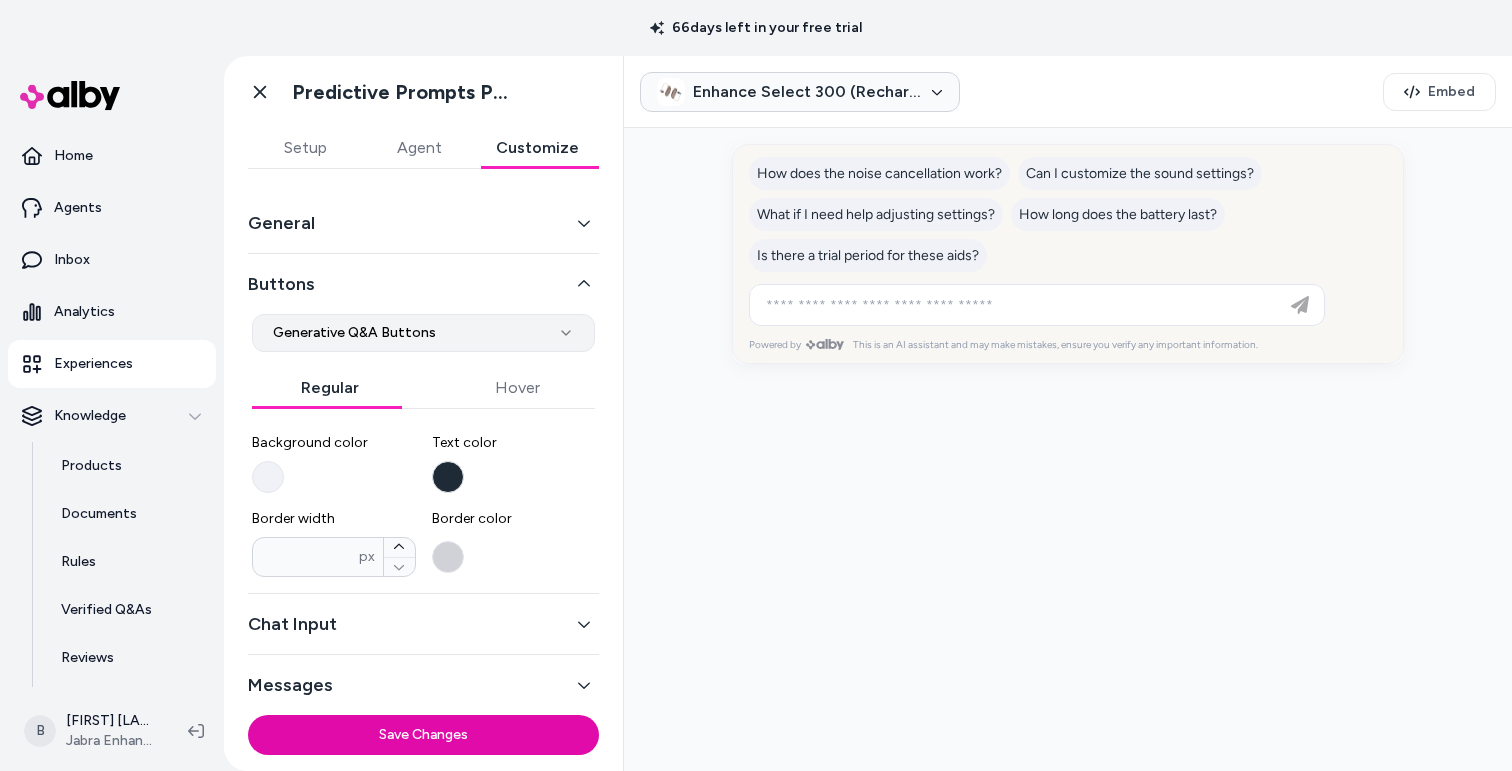 click on "**********" at bounding box center (756, 385) 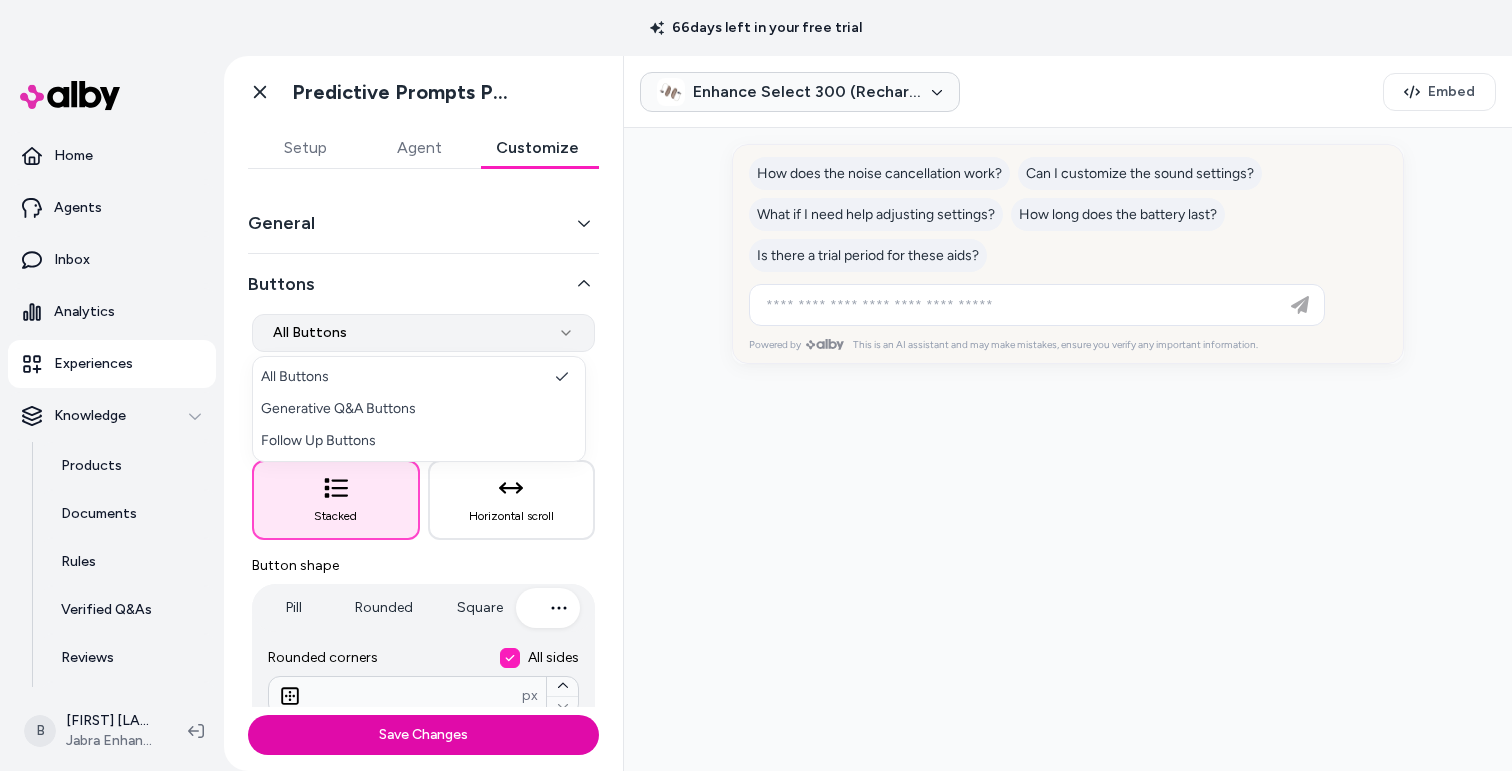 click on "**********" at bounding box center [756, 385] 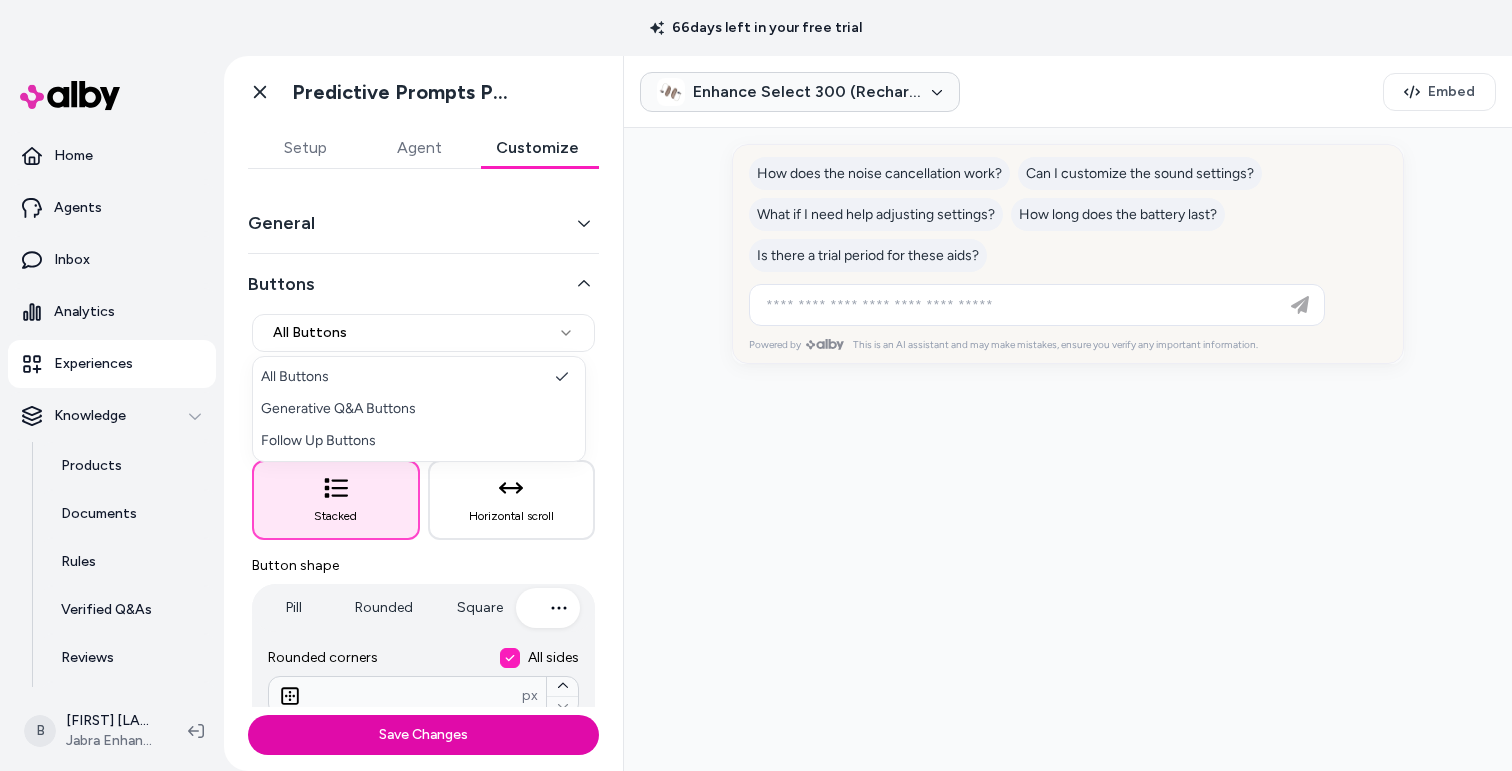select on "*******" 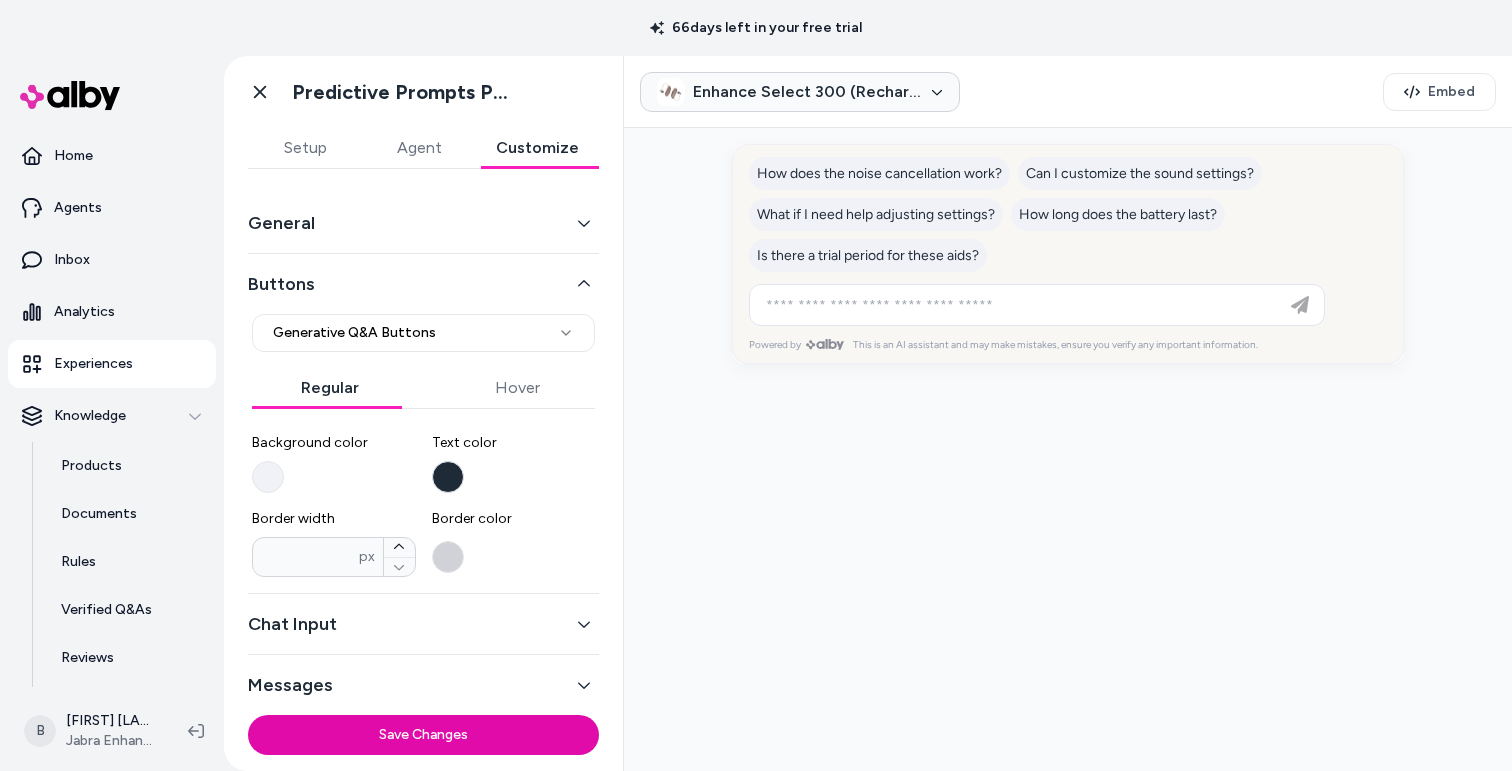 type 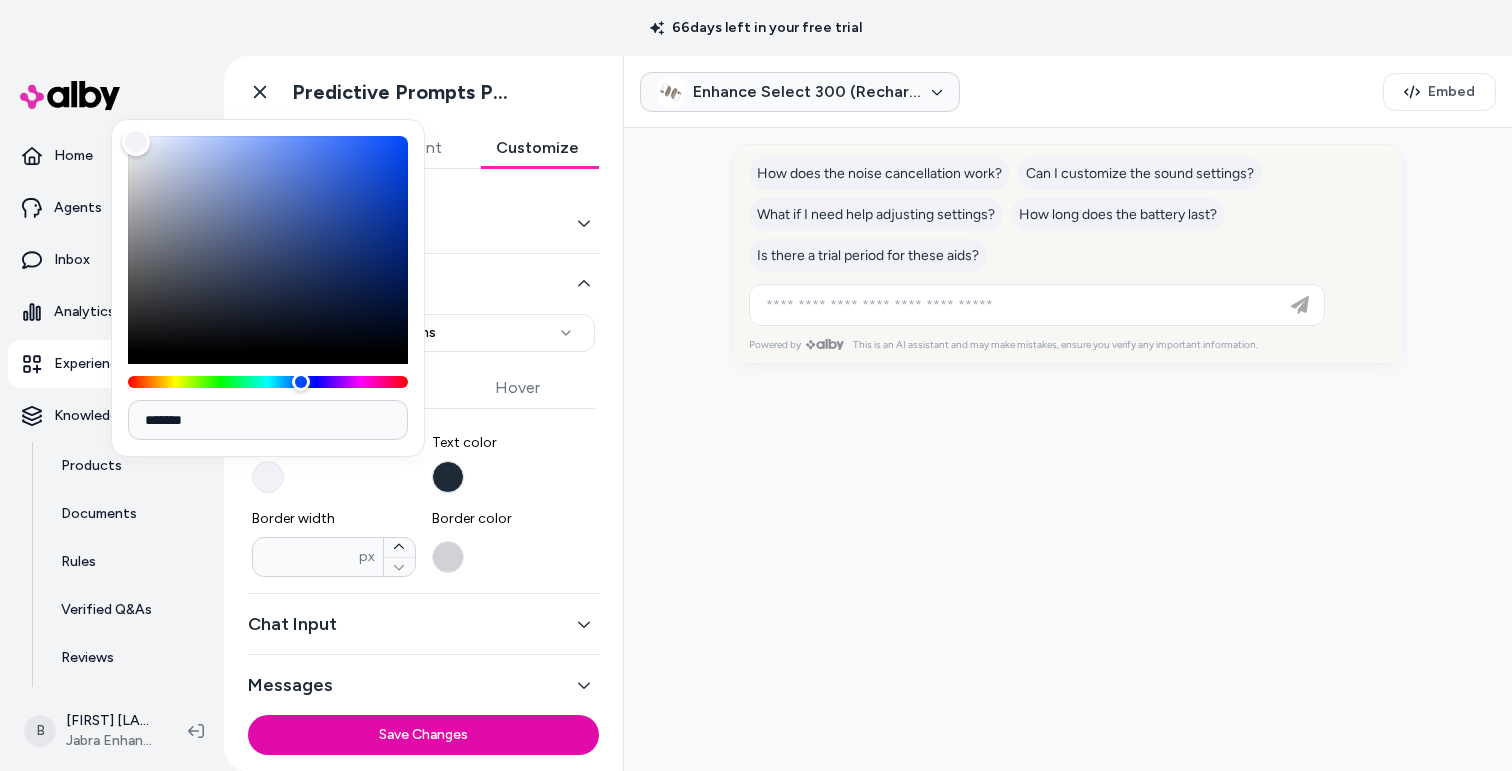 click on "*******" at bounding box center (268, 420) 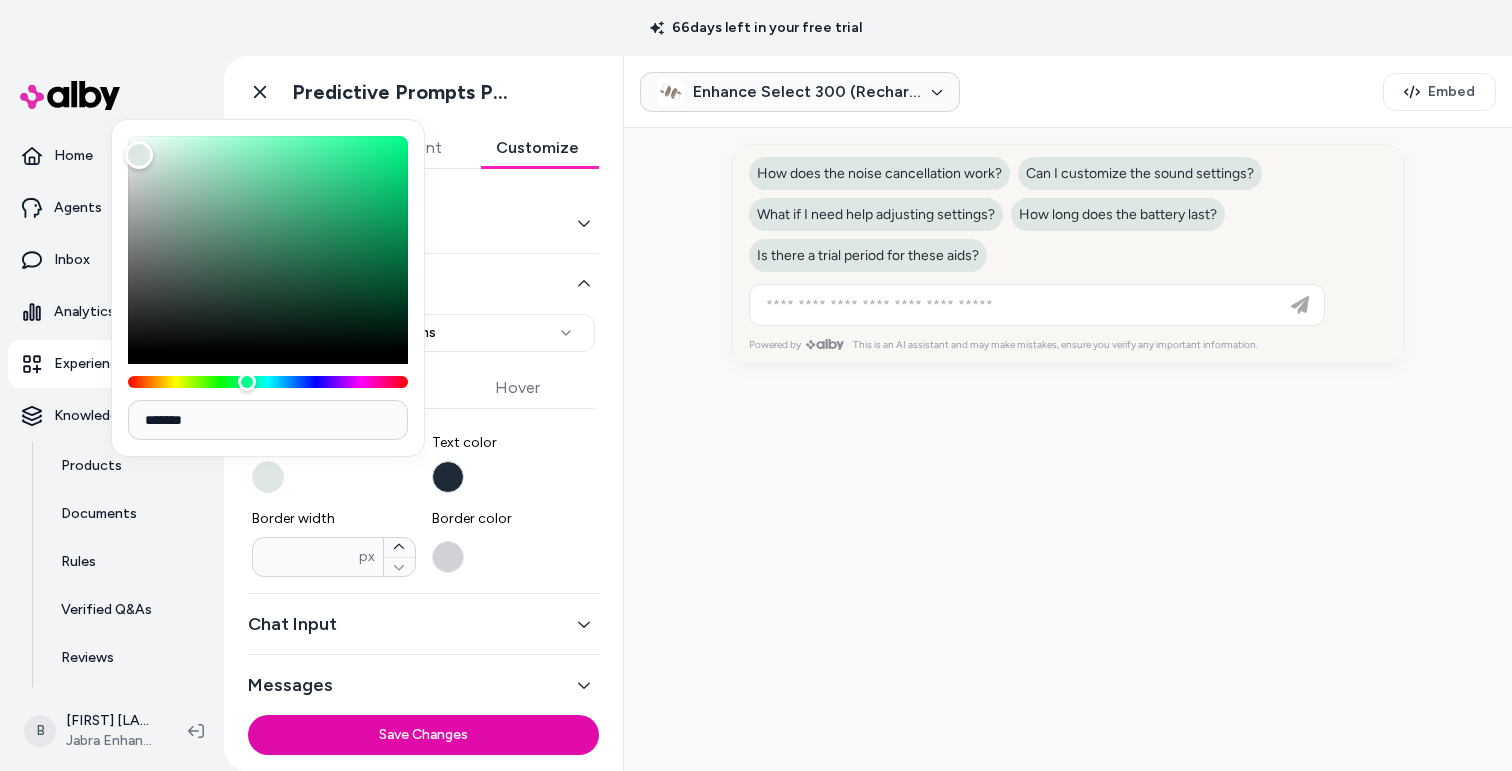 type on "*******" 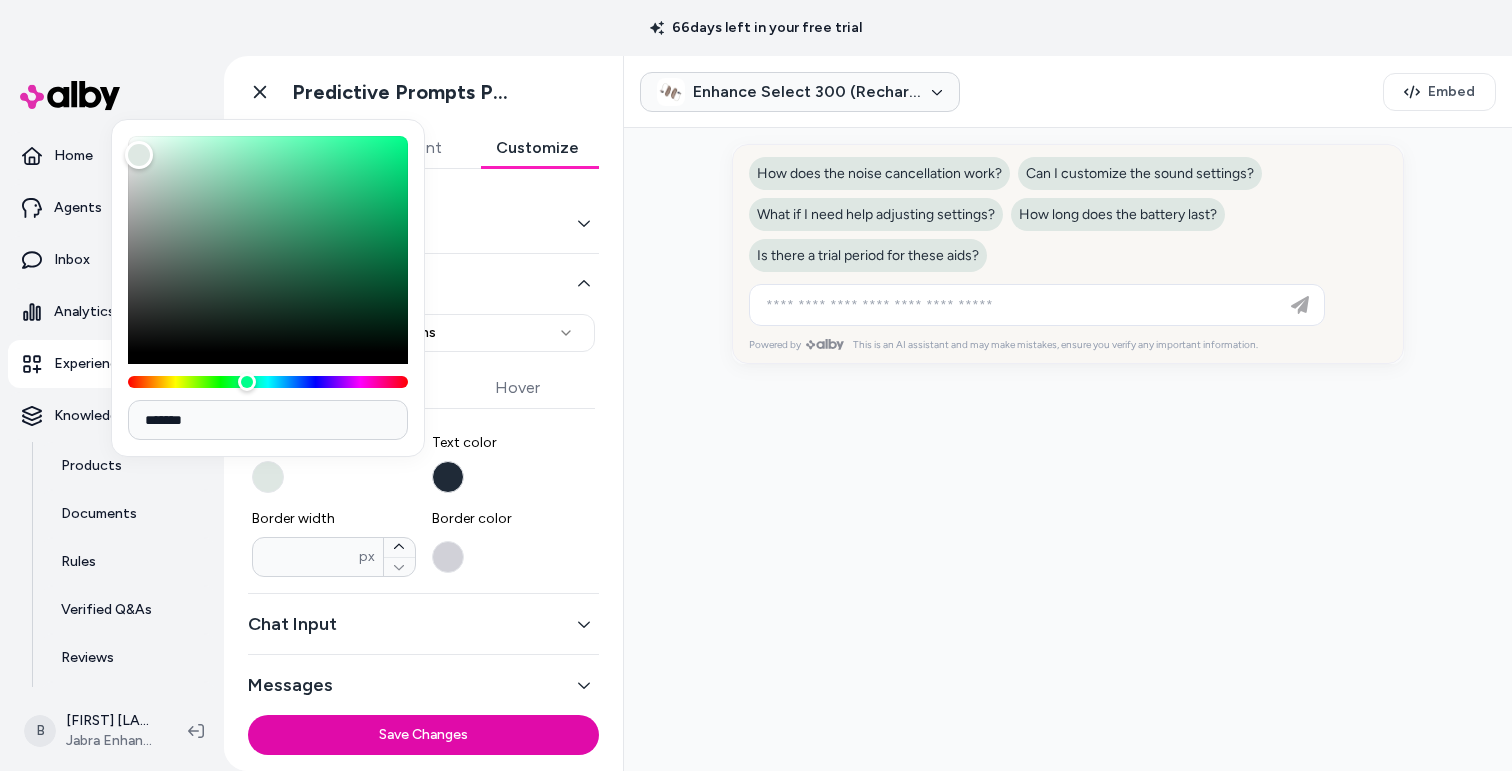 click on "Go back Predictive Prompts PDP" at bounding box center [423, 92] 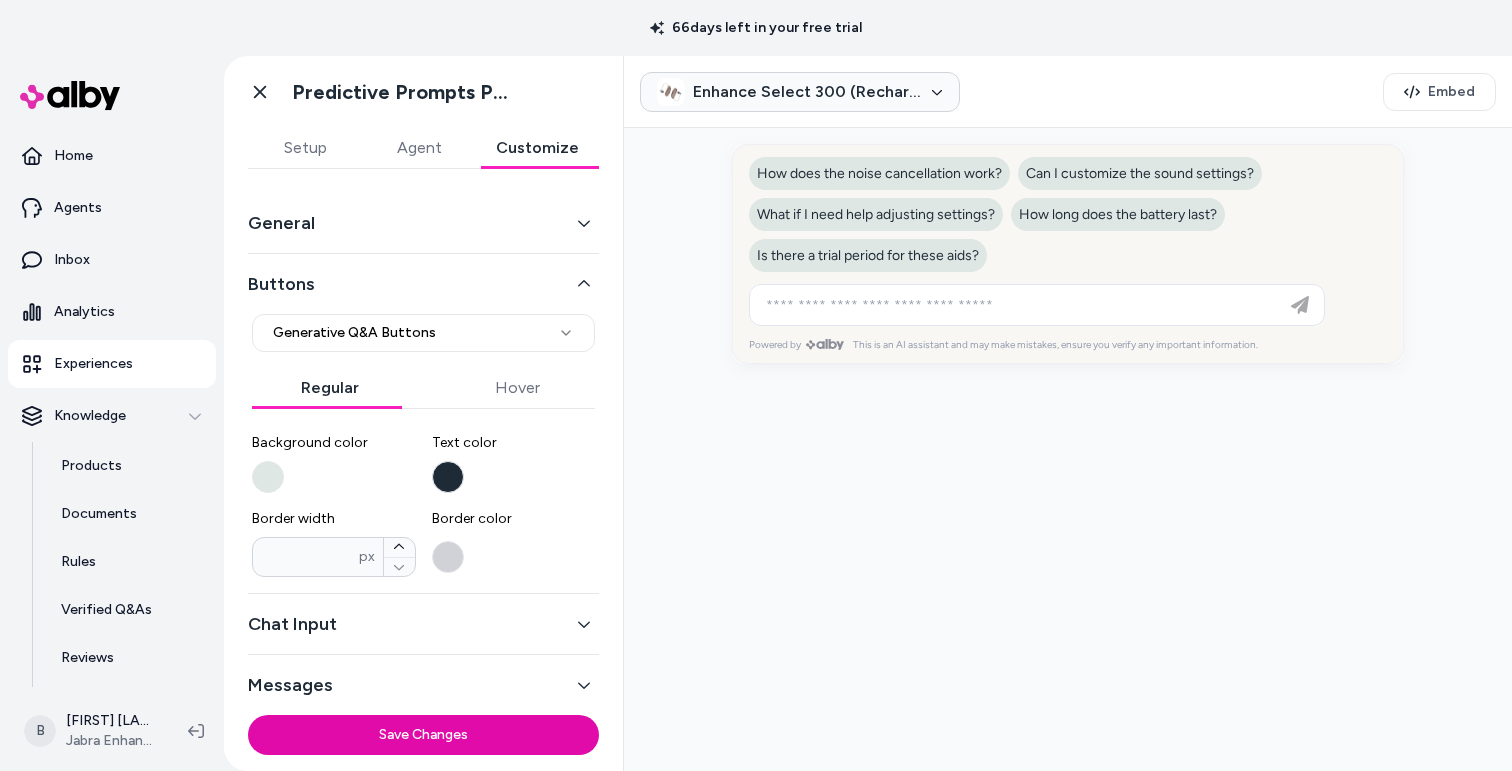click on "Regular Hover" at bounding box center [423, 380] 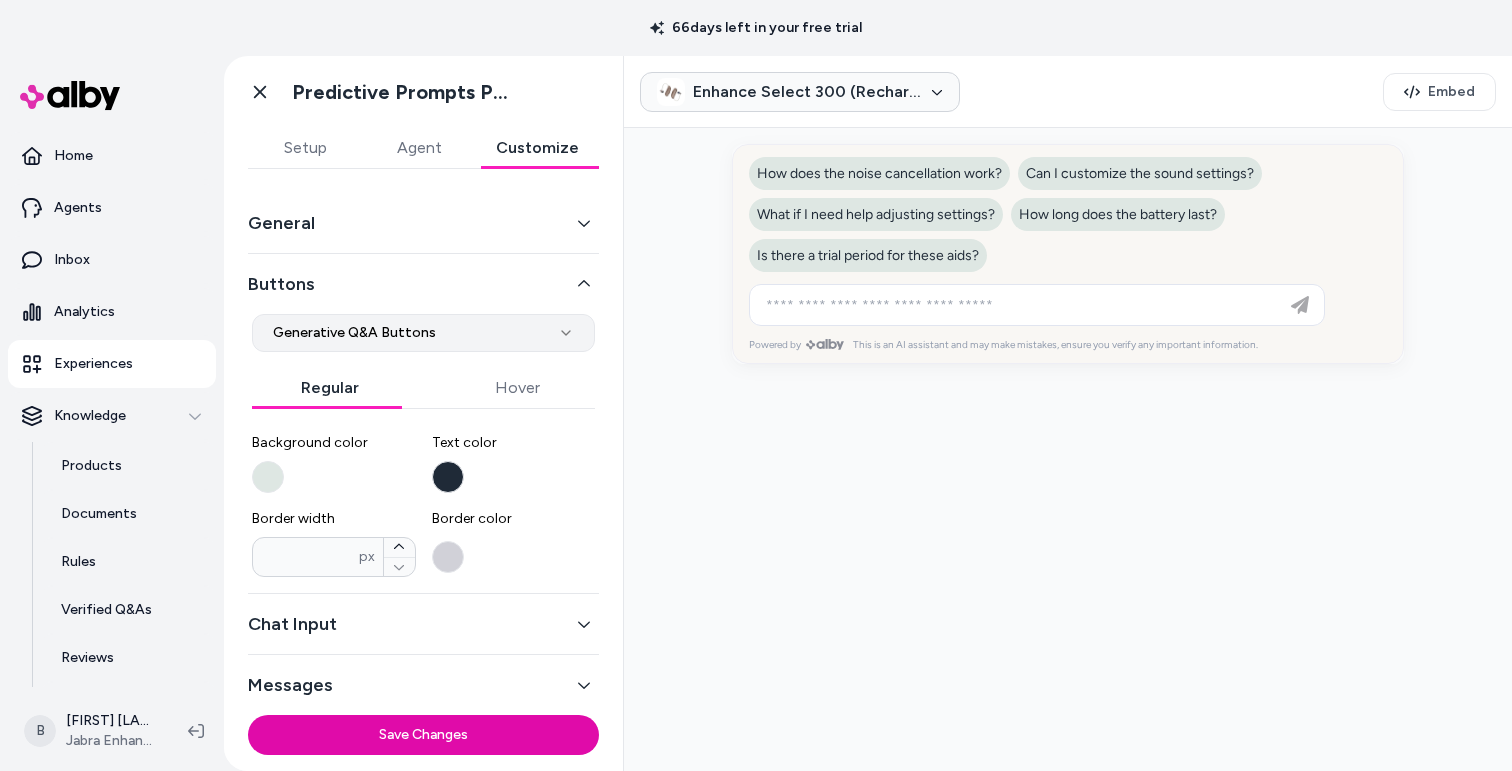 click on "**********" at bounding box center (756, 385) 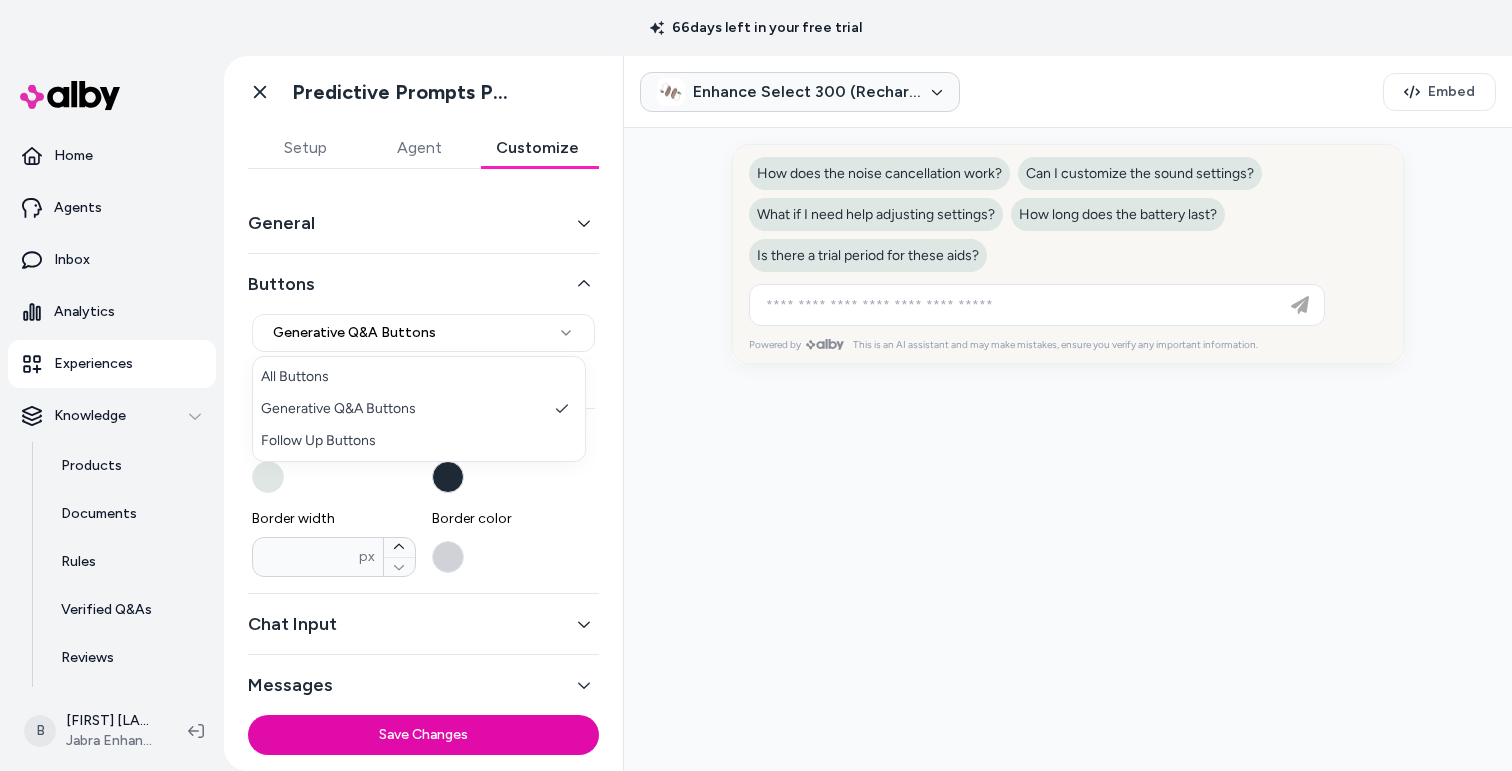 select on "*********" 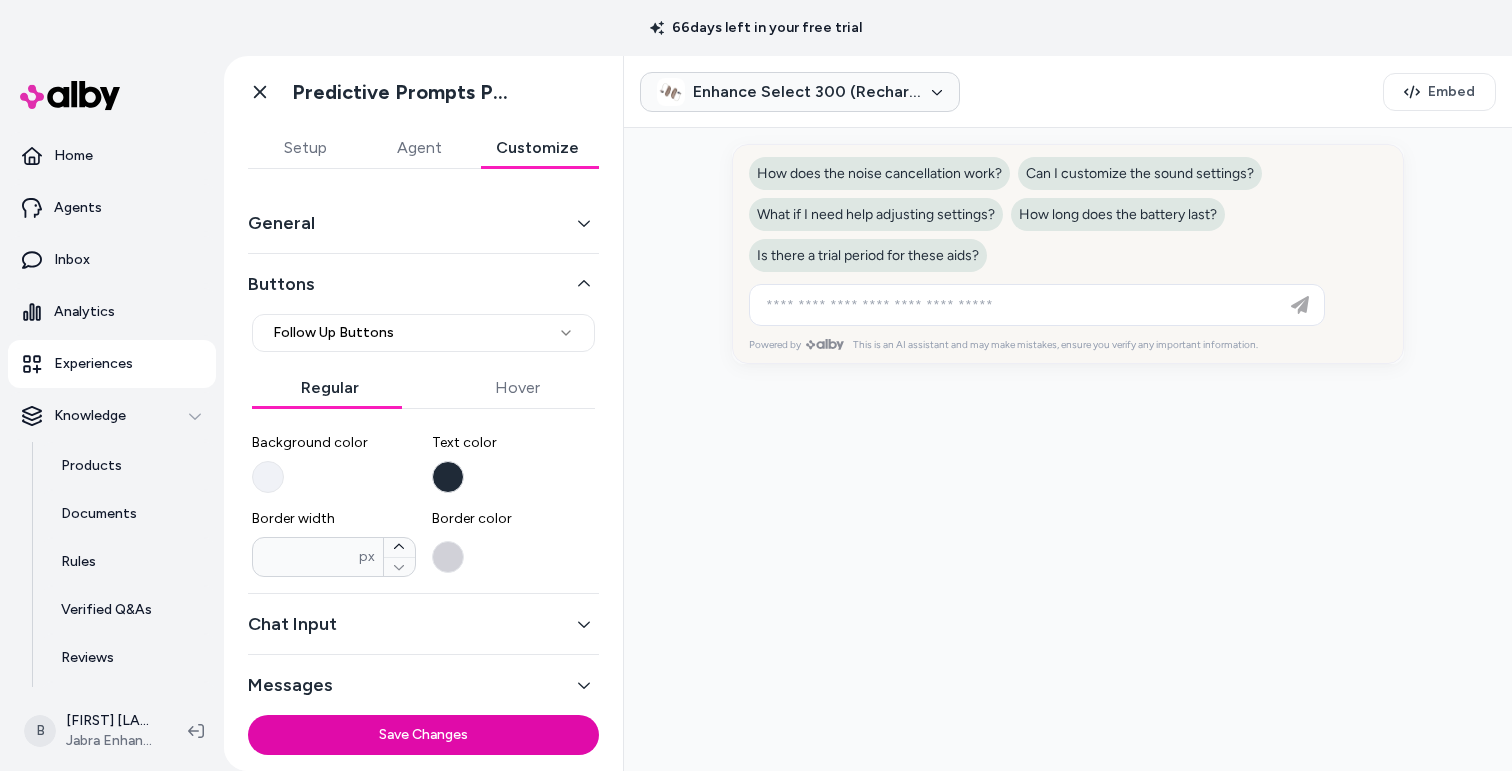 click on "Background color" at bounding box center [268, 477] 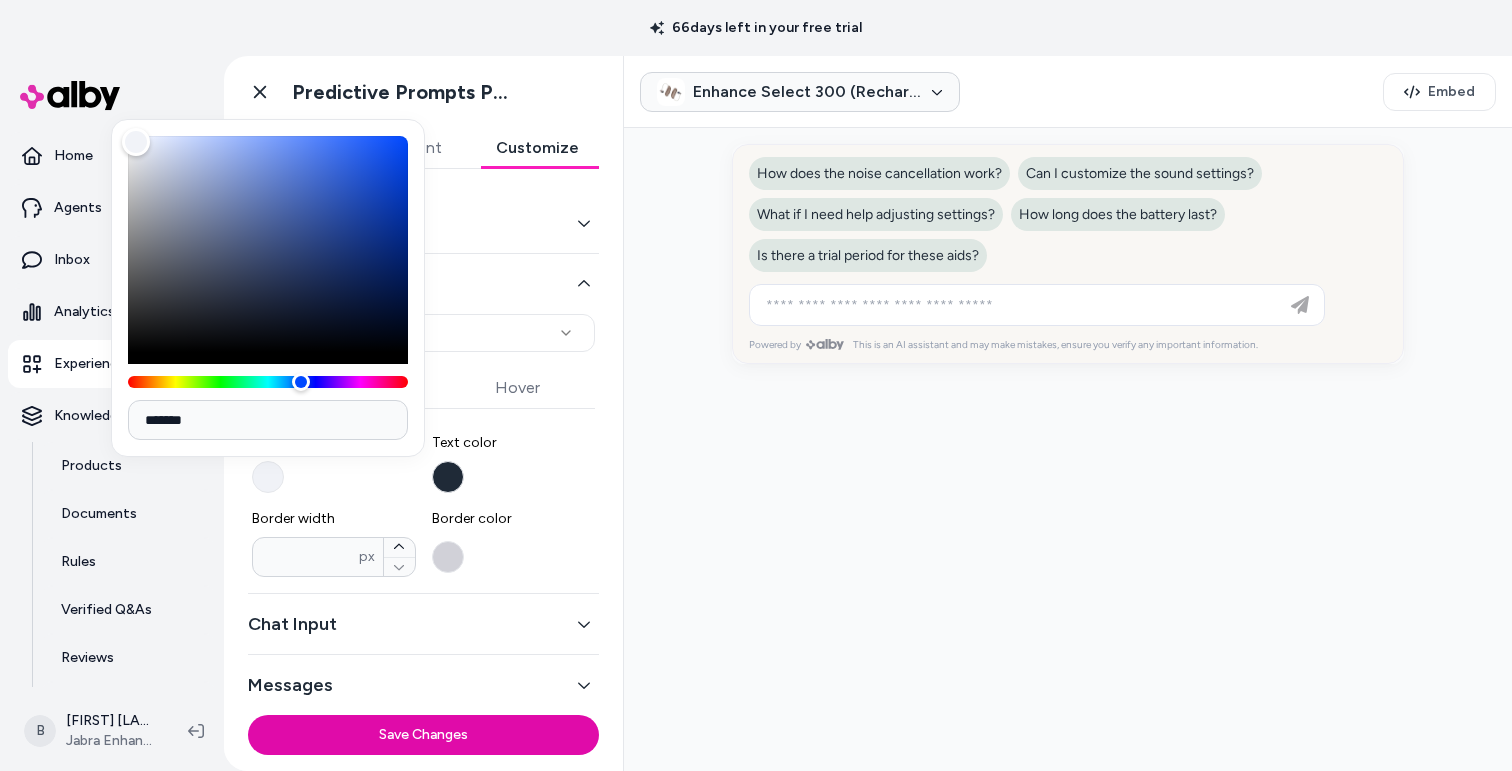 click on "*******" at bounding box center [268, 420] 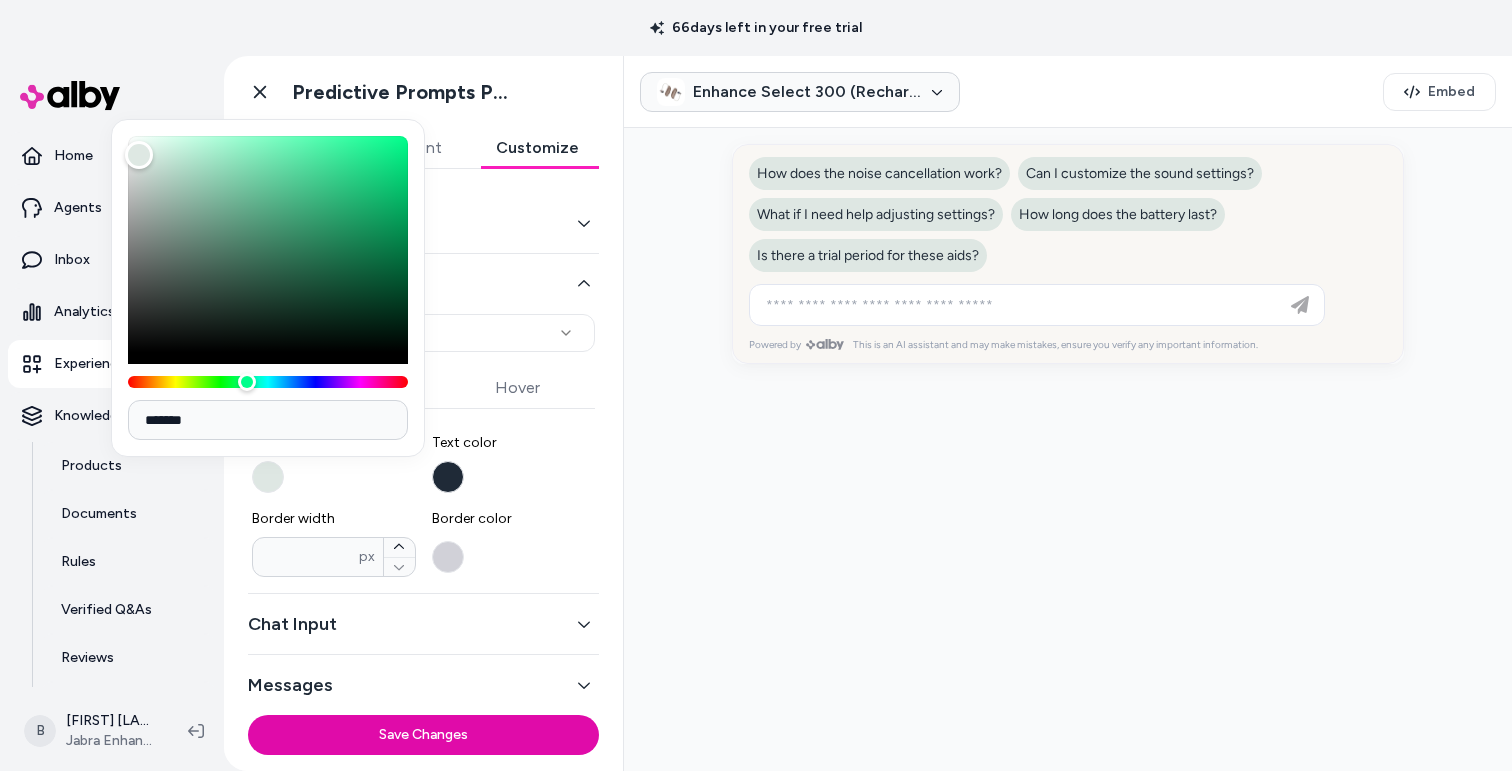 type on "*******" 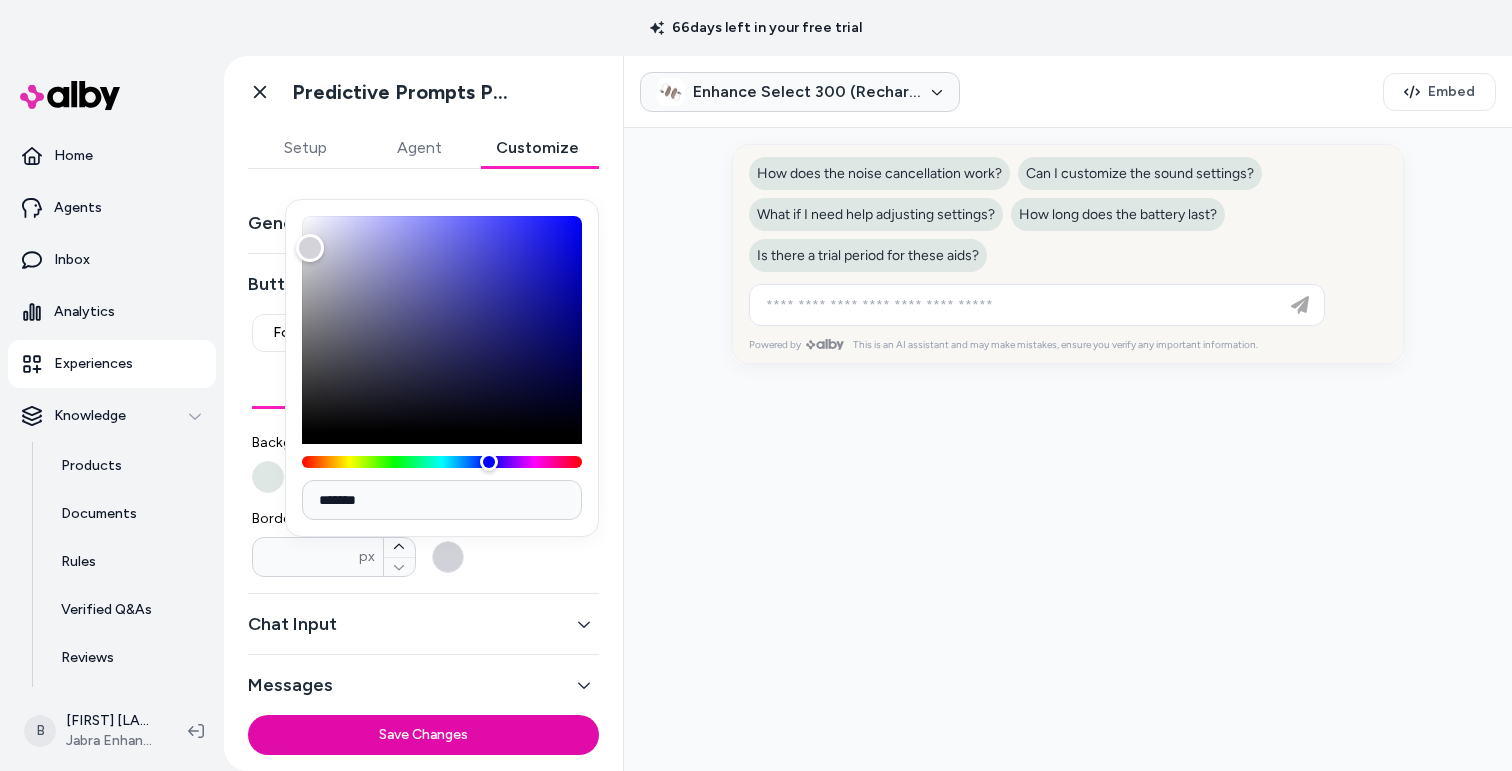click on "**********" at bounding box center (423, 438) 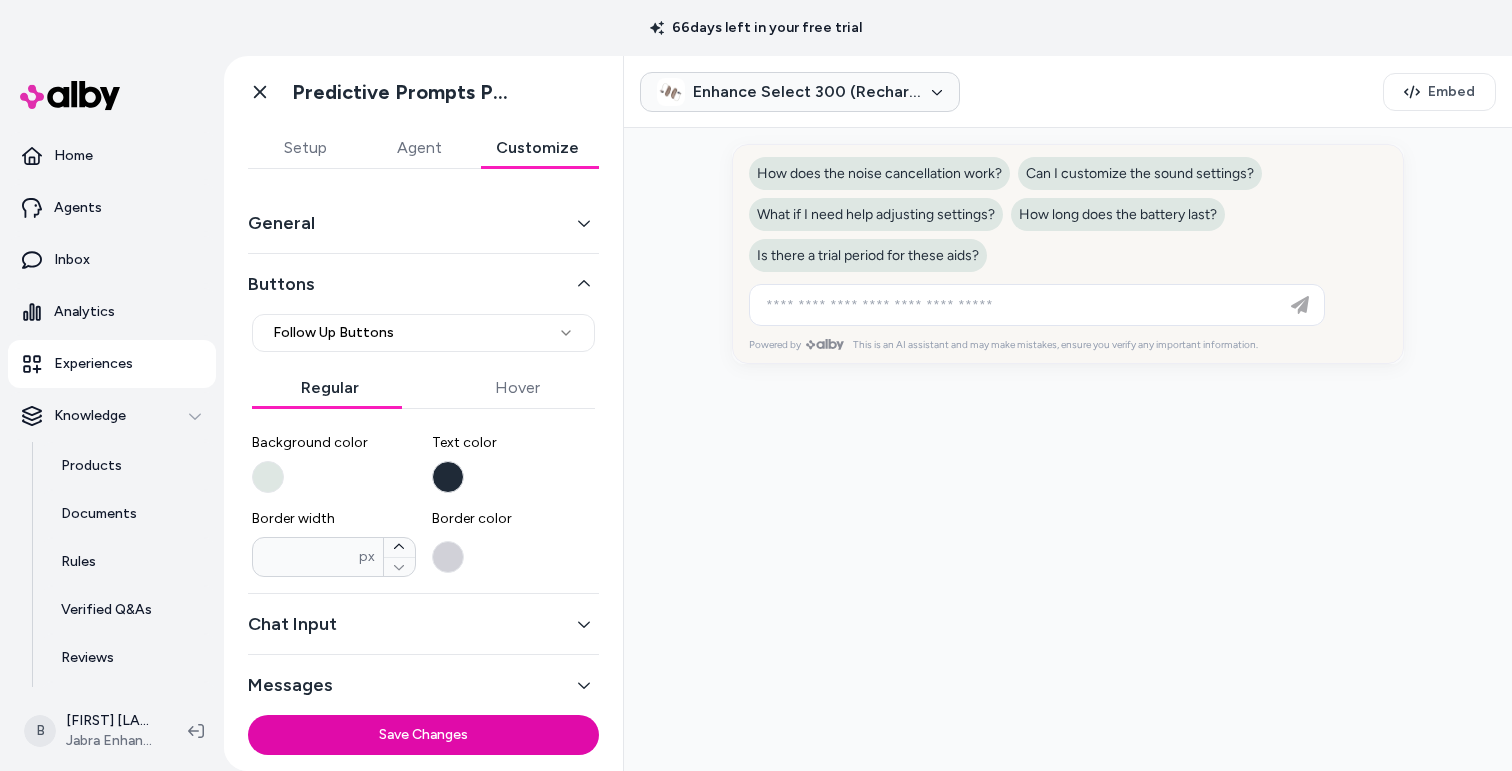 click on "Hover" at bounding box center [518, 388] 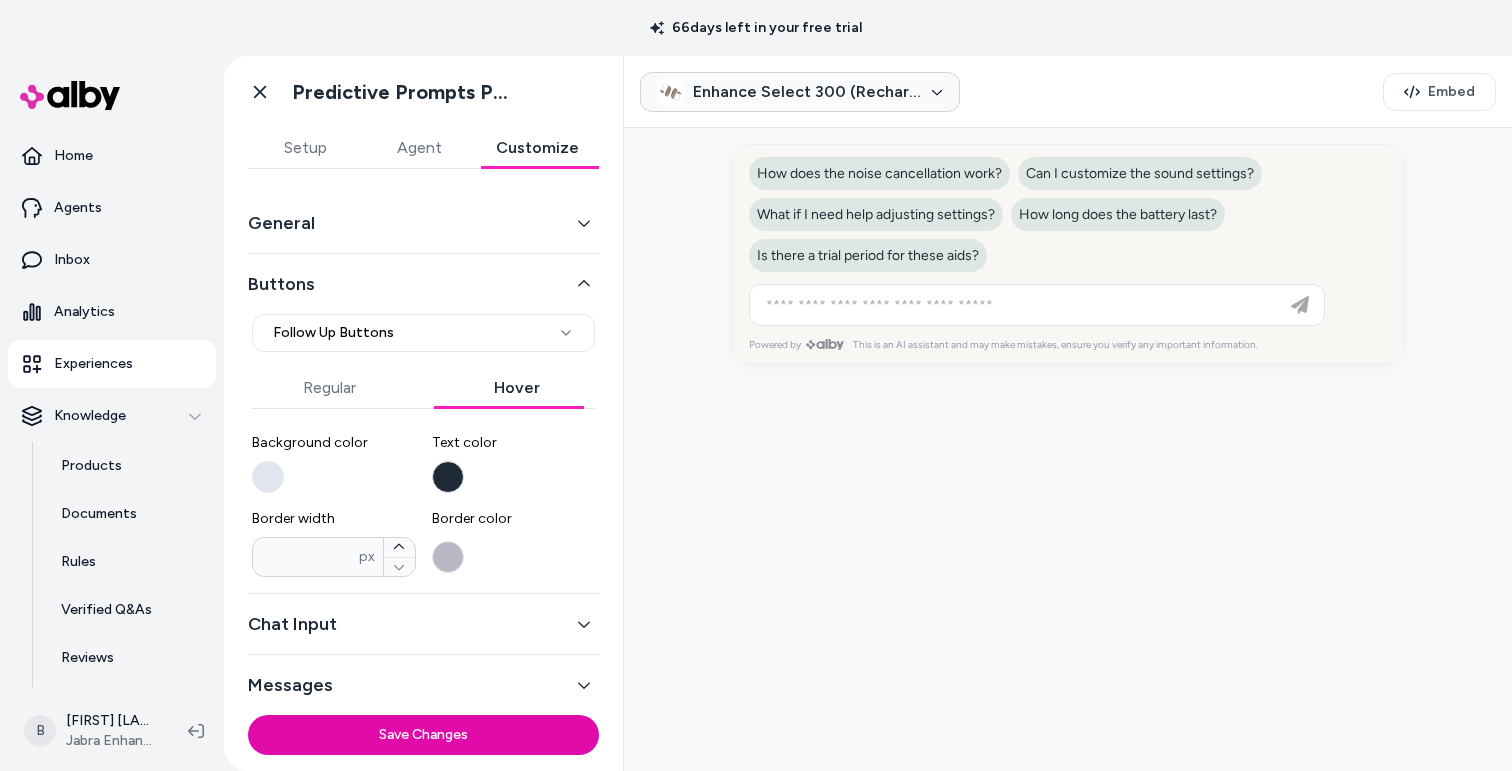 click on "Background color" at bounding box center (268, 477) 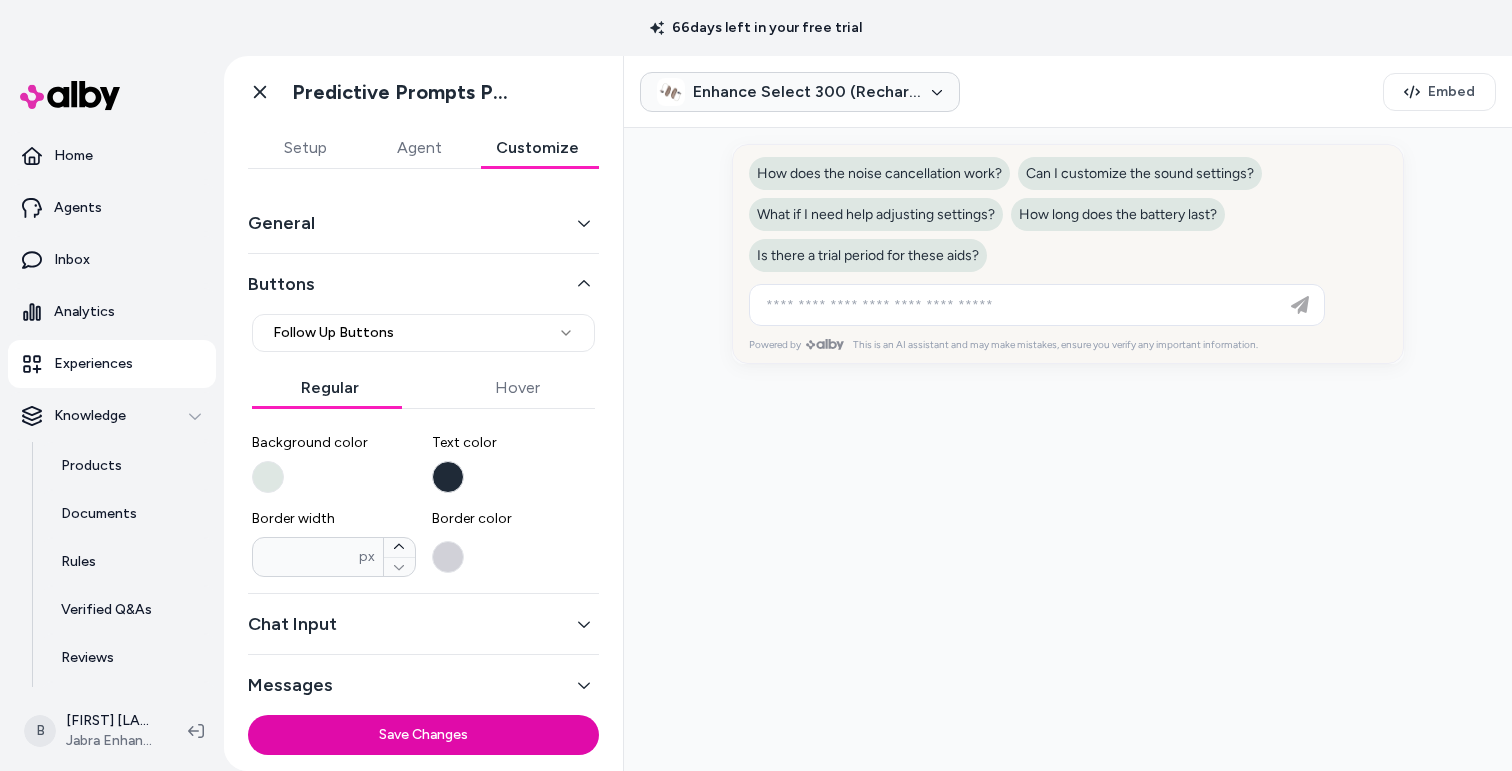 click on "Regular" at bounding box center [330, 388] 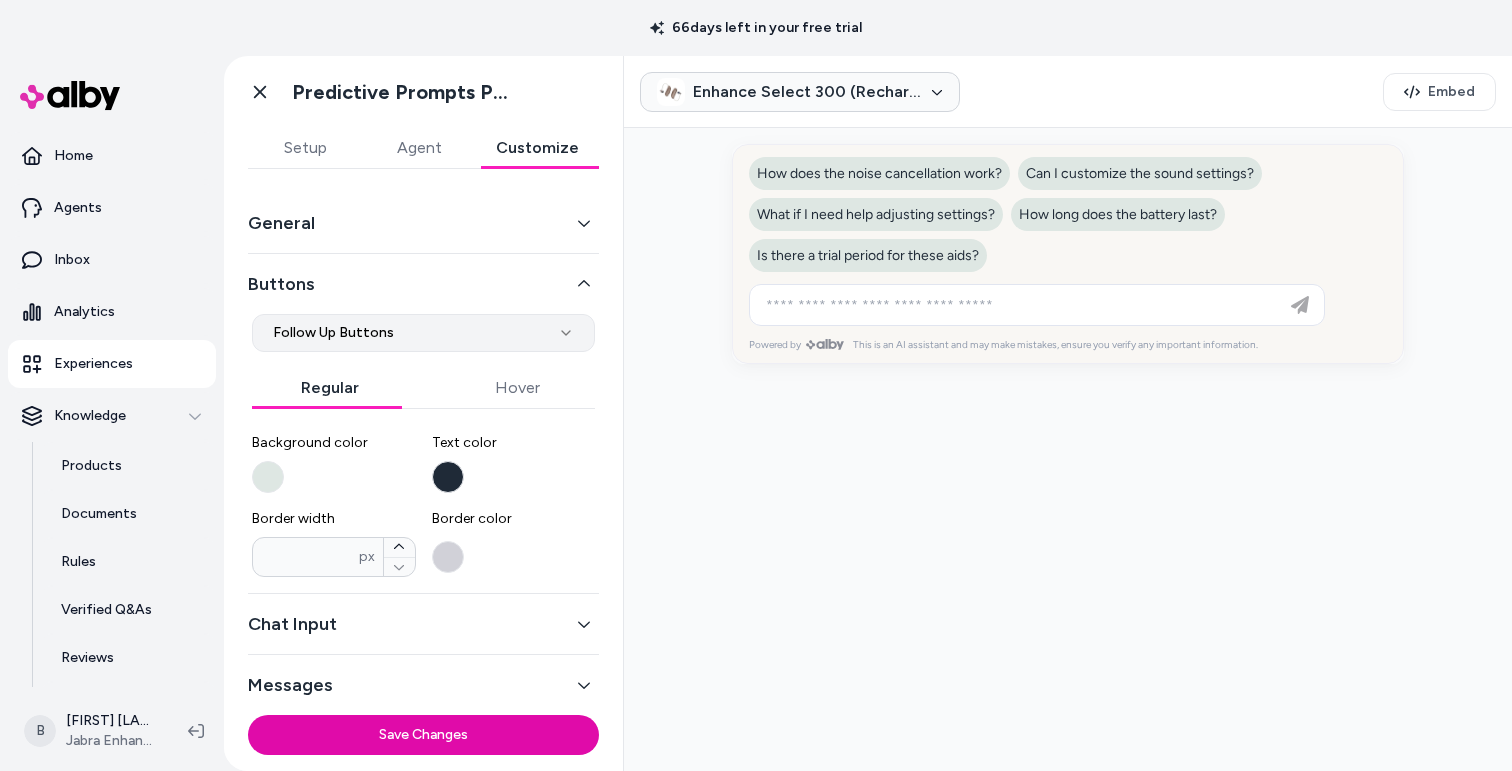 click on "**********" at bounding box center (756, 385) 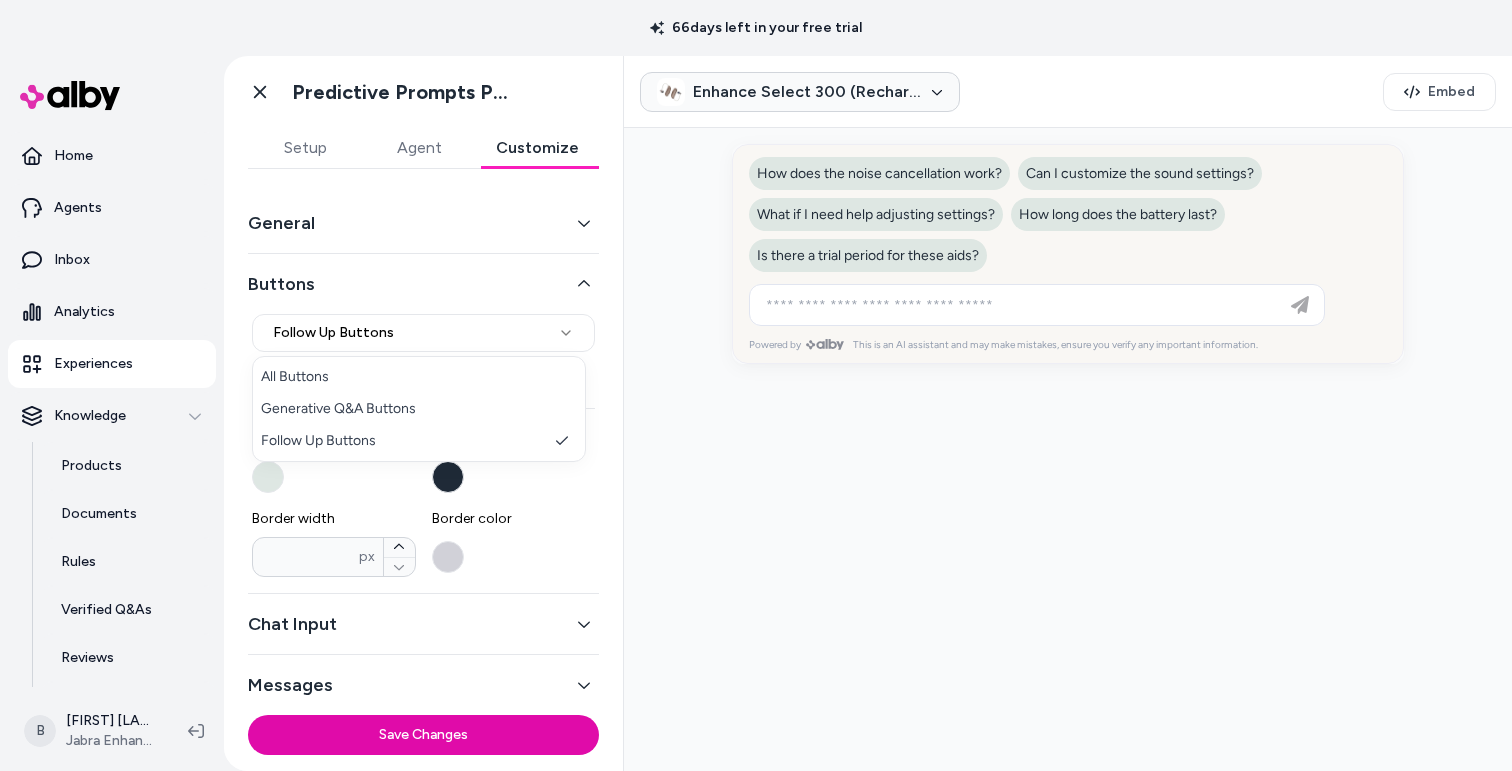 select on "*******" 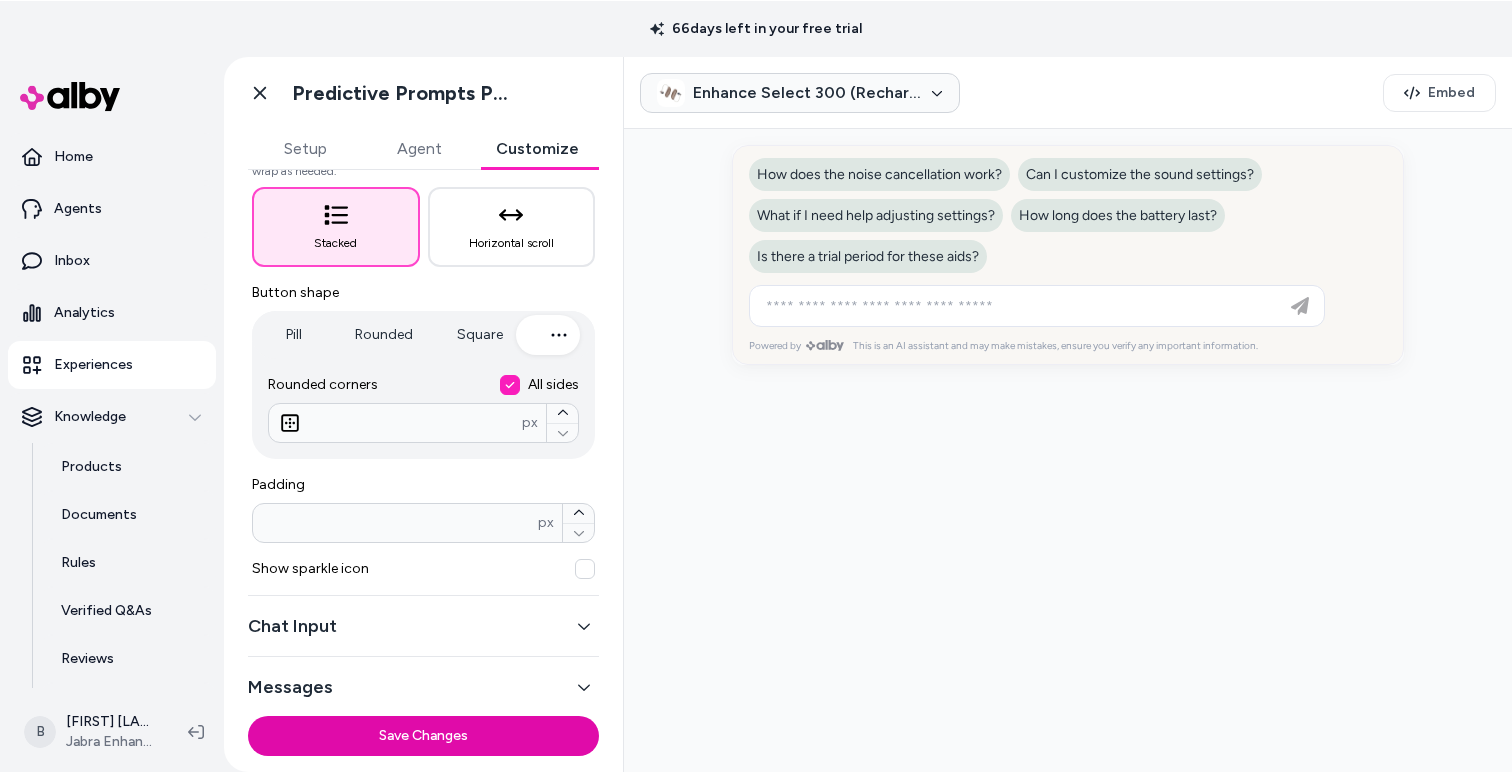 scroll, scrollTop: 280, scrollLeft: 0, axis: vertical 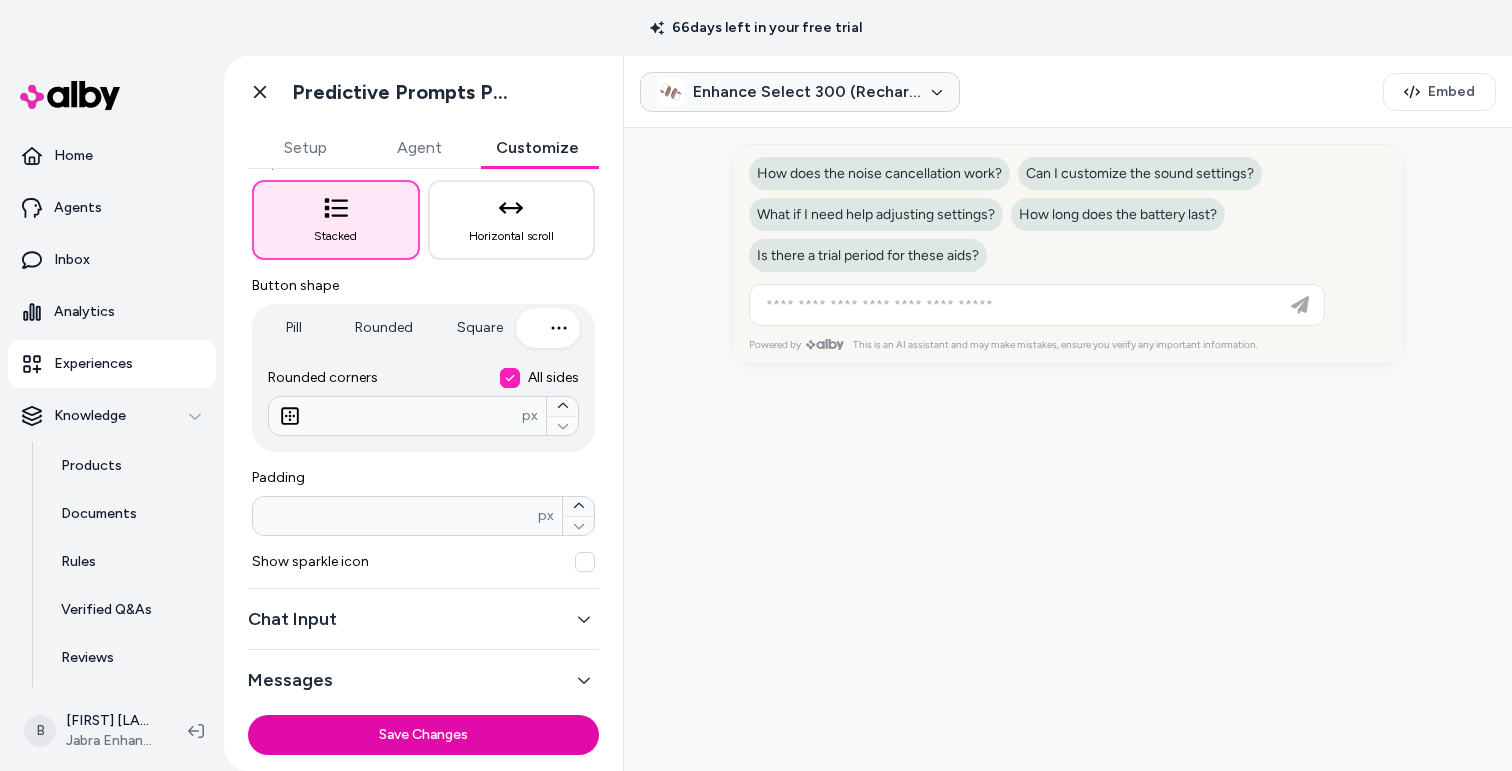drag, startPoint x: 355, startPoint y: 529, endPoint x: 286, endPoint y: 528, distance: 69.00725 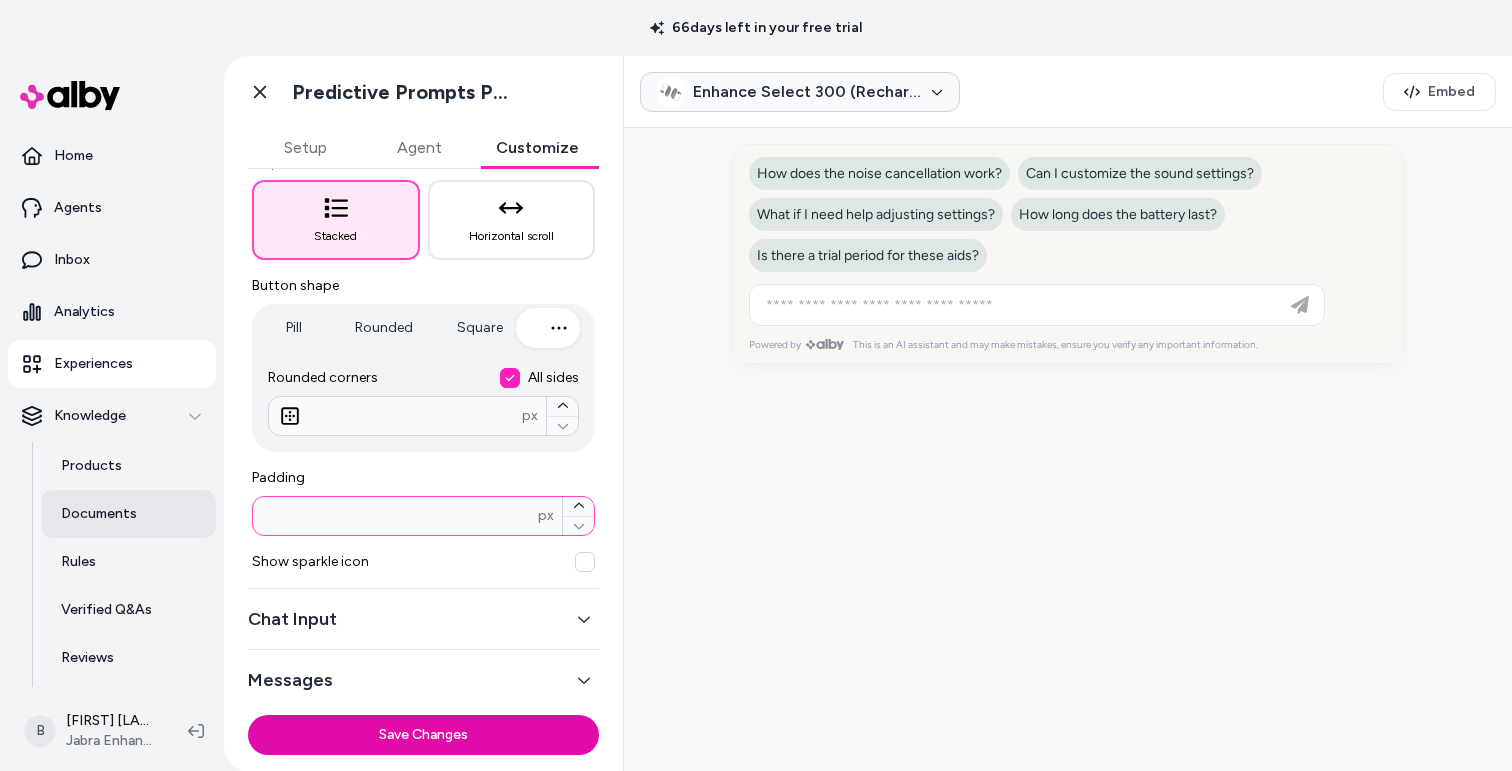 drag, startPoint x: 298, startPoint y: 513, endPoint x: 108, endPoint y: 513, distance: 190 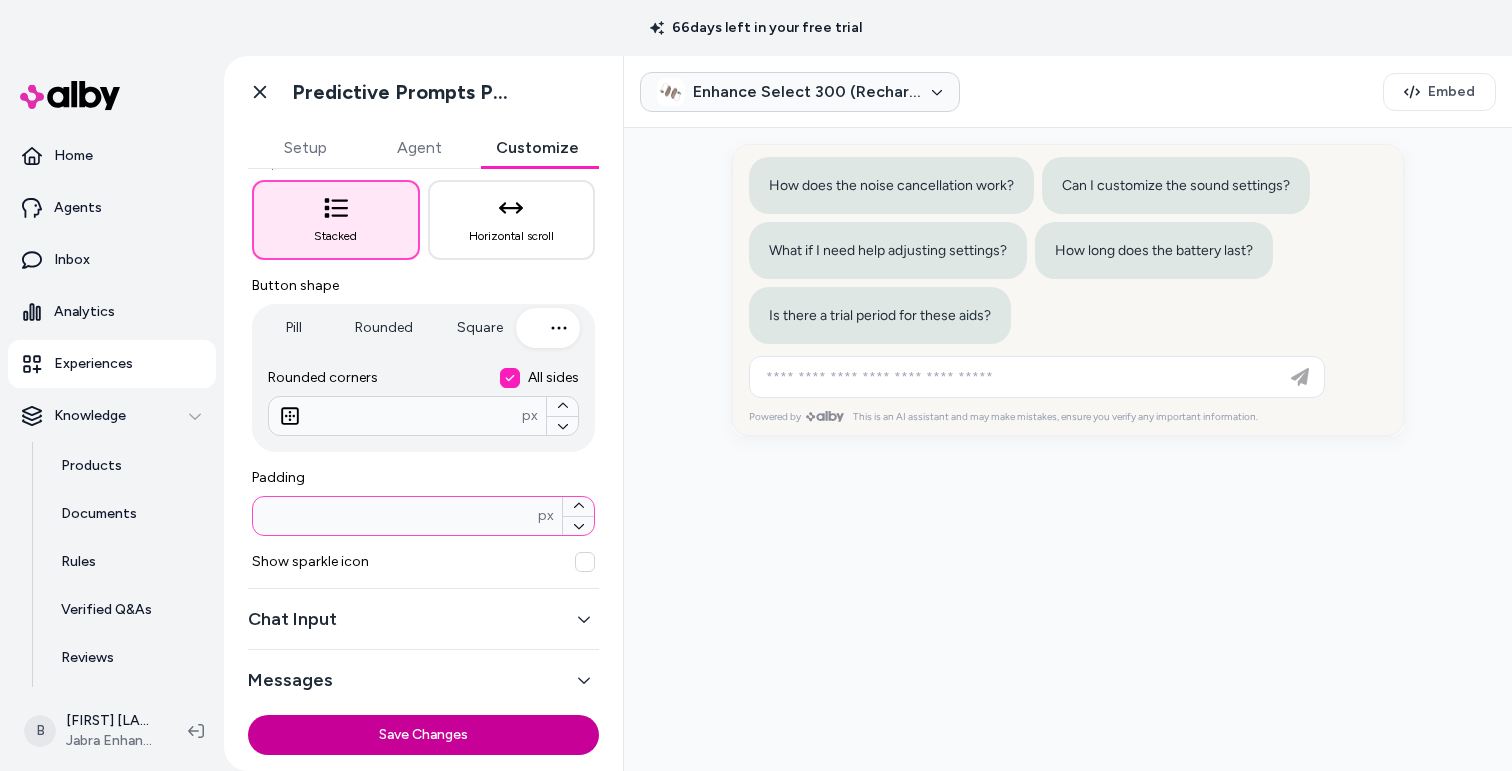 type on "**" 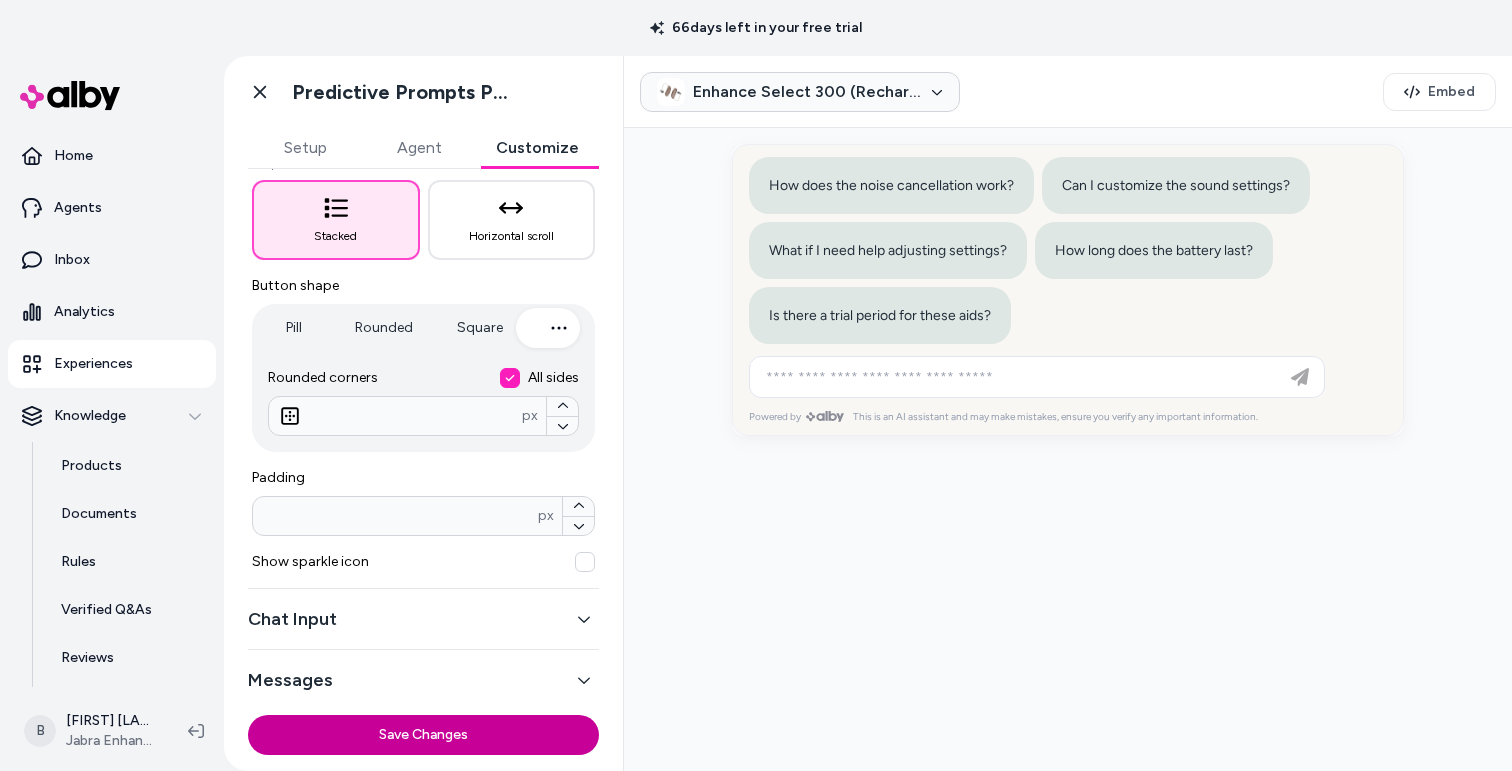 click on "Save Changes" at bounding box center [423, 735] 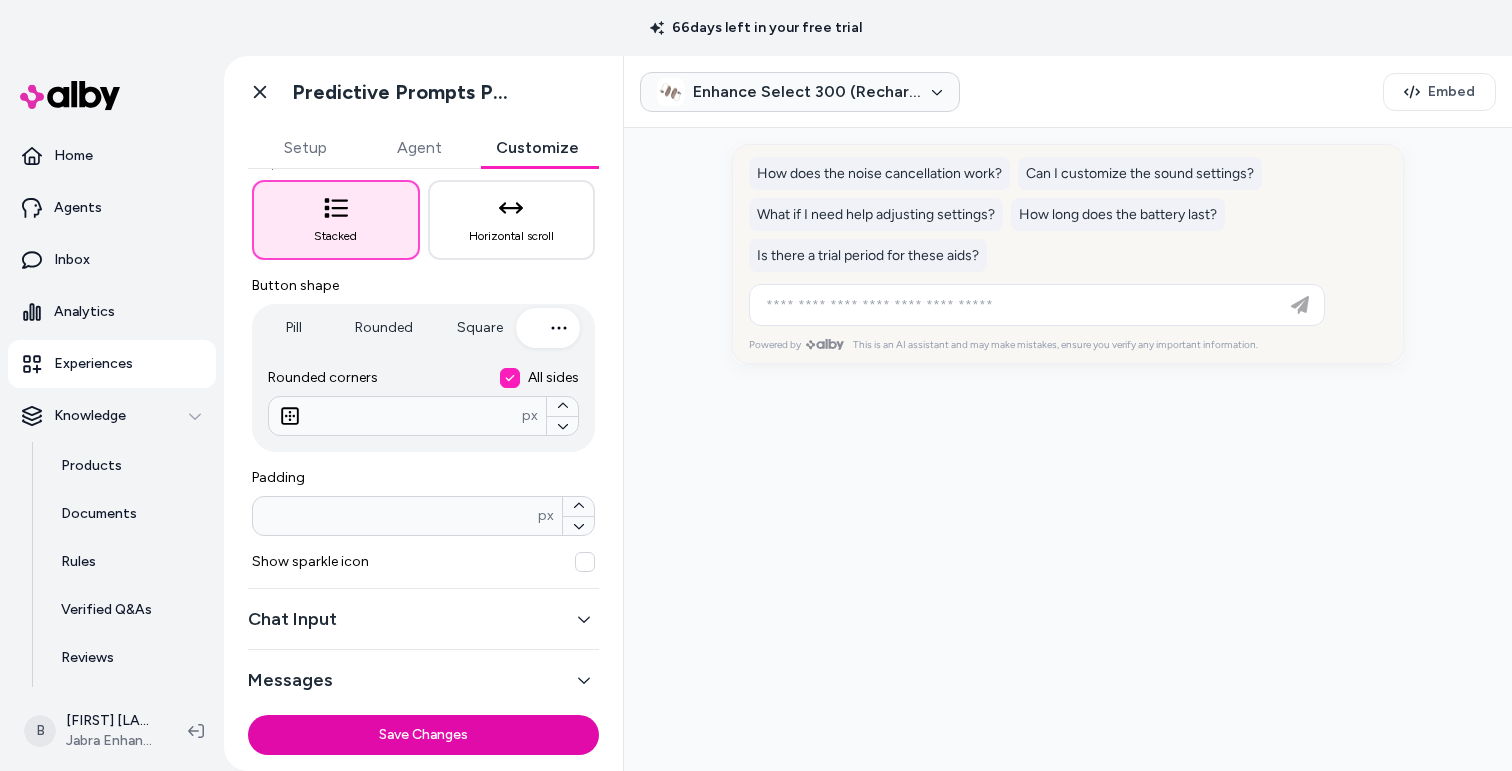 click on "Padding ** px" at bounding box center [423, 502] 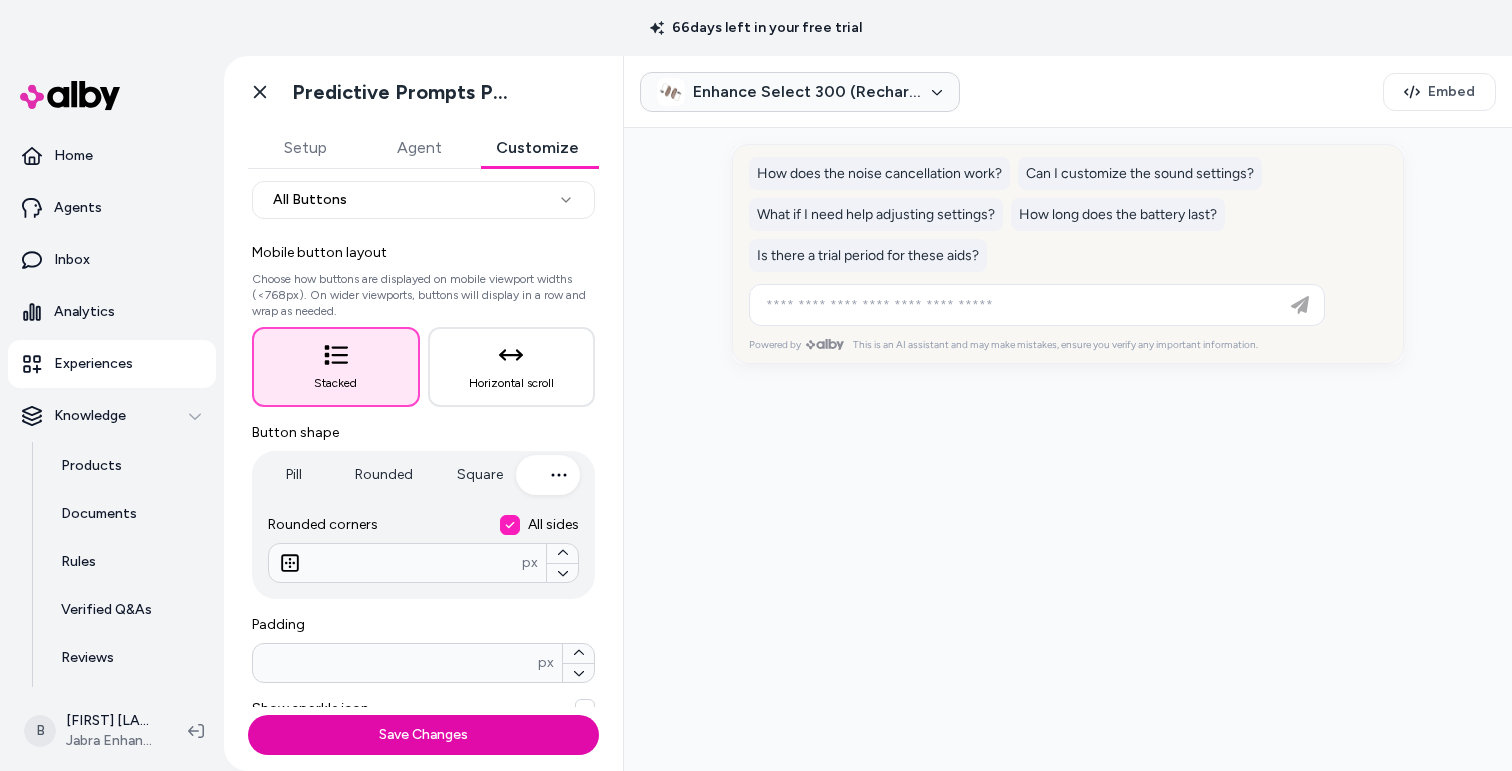 scroll, scrollTop: 23, scrollLeft: 0, axis: vertical 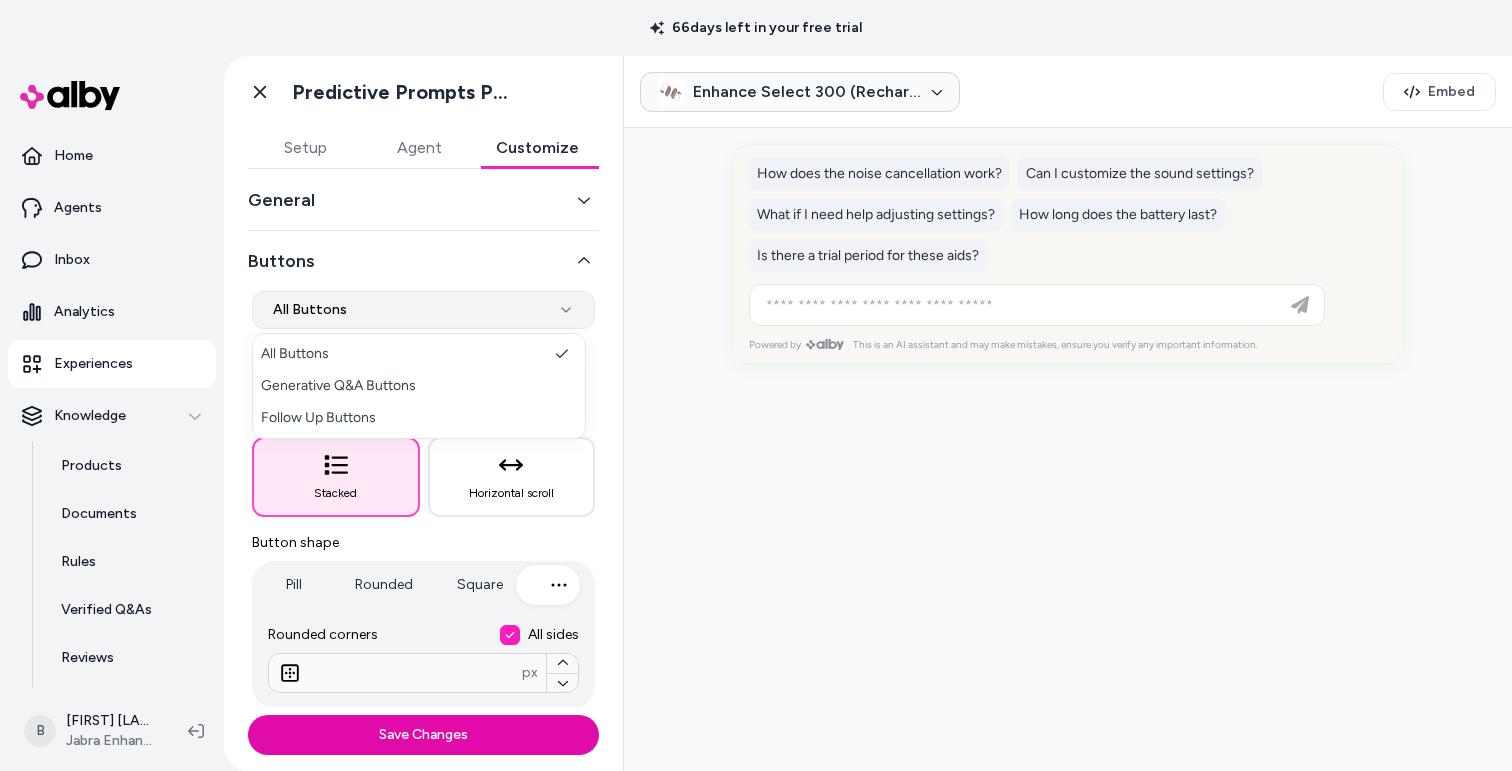 click on "**********" at bounding box center [756, 385] 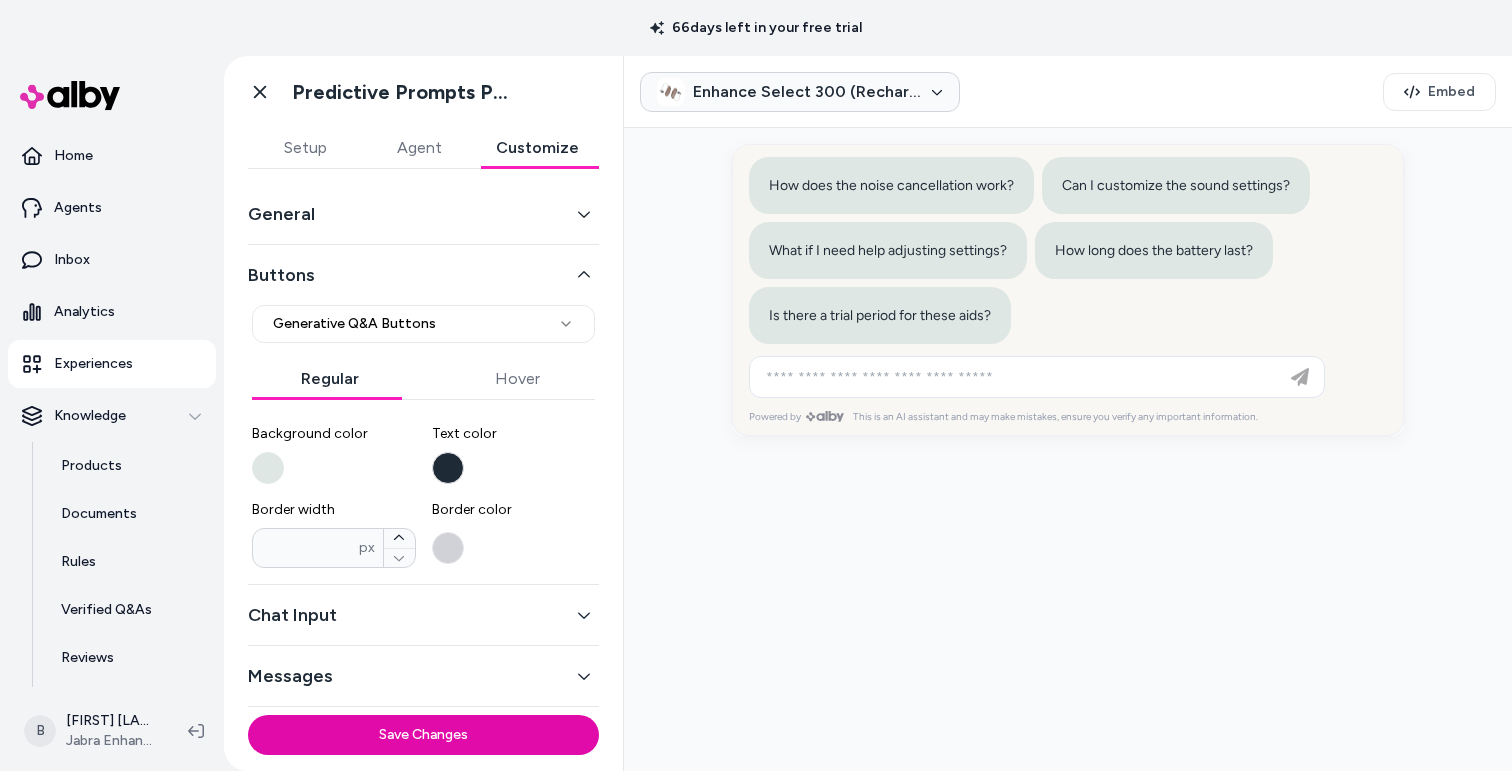 scroll, scrollTop: 9, scrollLeft: 0, axis: vertical 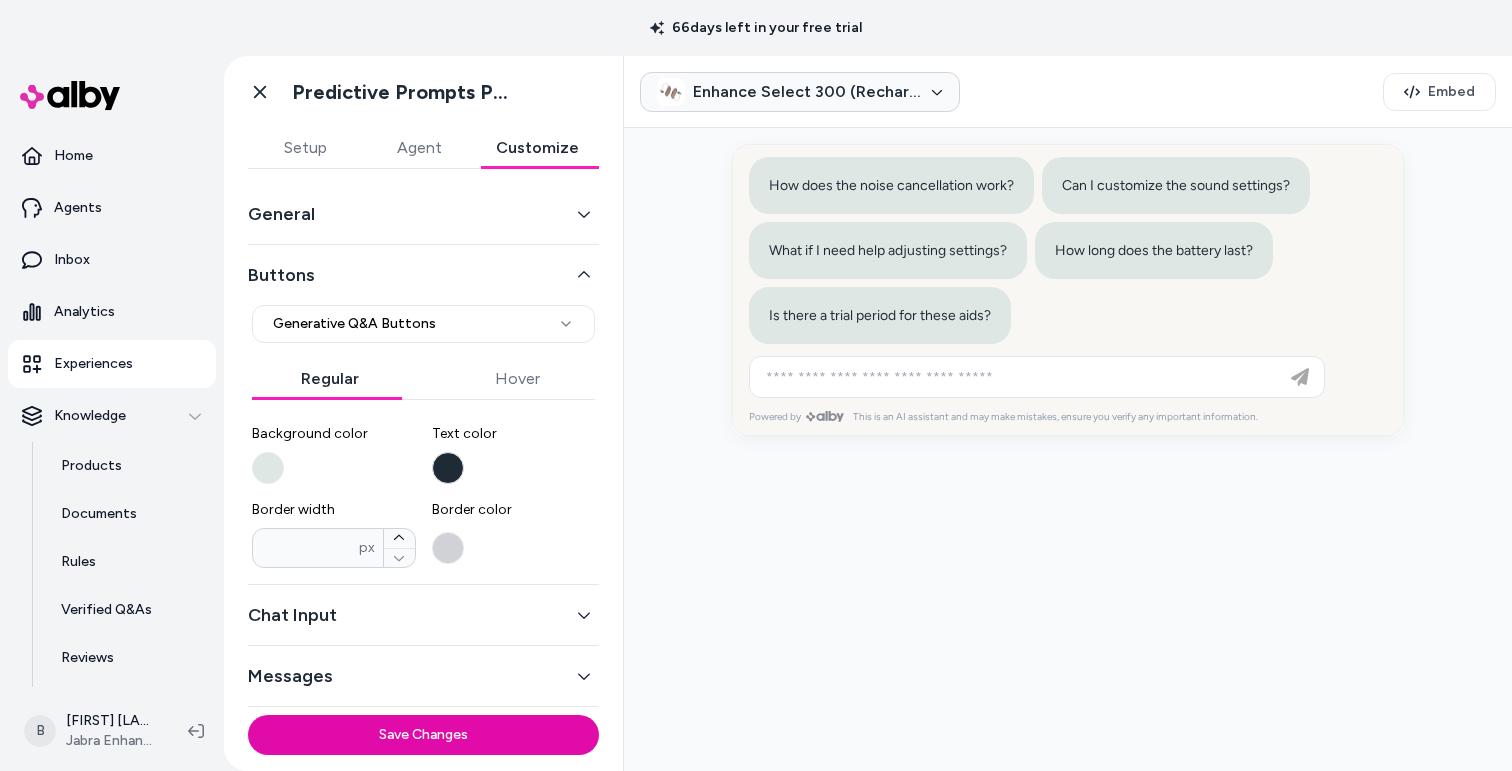 click on "**********" at bounding box center (423, 415) 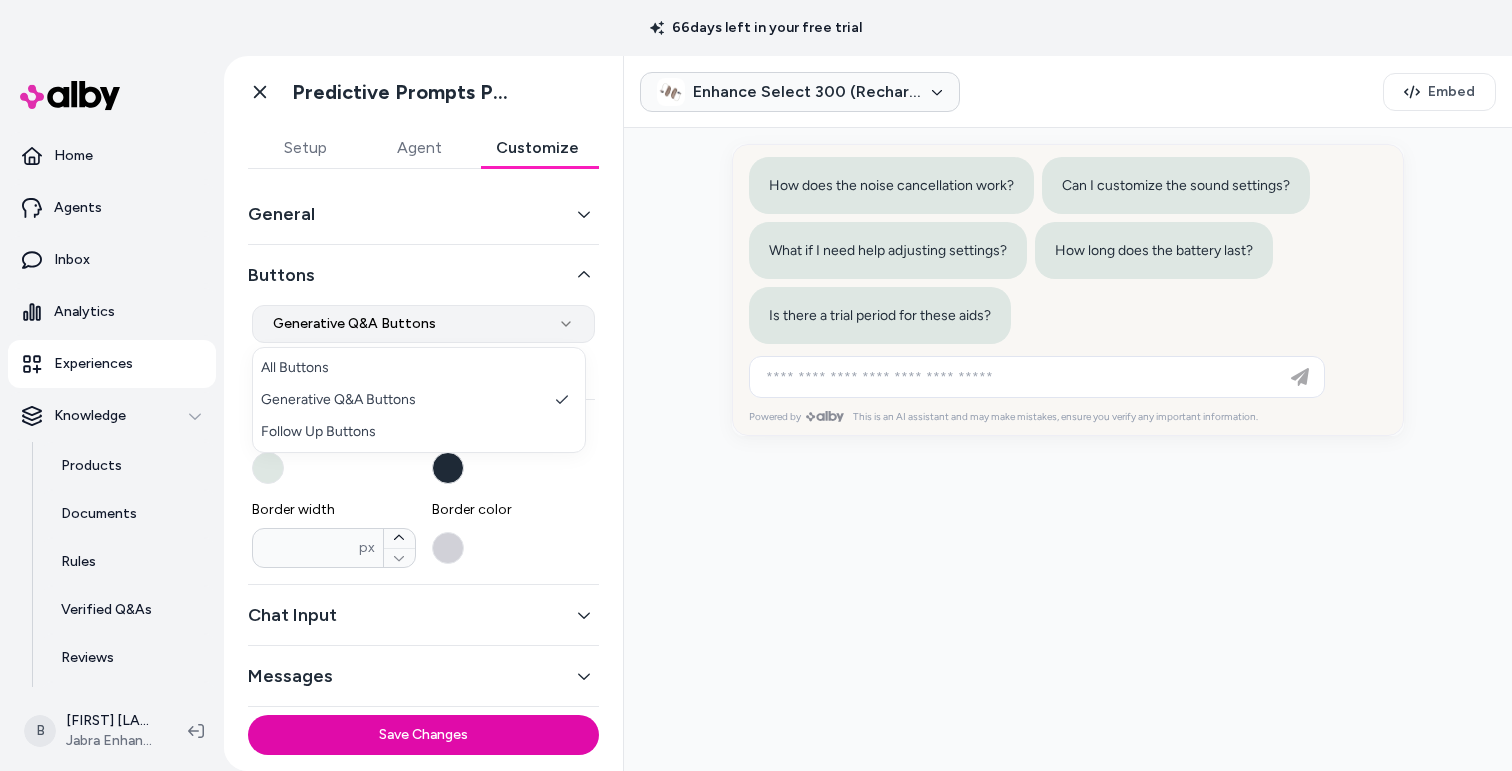 click on "**********" at bounding box center (756, 385) 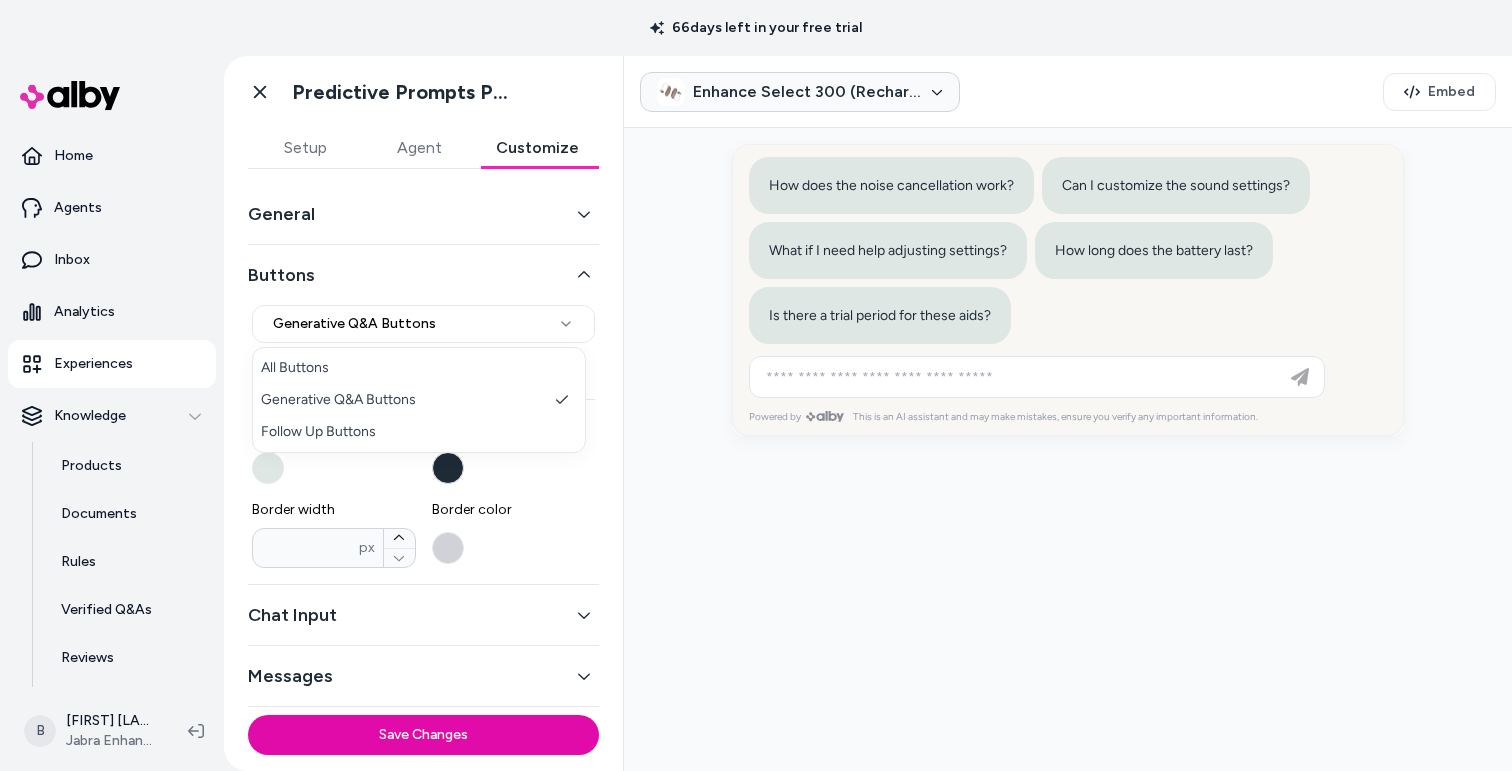select on "*******" 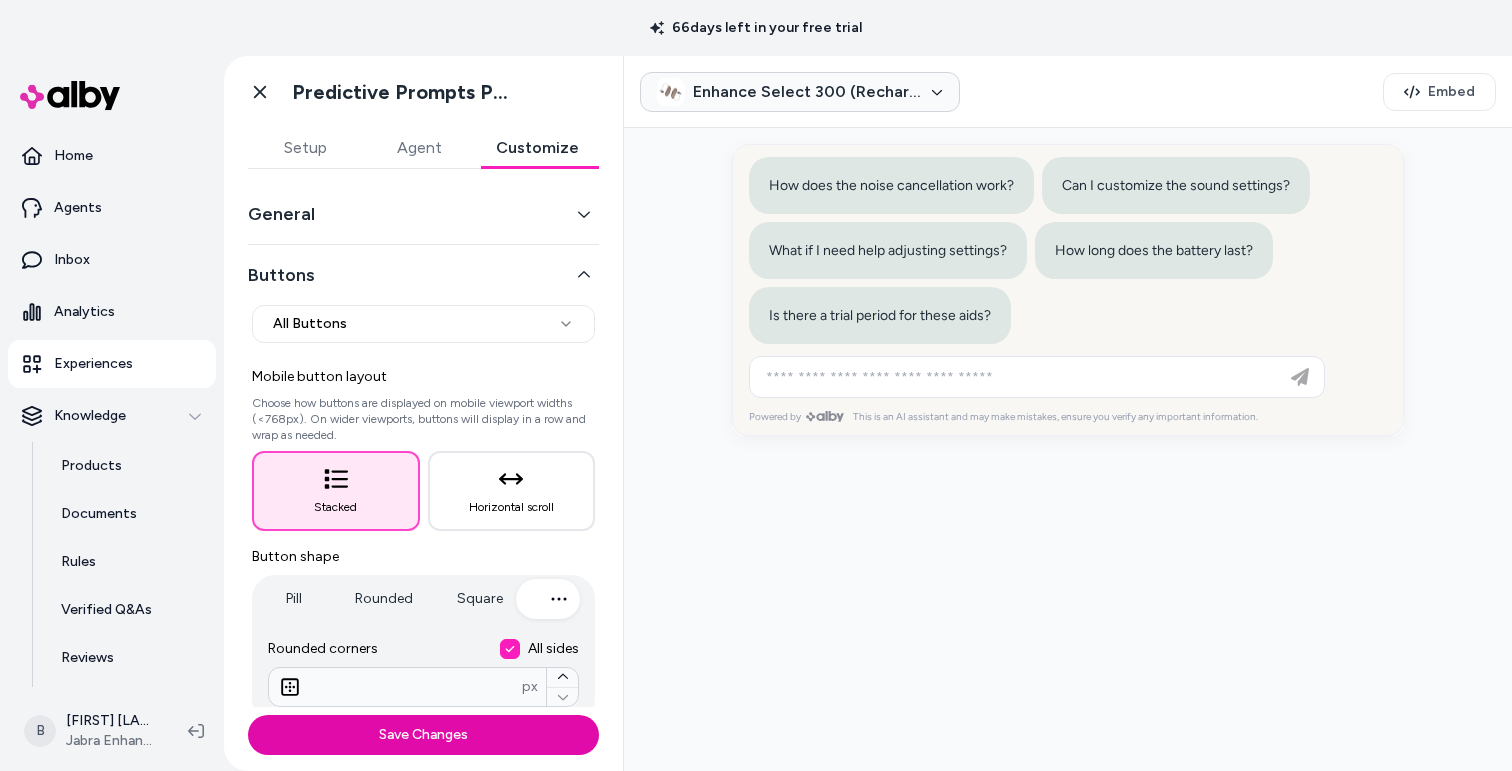 scroll, scrollTop: 145, scrollLeft: 0, axis: vertical 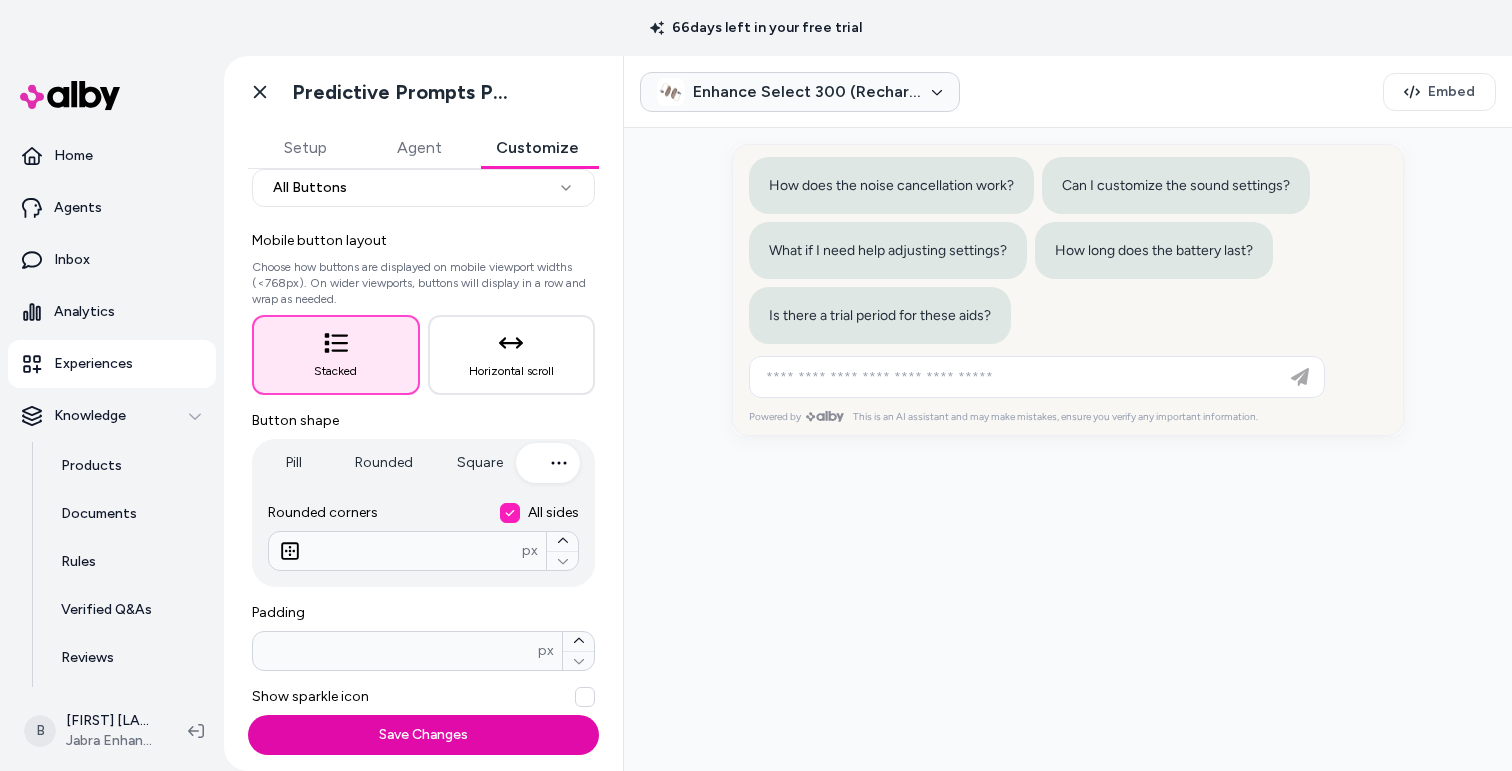 click on "** px" at bounding box center [423, 651] 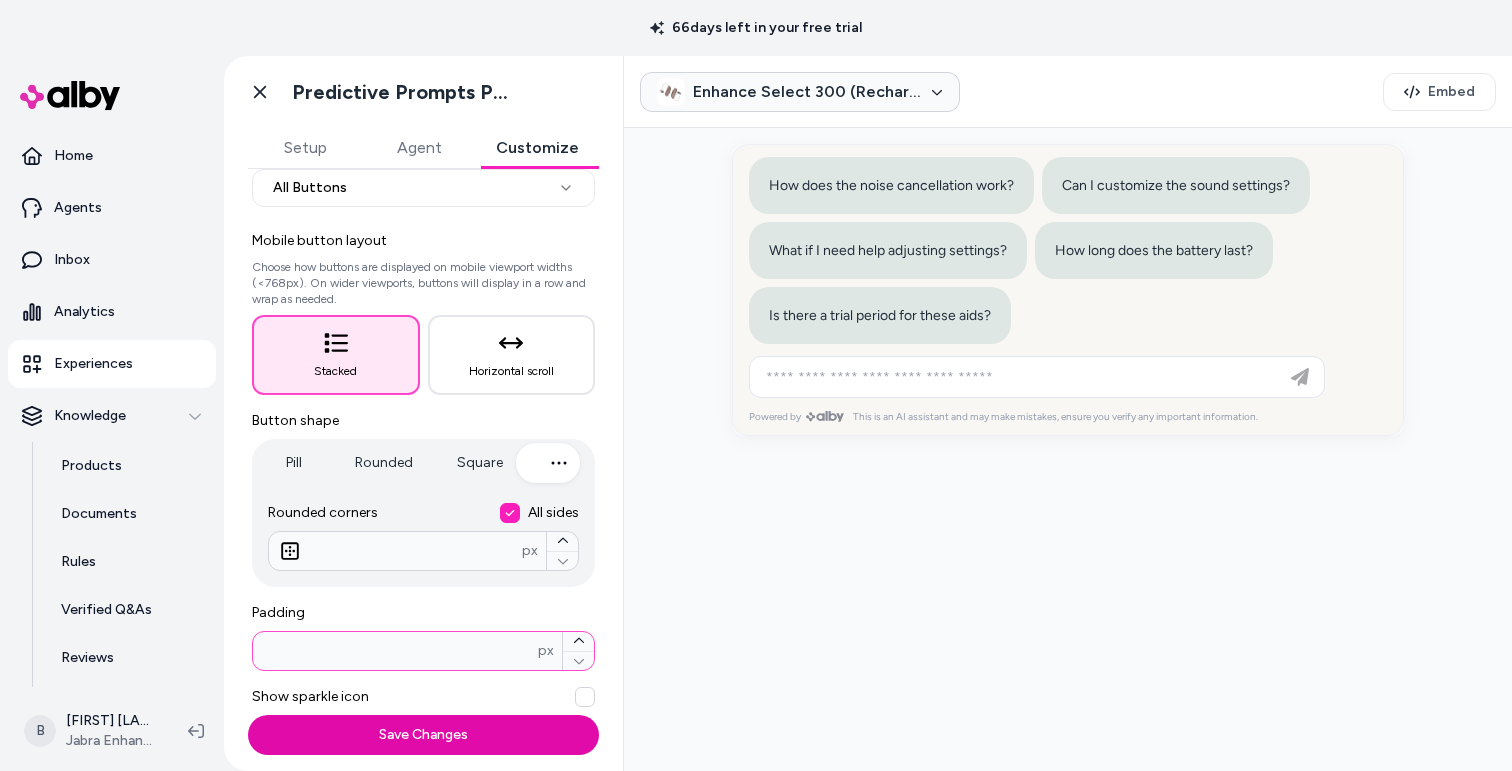 click on "**" at bounding box center (395, 651) 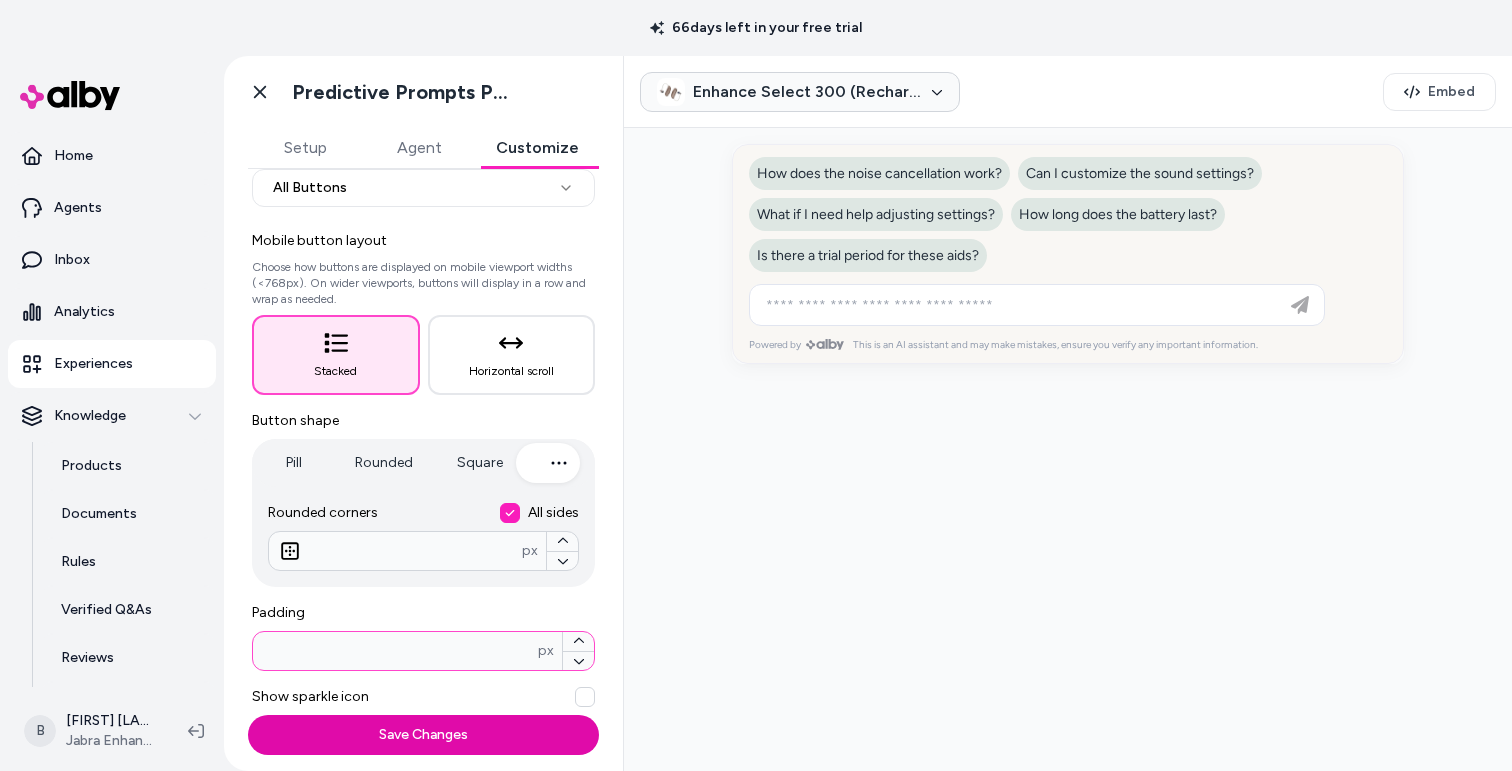 type on "*" 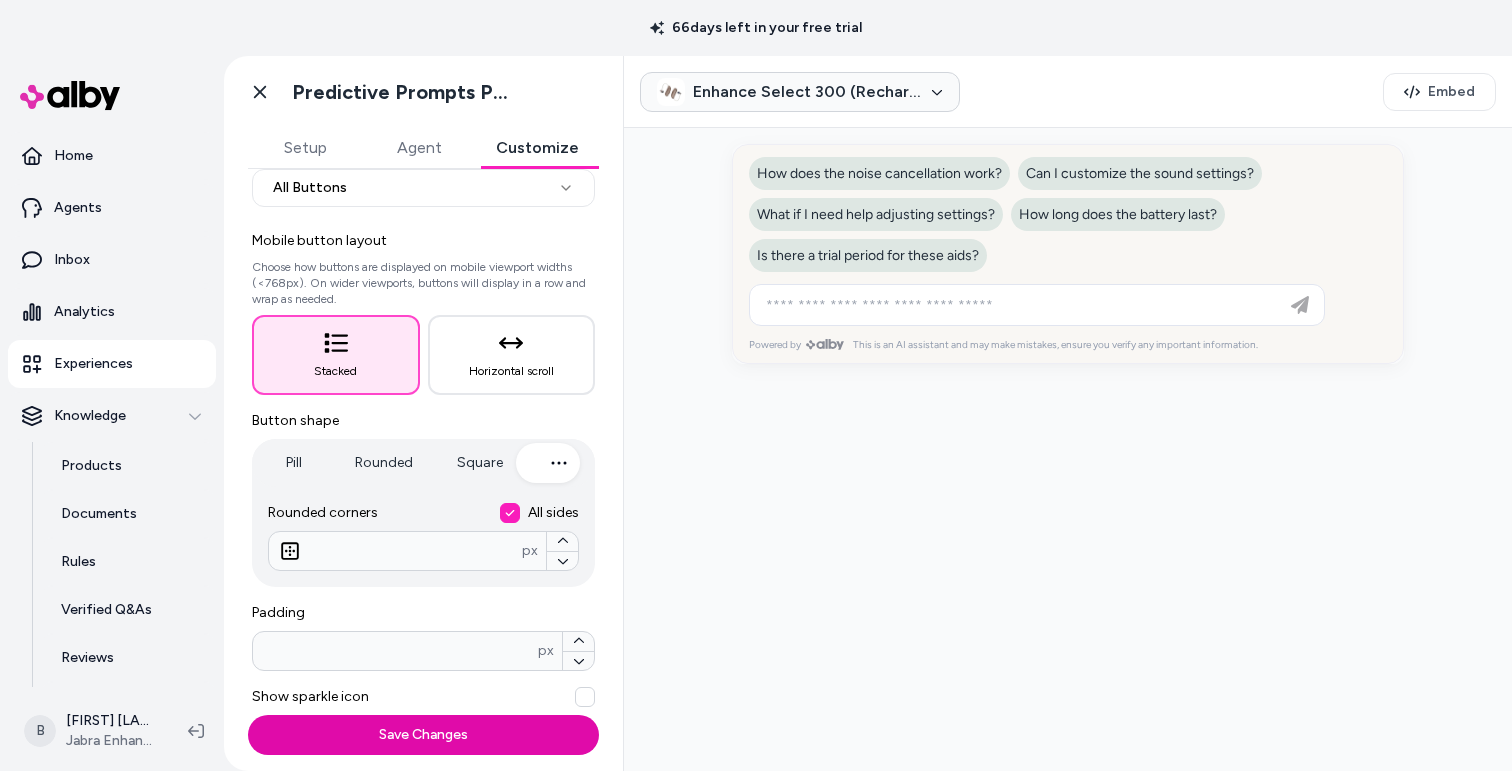 click at bounding box center (1068, 449) 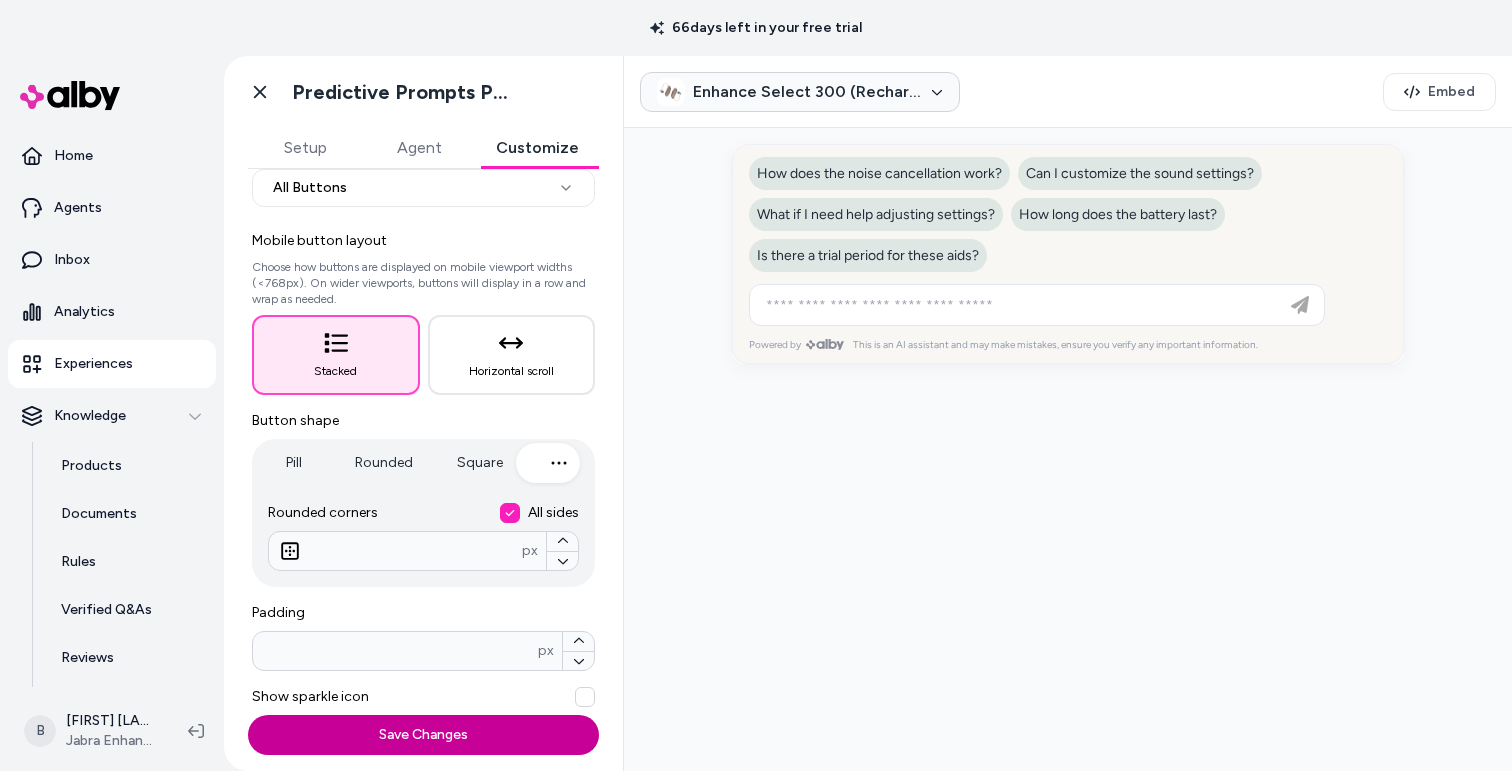 click on "Save Changes" at bounding box center [423, 735] 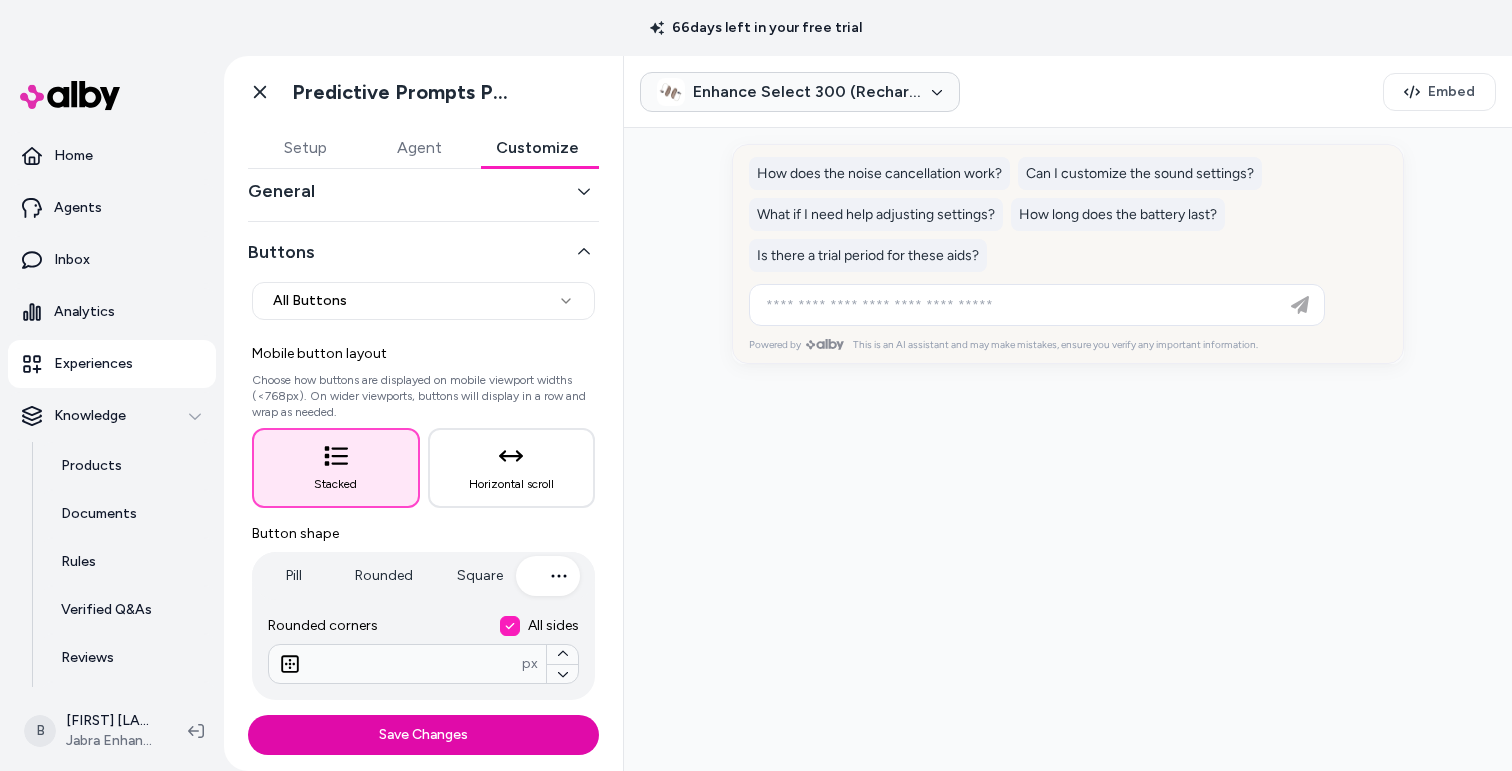 scroll, scrollTop: 0, scrollLeft: 0, axis: both 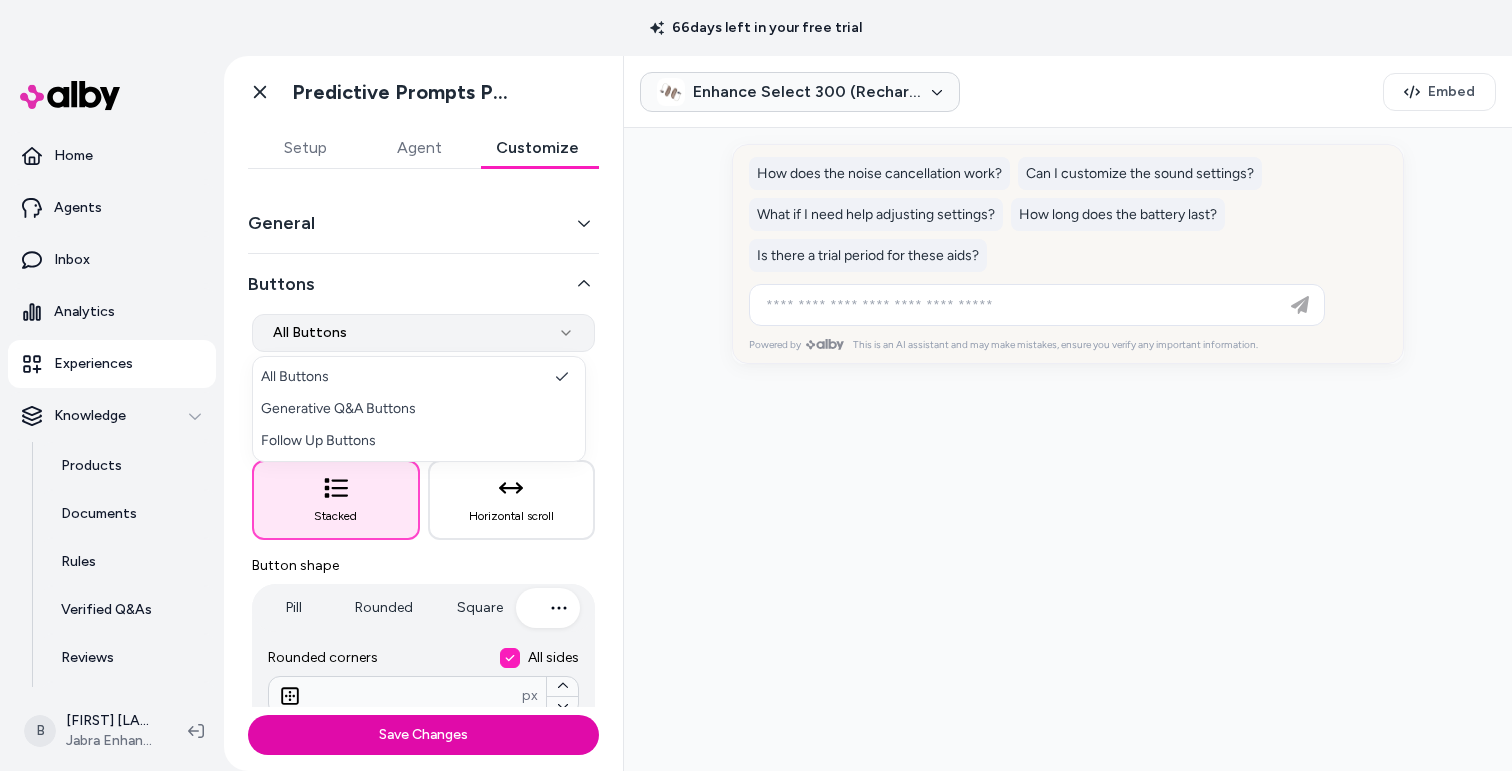 click on "**********" at bounding box center (756, 385) 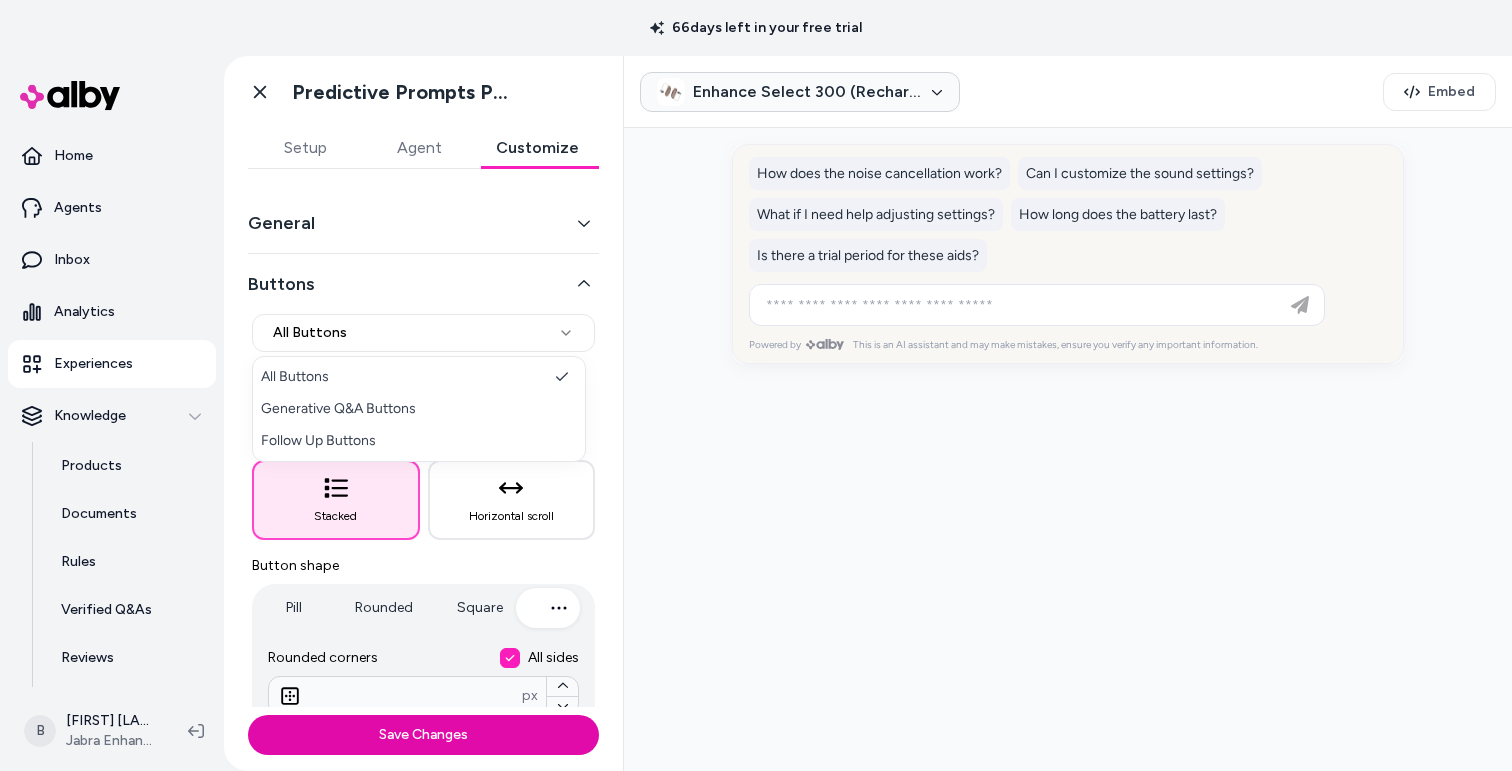 click on "**********" at bounding box center (756, 385) 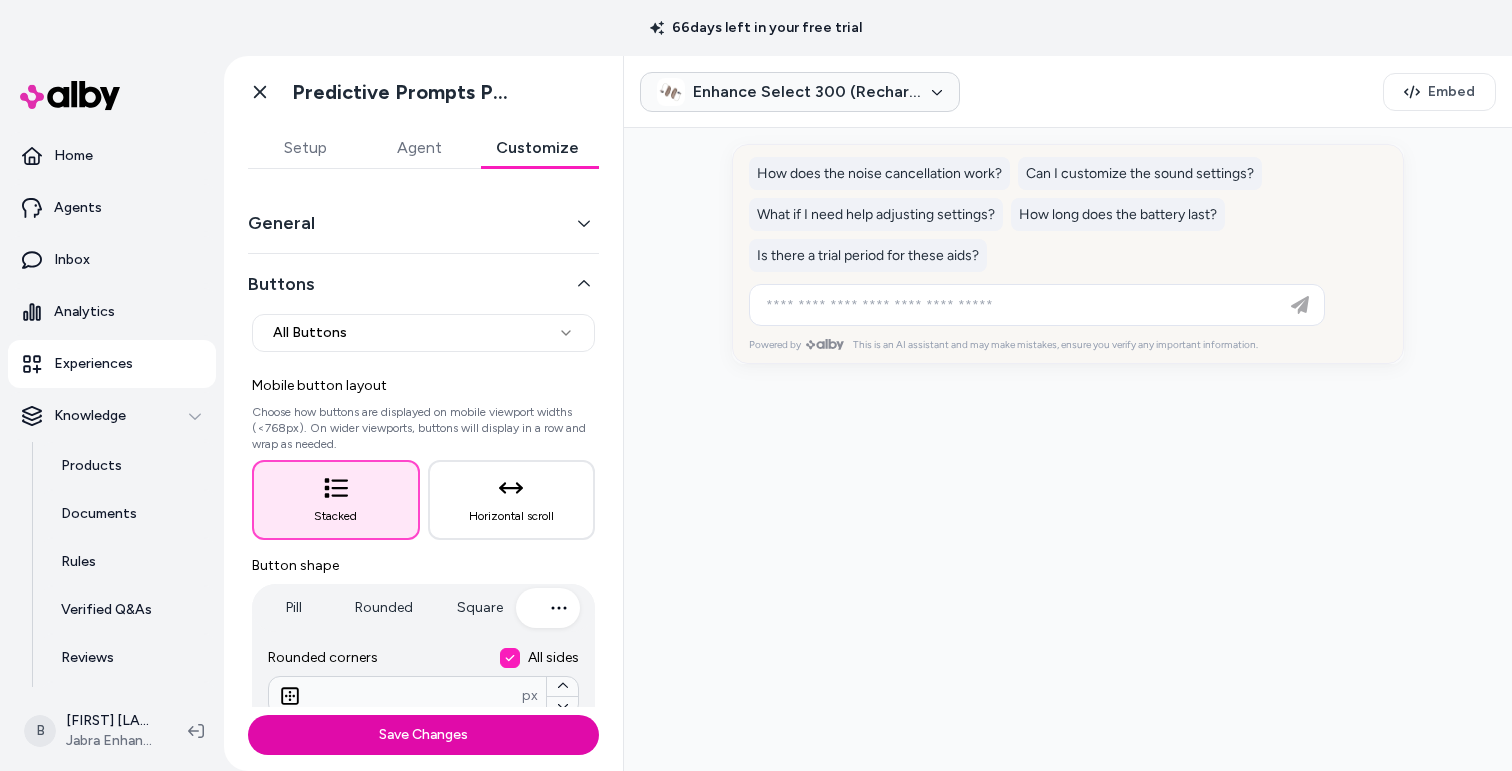 click on "Agent" at bounding box center [419, 148] 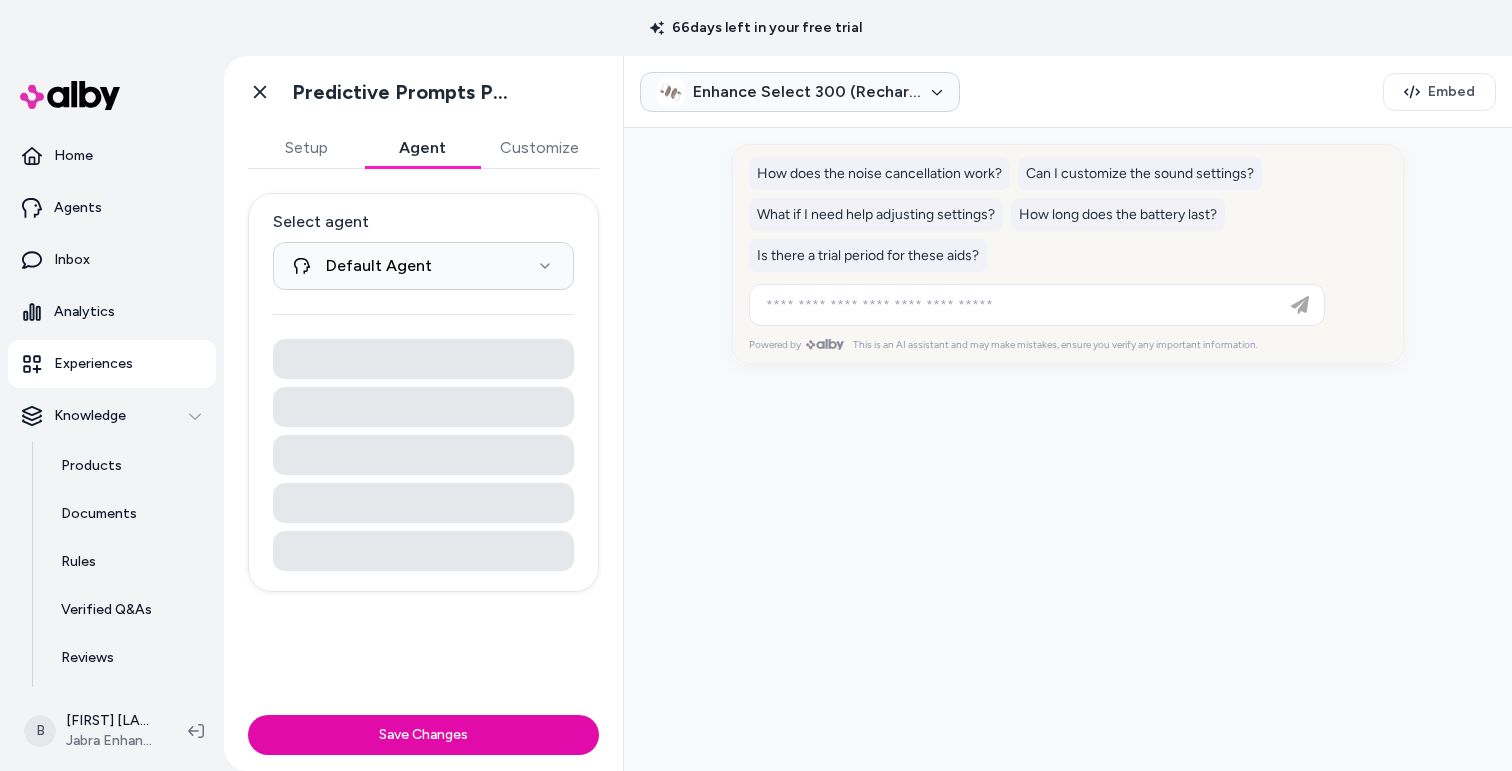 click on "Customize" at bounding box center [539, 148] 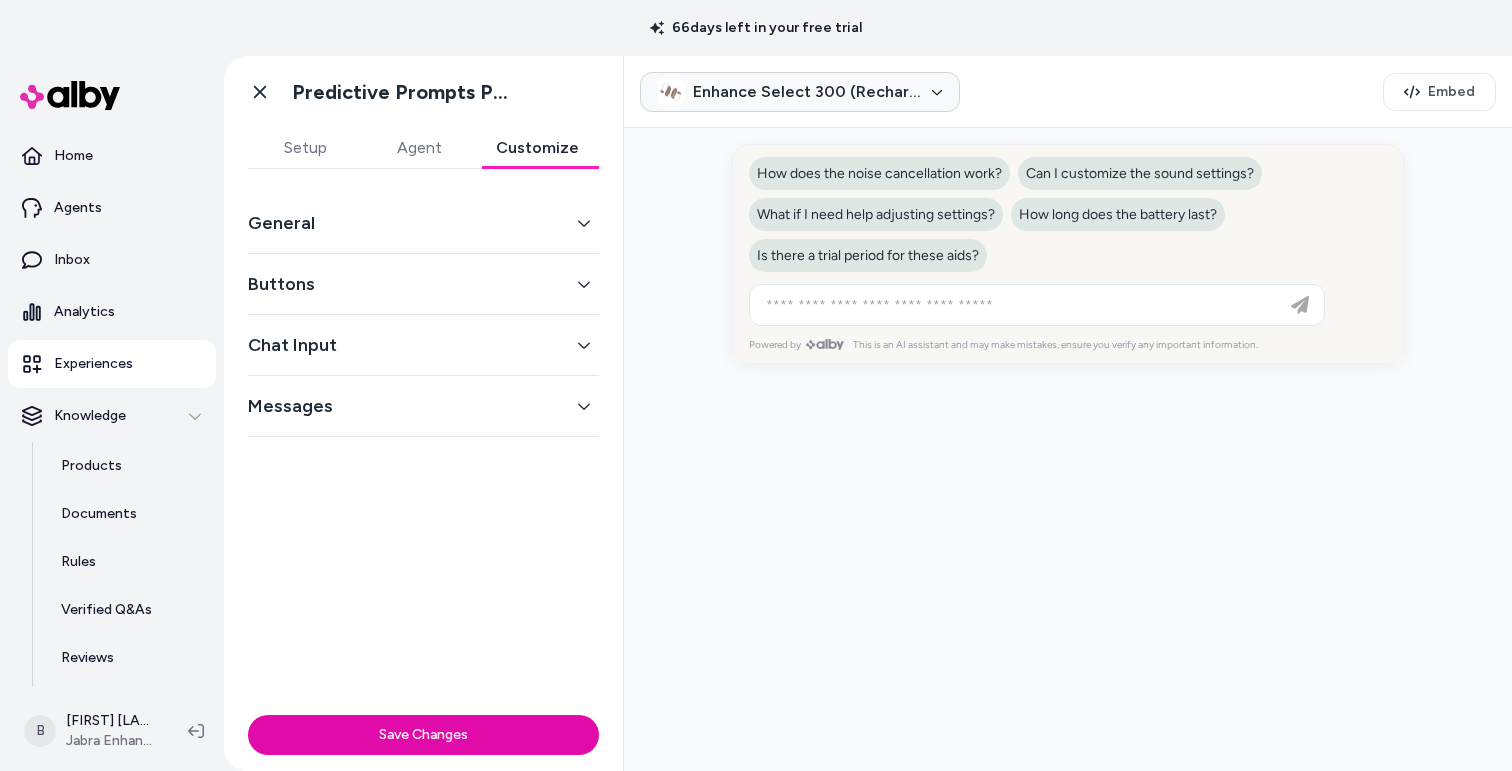 click on "Buttons" at bounding box center (423, 284) 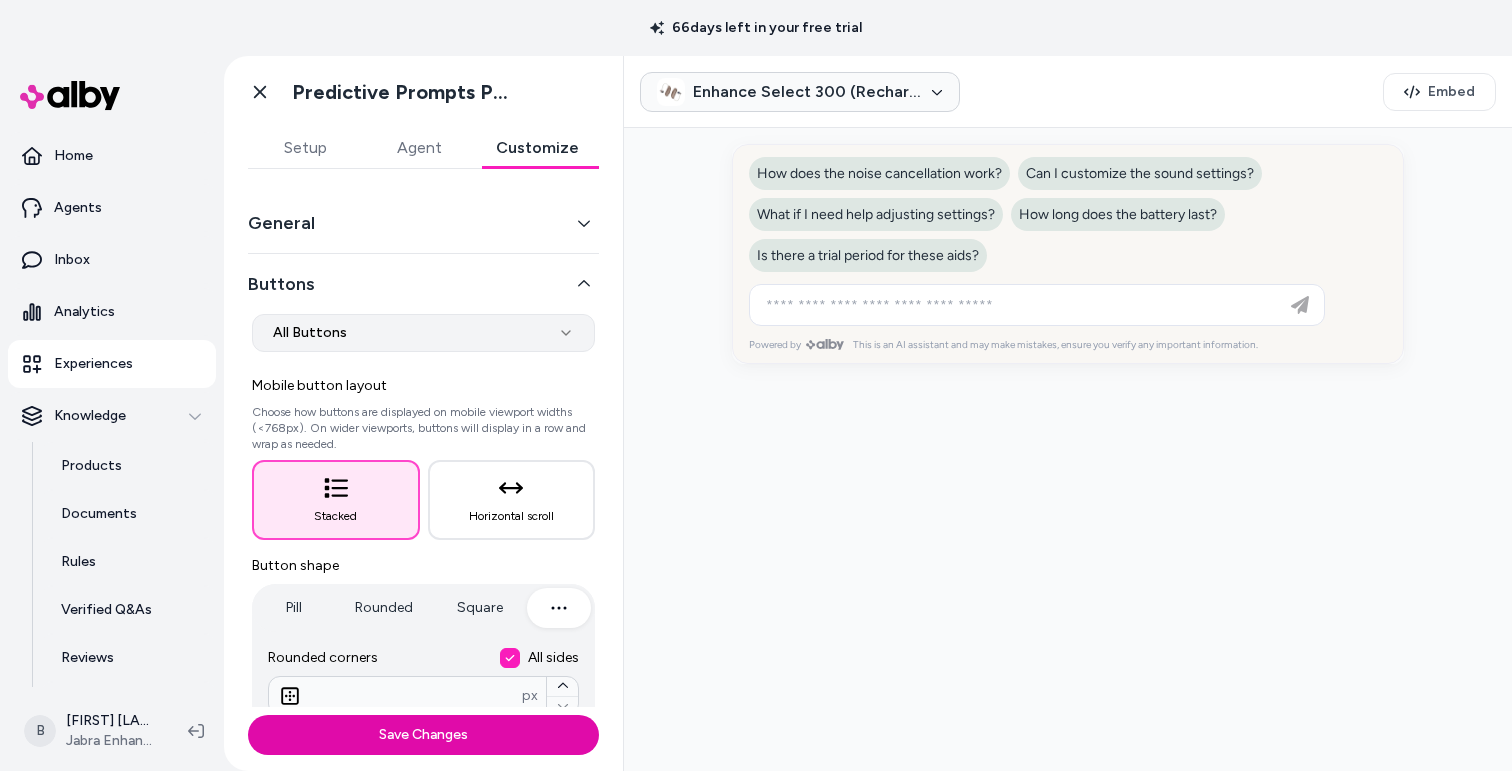 click on "**********" at bounding box center [756, 385] 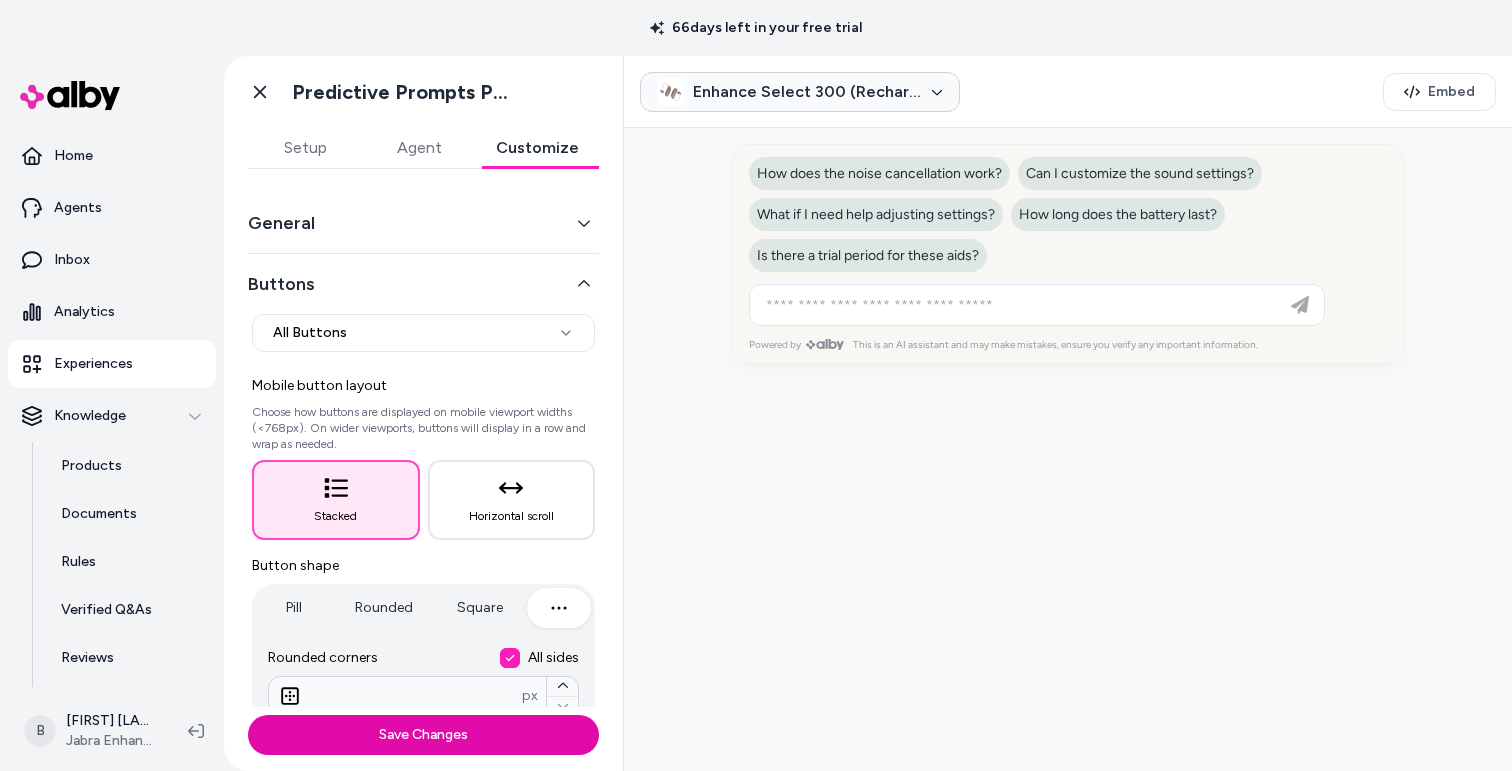 click on "**********" at bounding box center [756, 385] 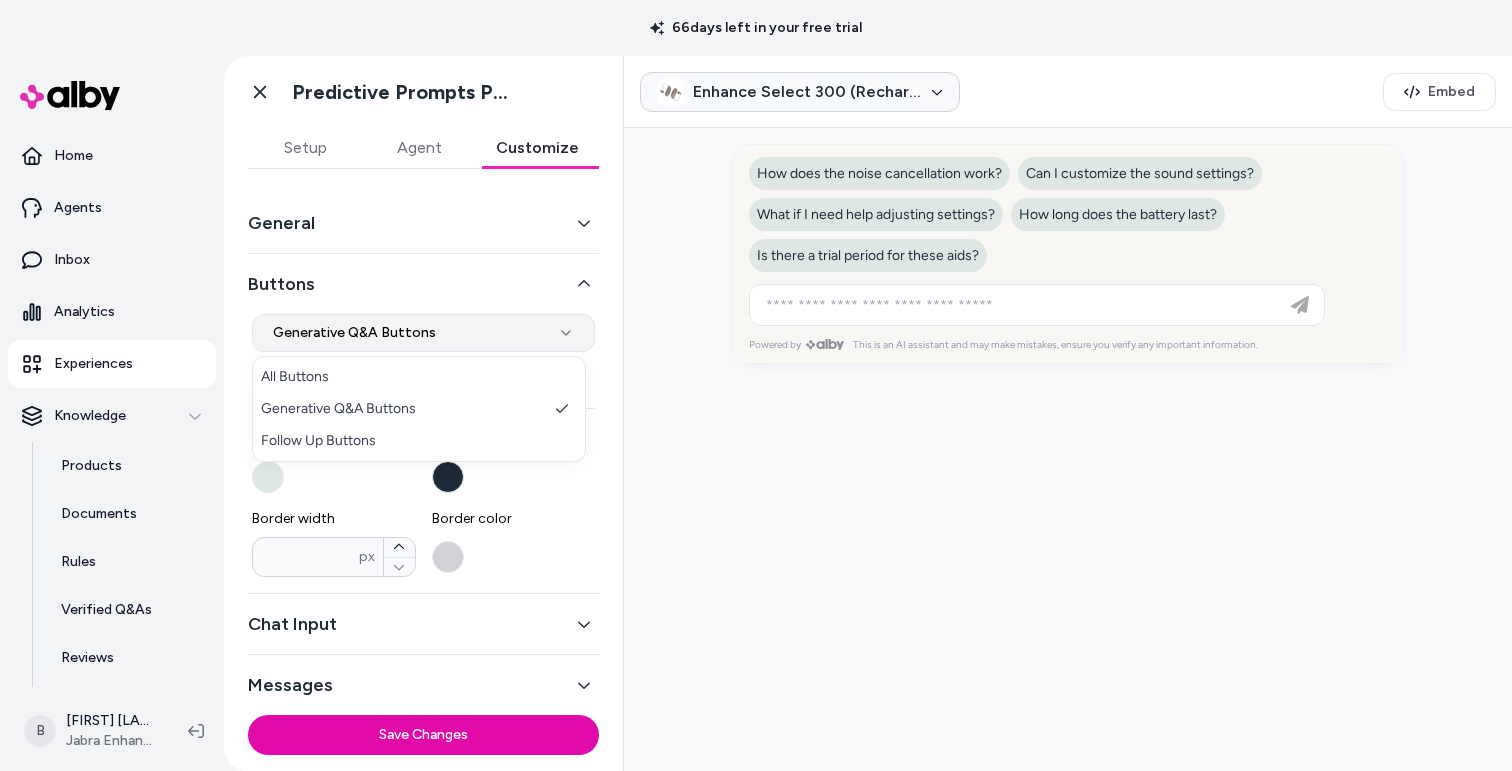 click on "**********" at bounding box center [756, 385] 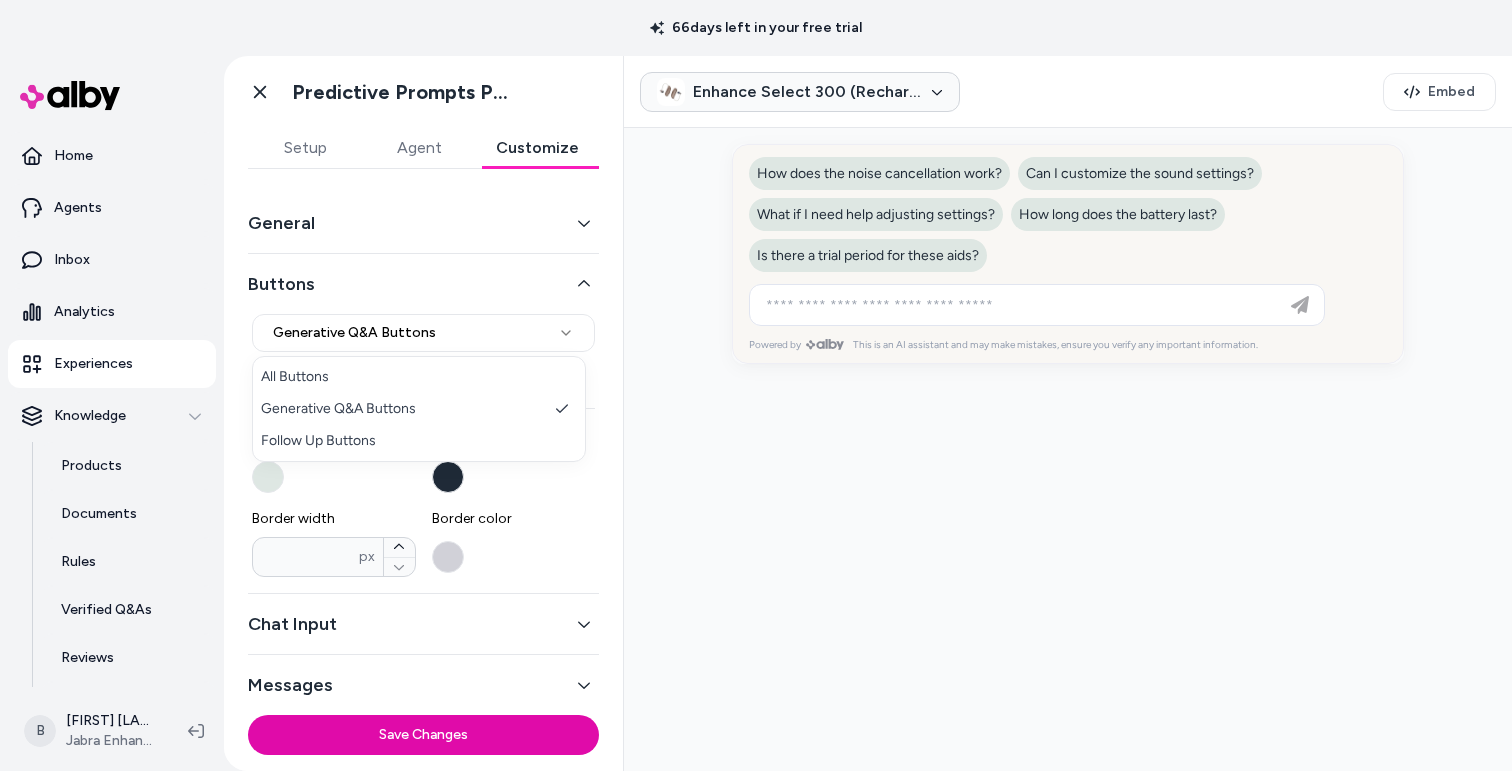 select on "*********" 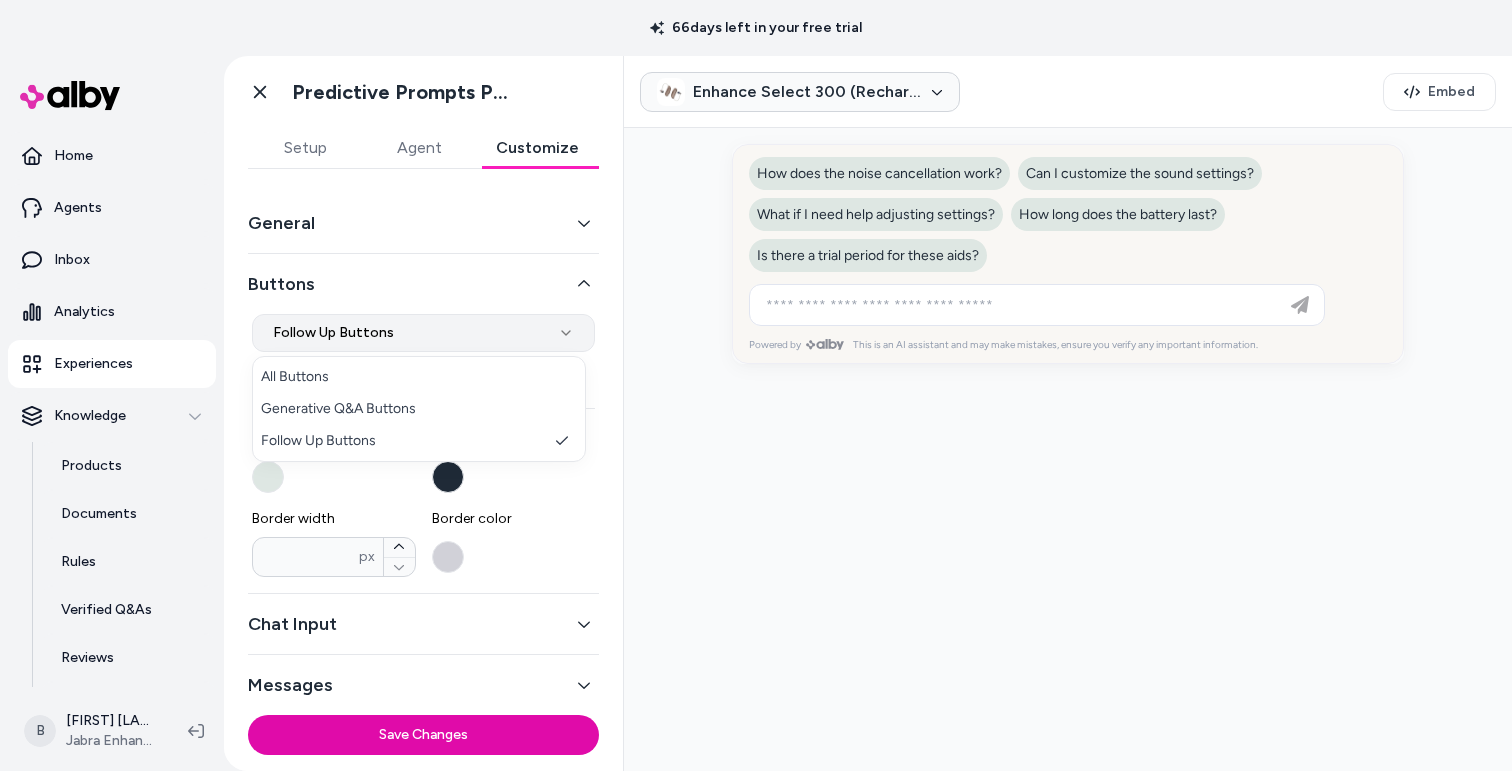 click on "**********" at bounding box center [756, 385] 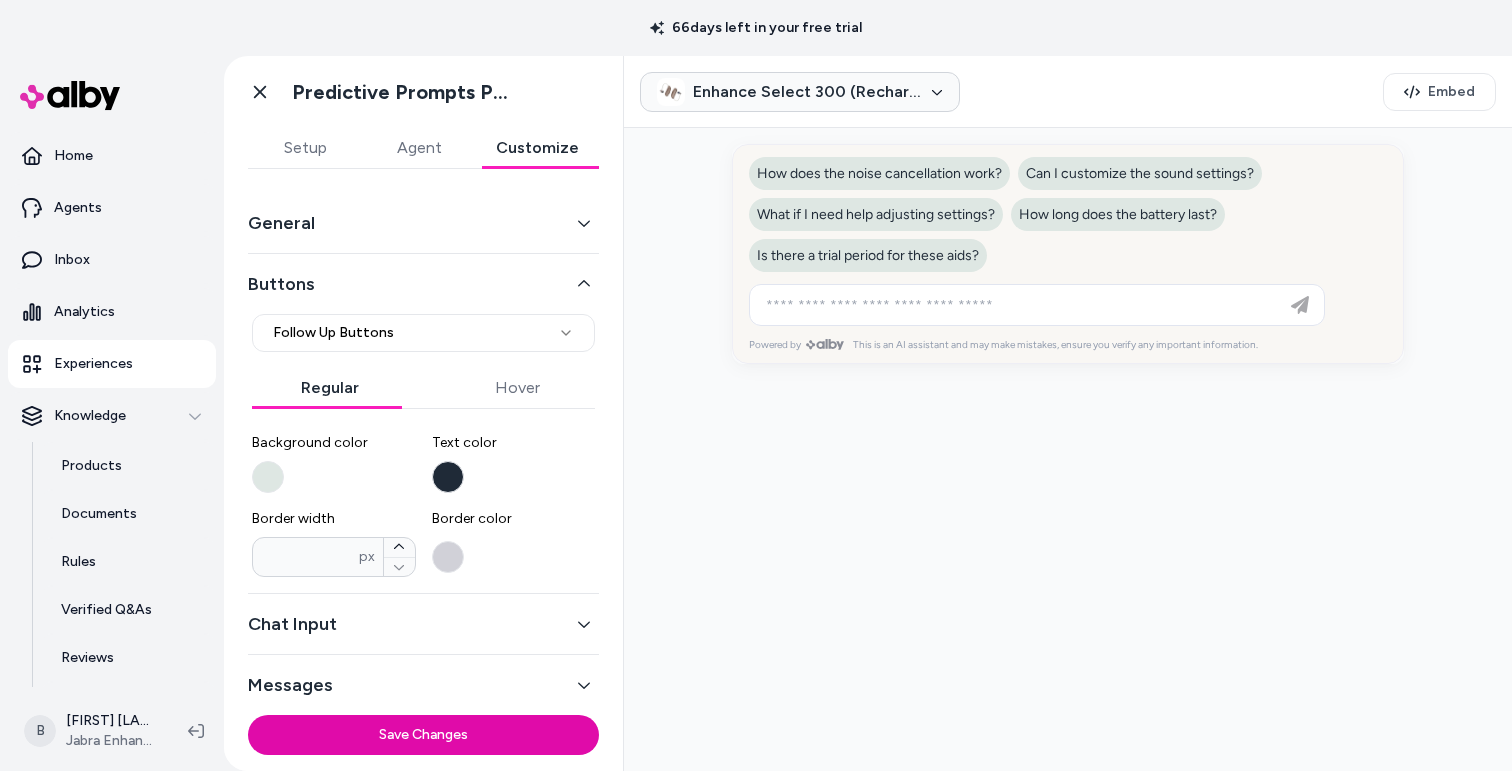 click on "**********" at bounding box center (756, 385) 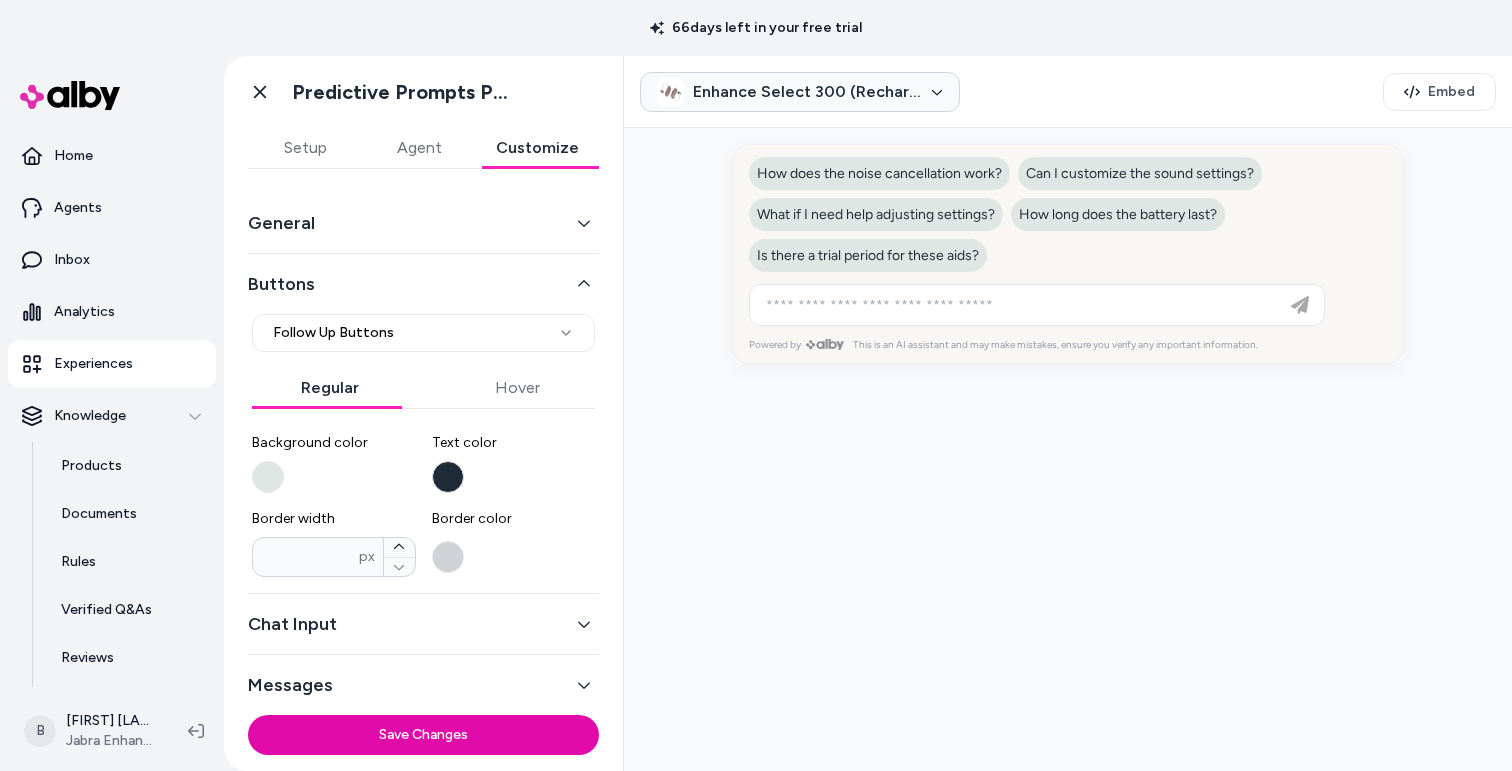 type 